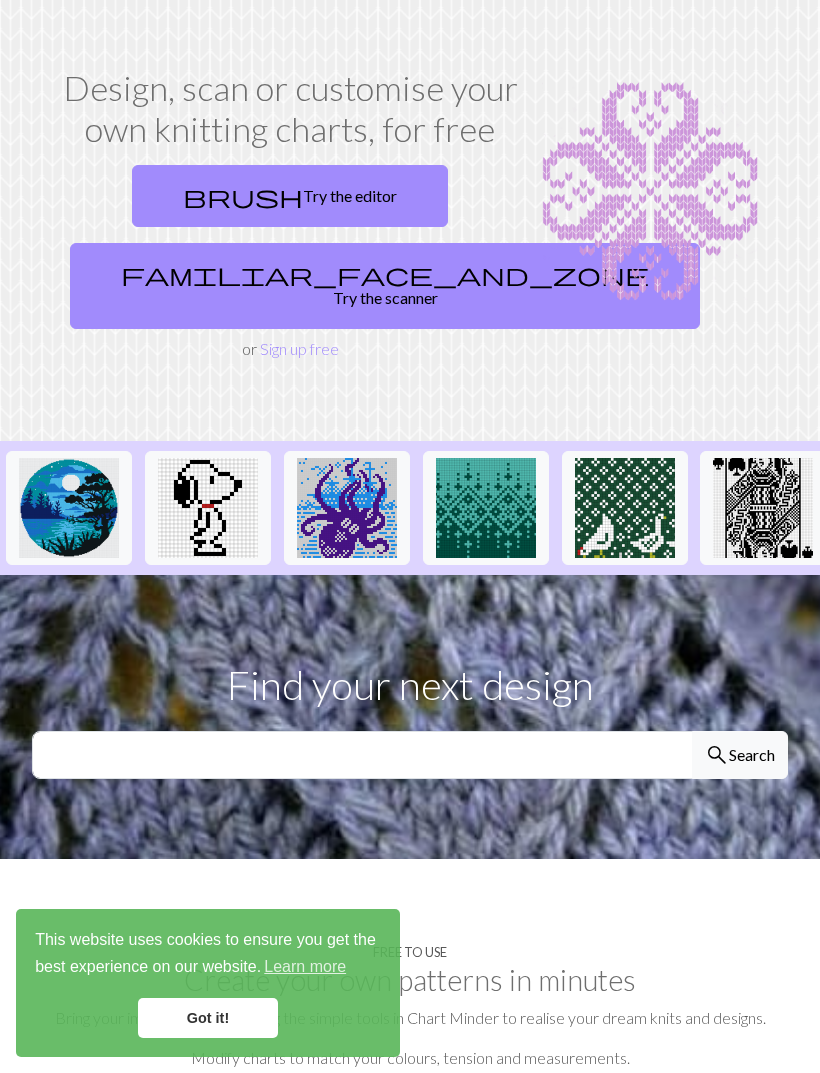scroll, scrollTop: 72, scrollLeft: 0, axis: vertical 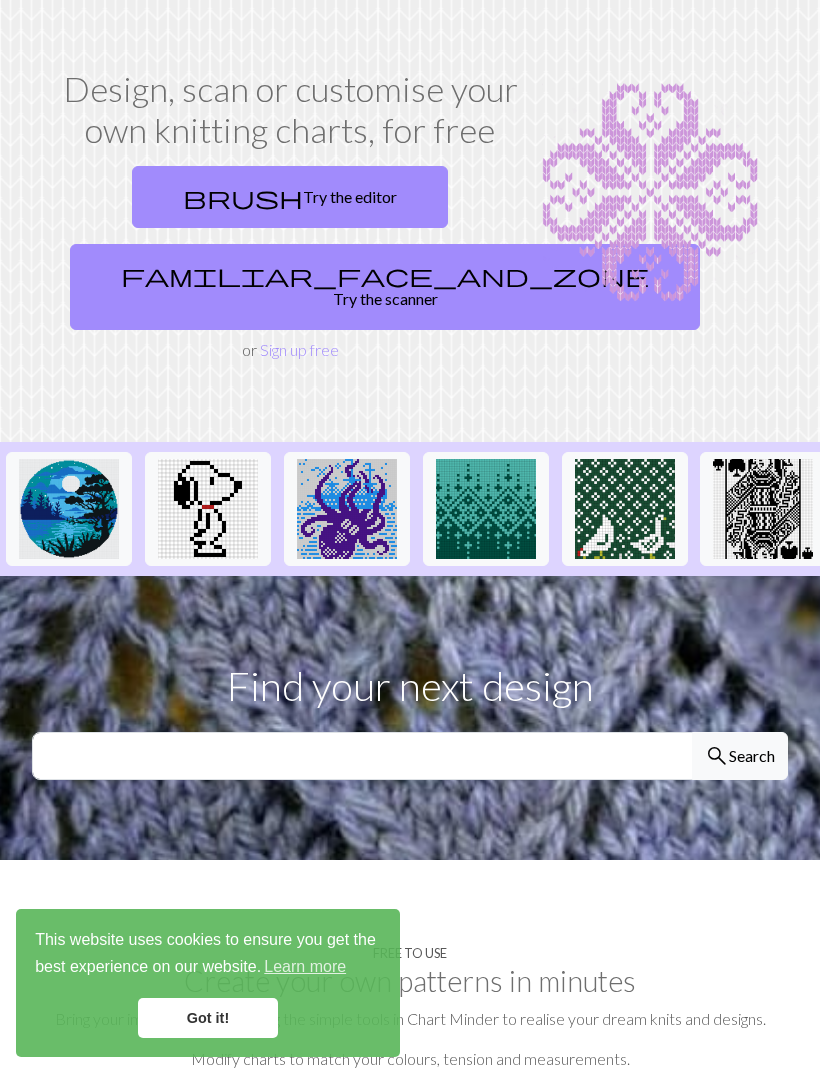 click on "brush  Try the editor" at bounding box center (290, 197) 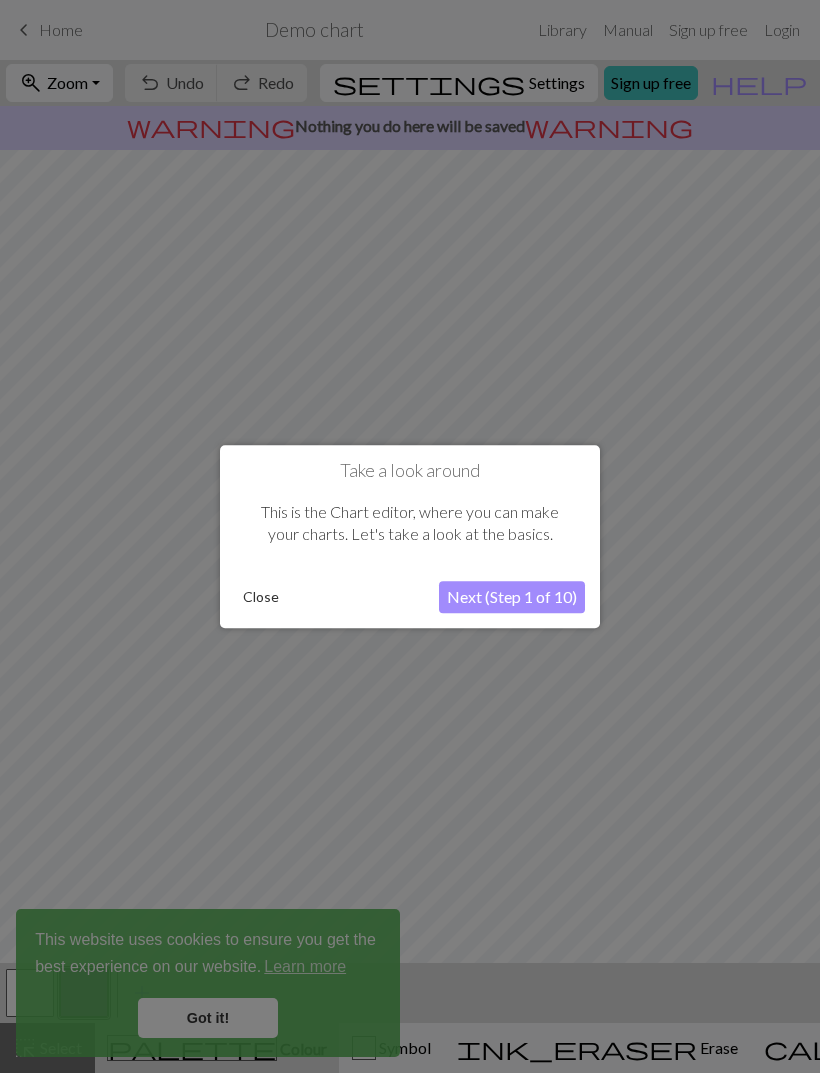 scroll, scrollTop: 0, scrollLeft: 0, axis: both 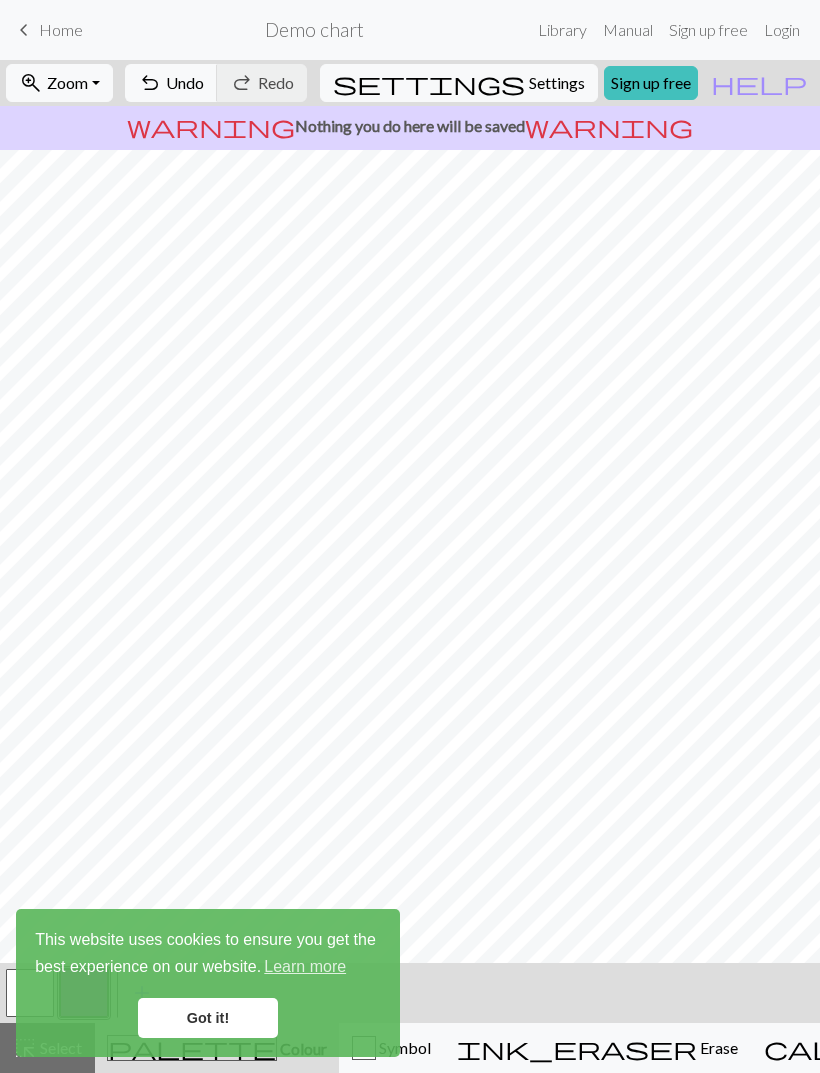 click on "Undo" at bounding box center [185, 82] 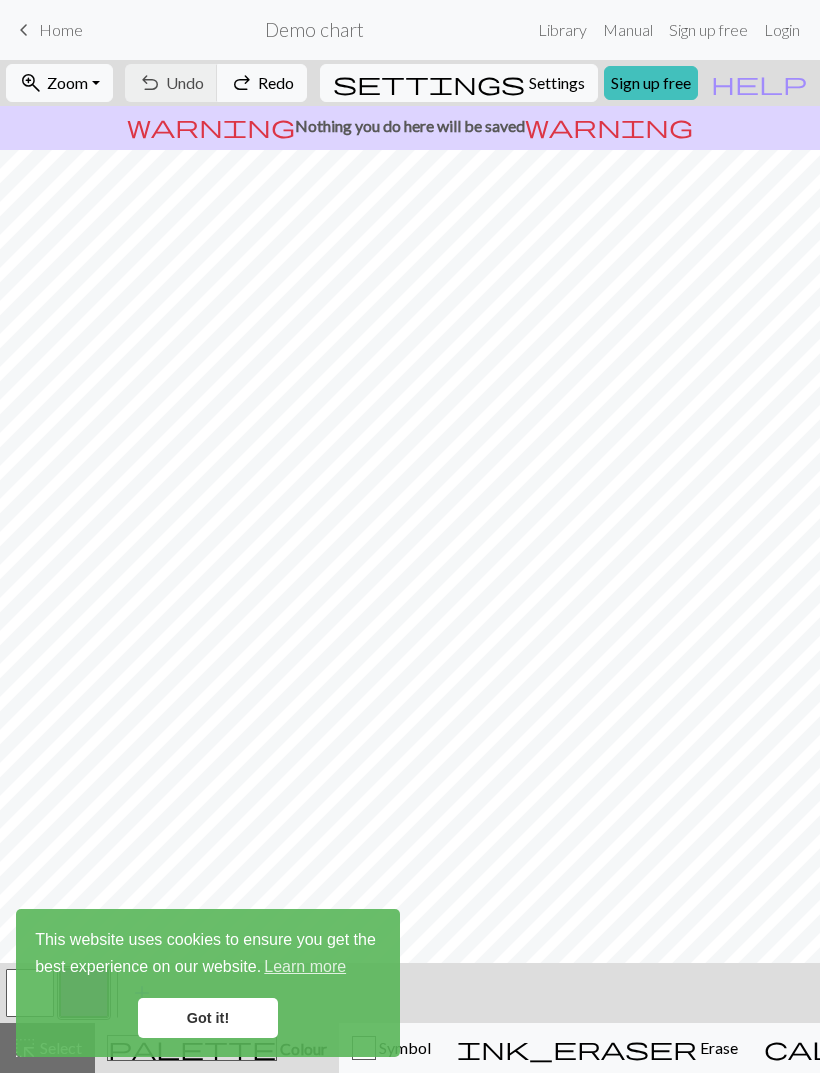 click on "Settings" at bounding box center [557, 83] 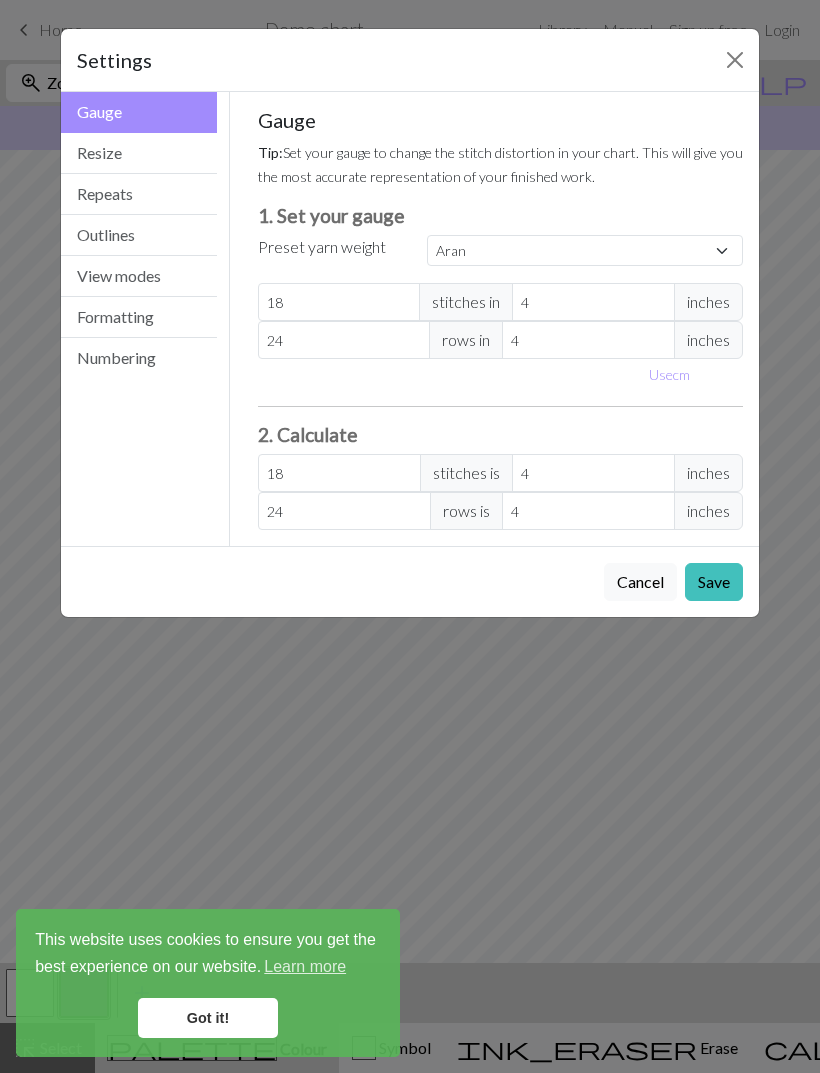 click on "Resize" at bounding box center [139, 153] 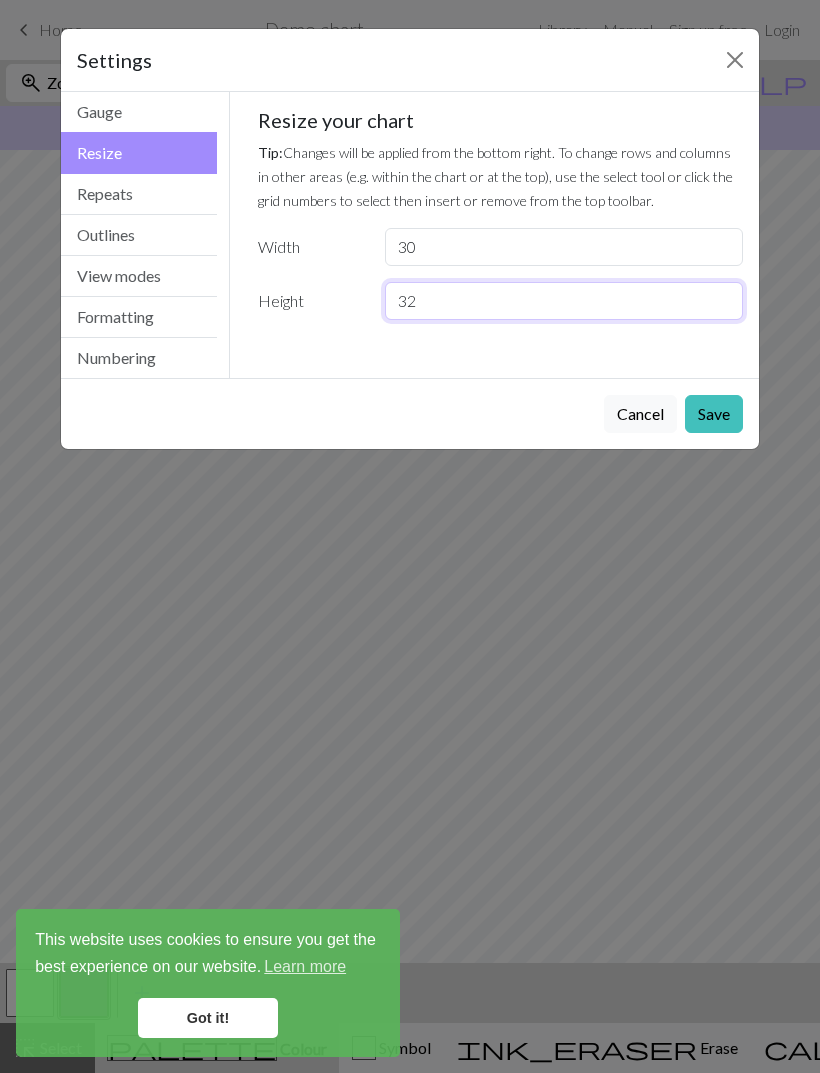 click on "32" at bounding box center [564, 301] 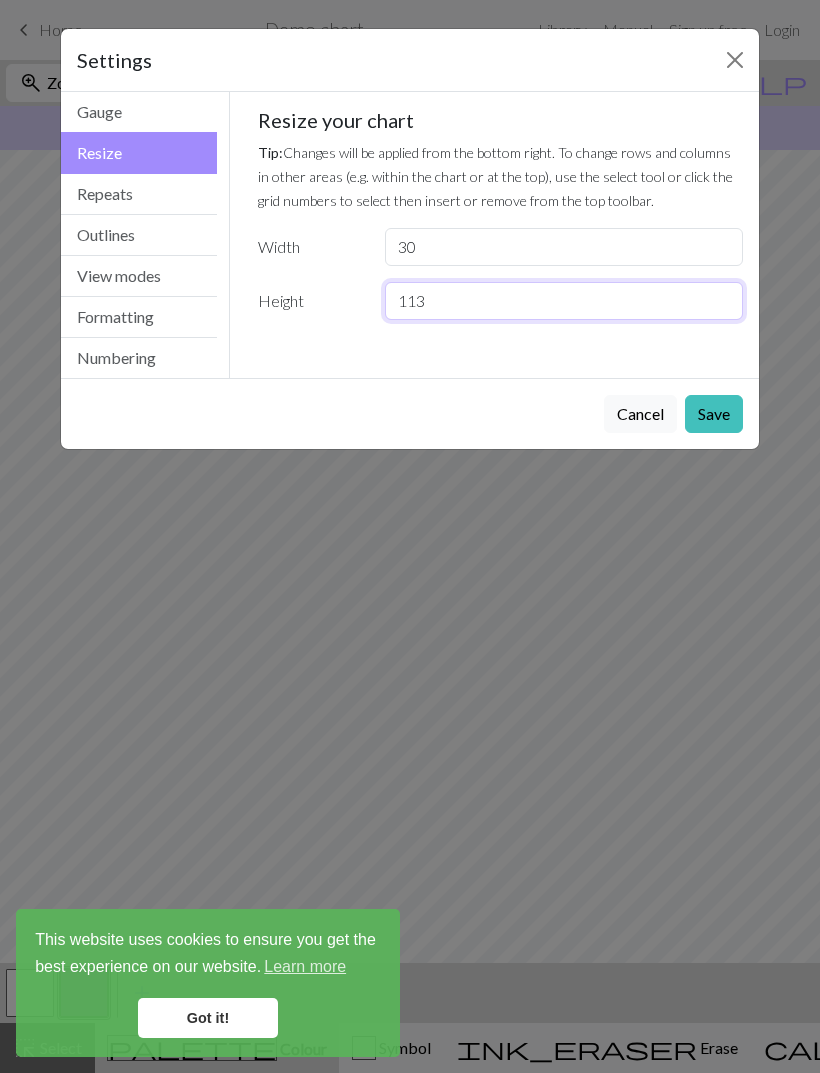 type on "113" 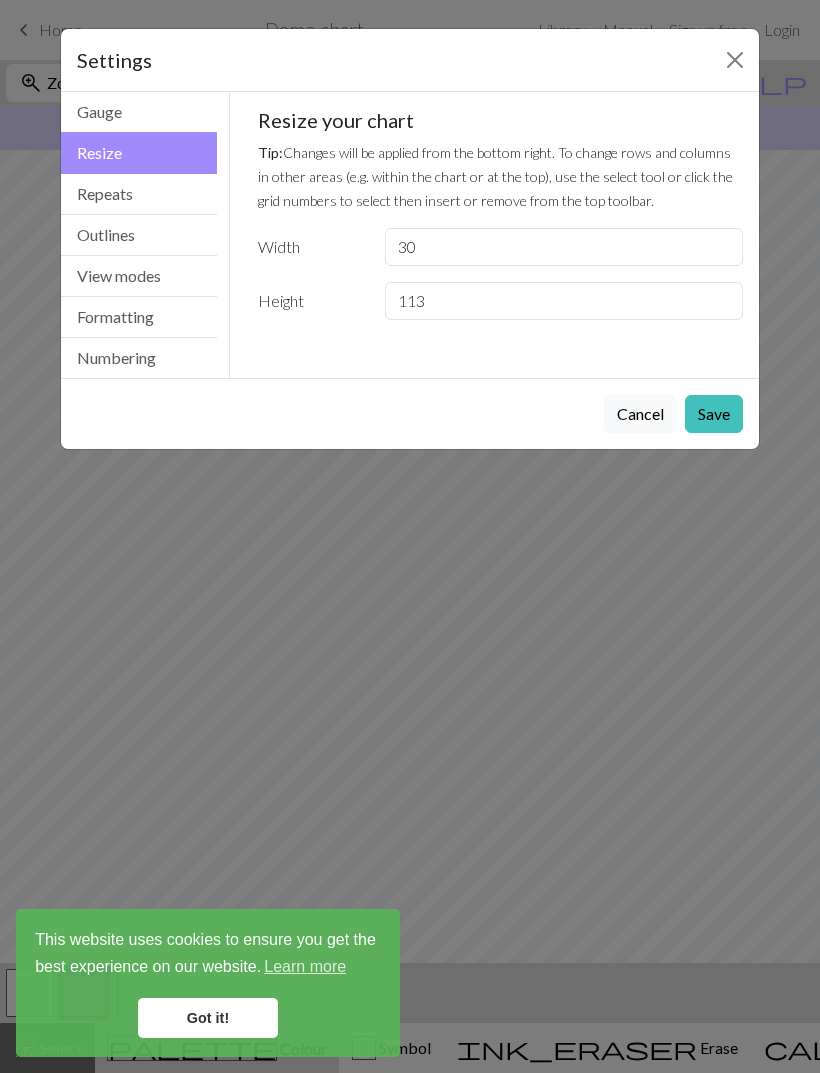click on "Save" at bounding box center [714, 414] 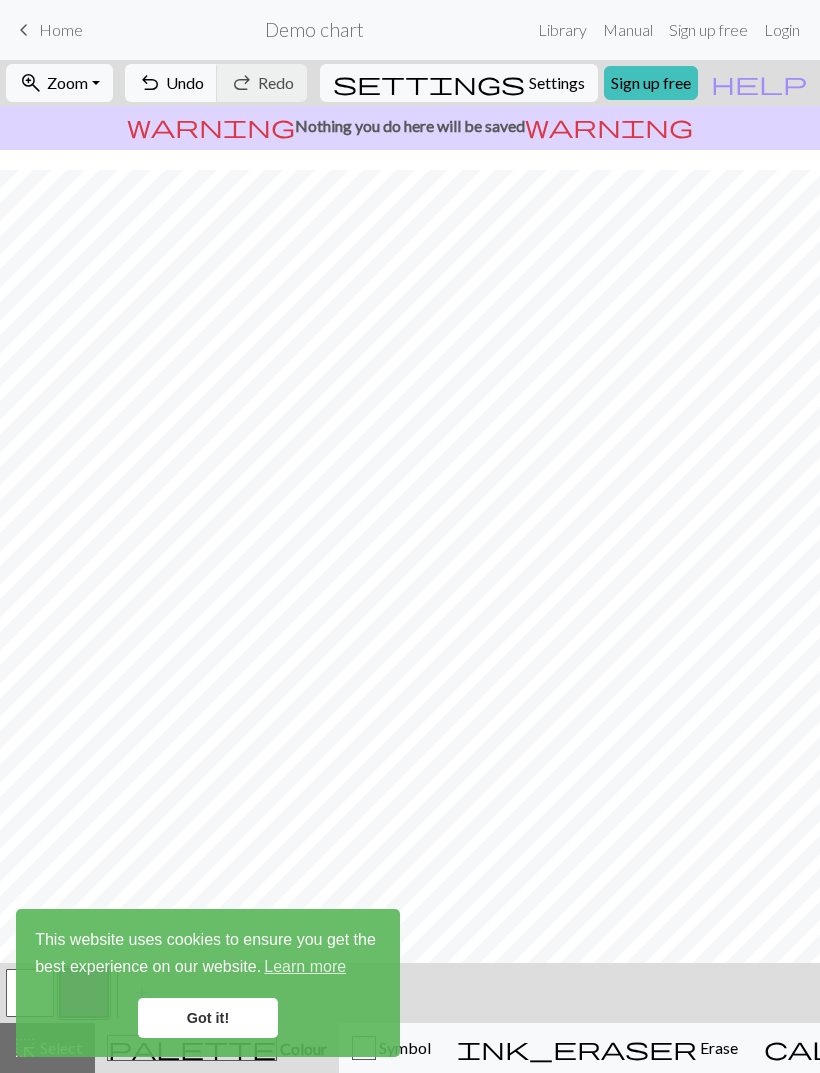 scroll, scrollTop: 28, scrollLeft: 0, axis: vertical 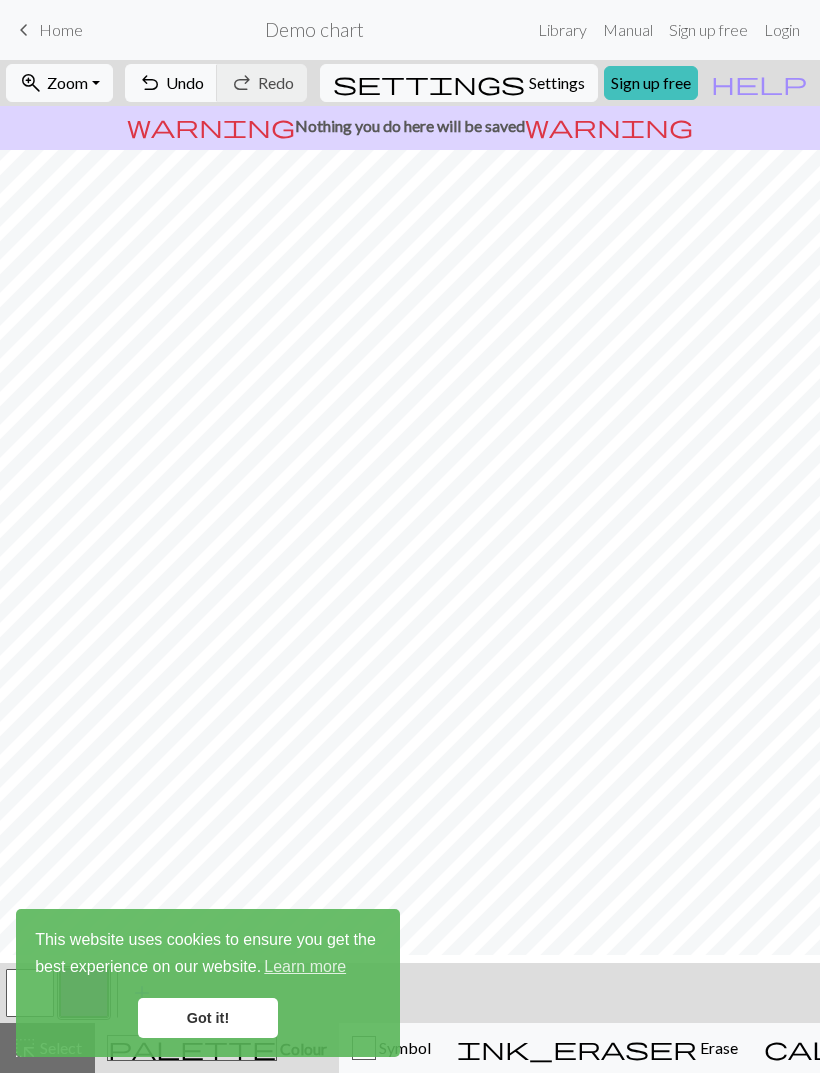 click on "Settings" at bounding box center [557, 83] 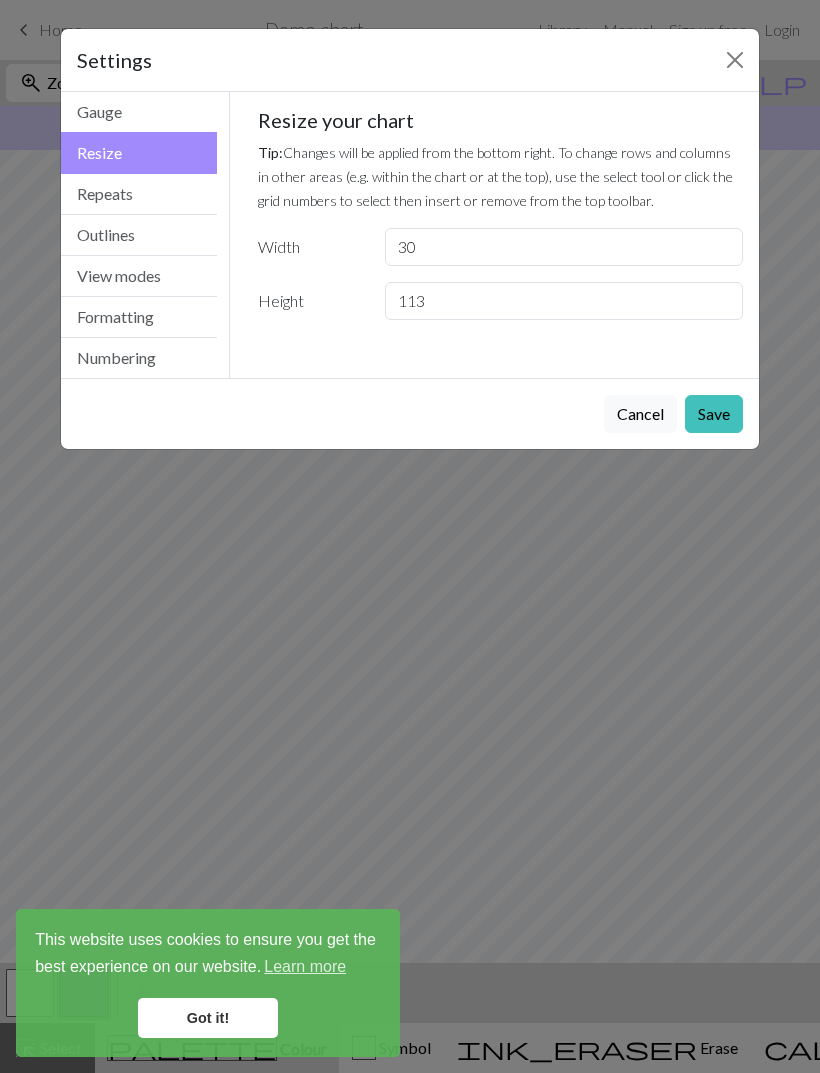 click on "Gauge" at bounding box center (139, 112) 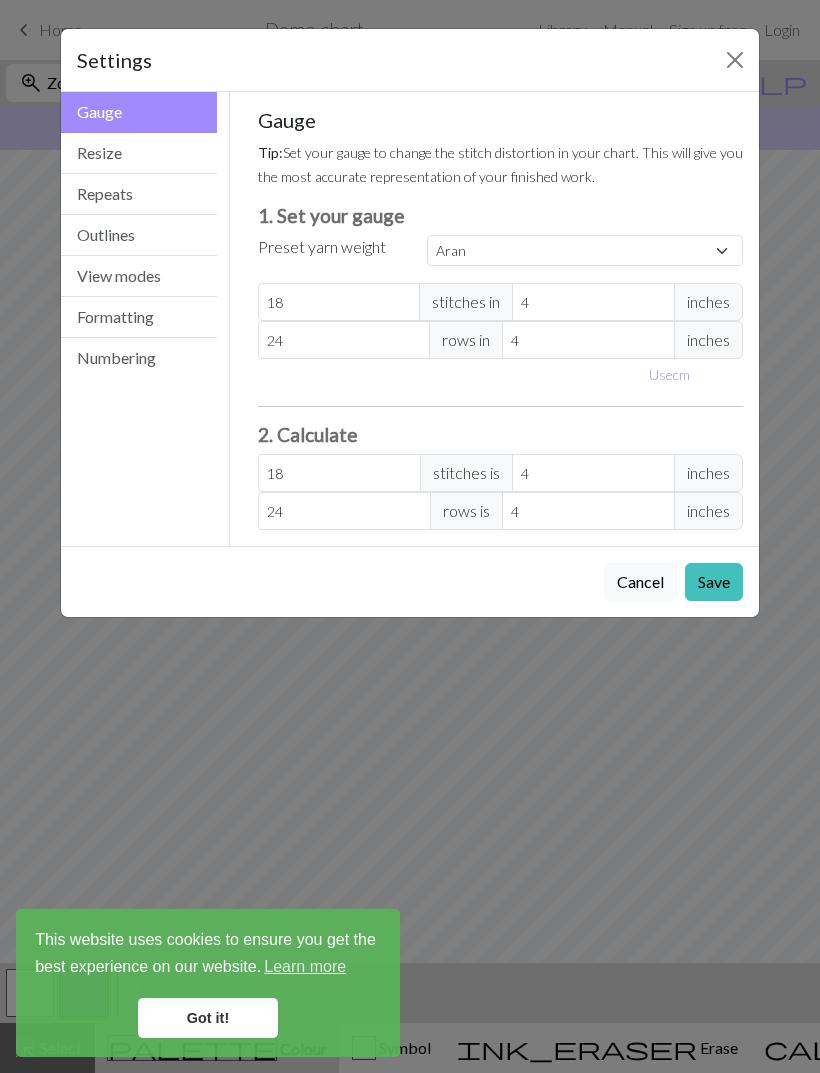 click on "Resize" at bounding box center [139, 153] 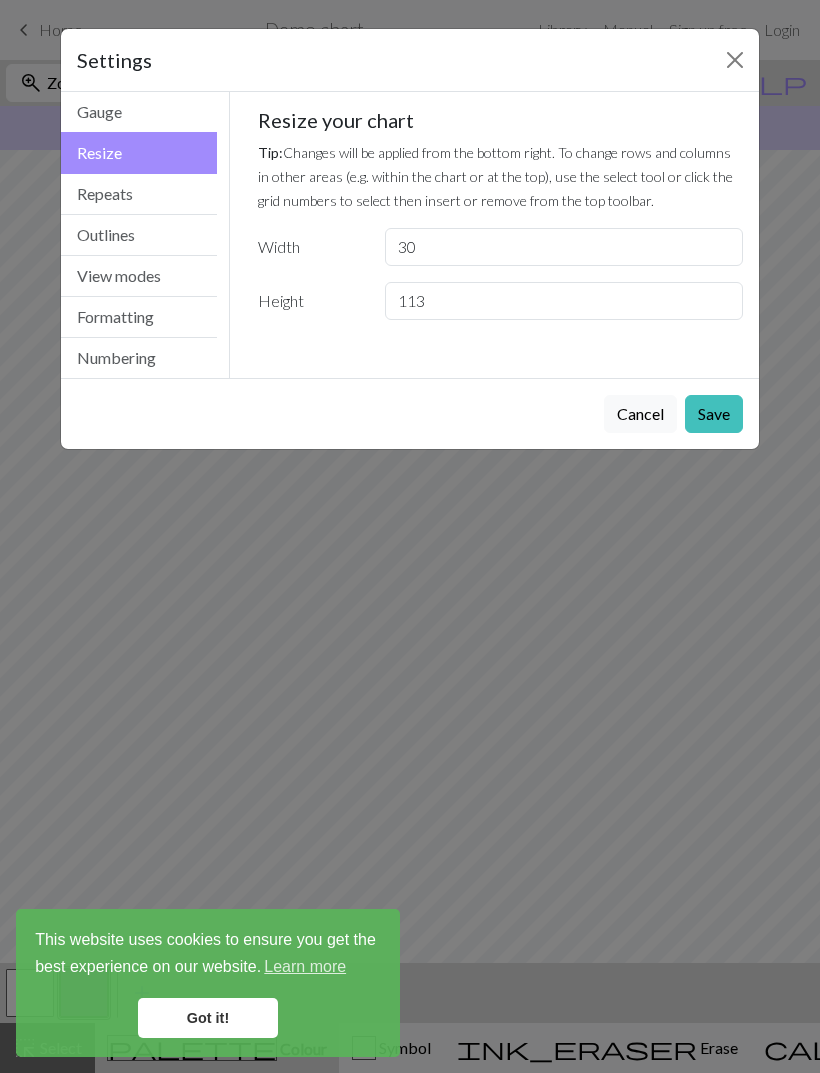 click at bounding box center (735, 60) 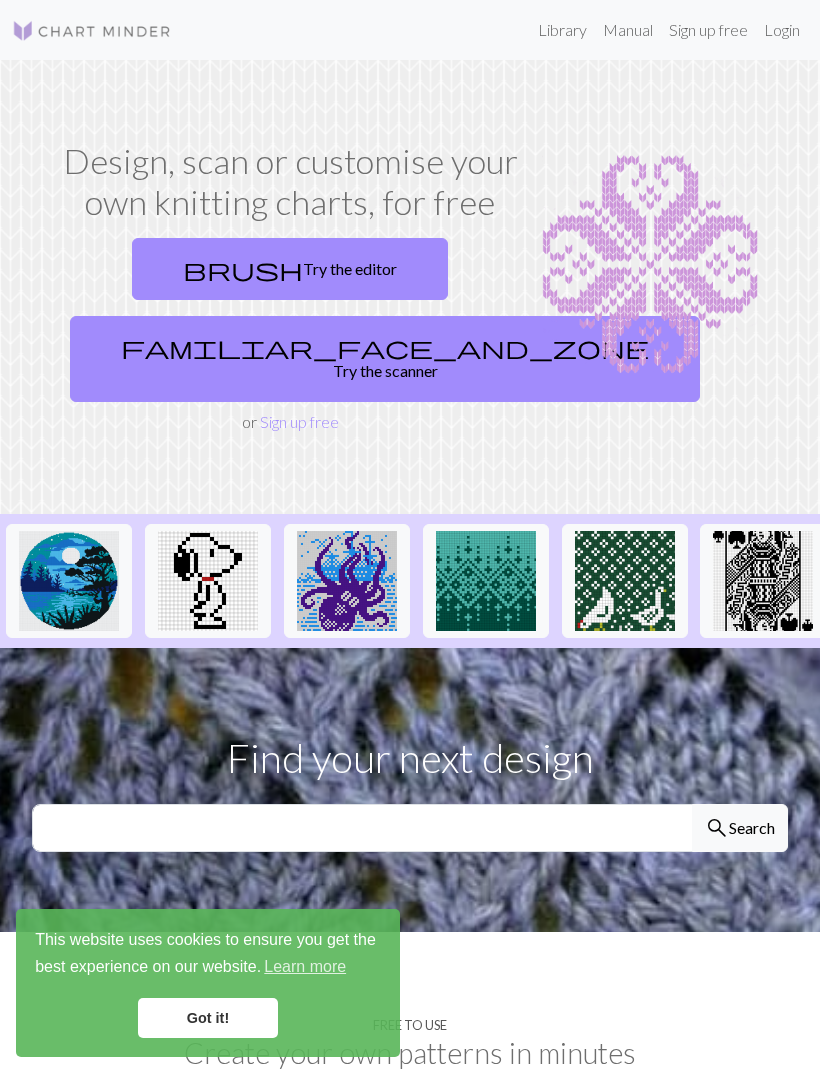 click on "Sign up free" at bounding box center [299, 421] 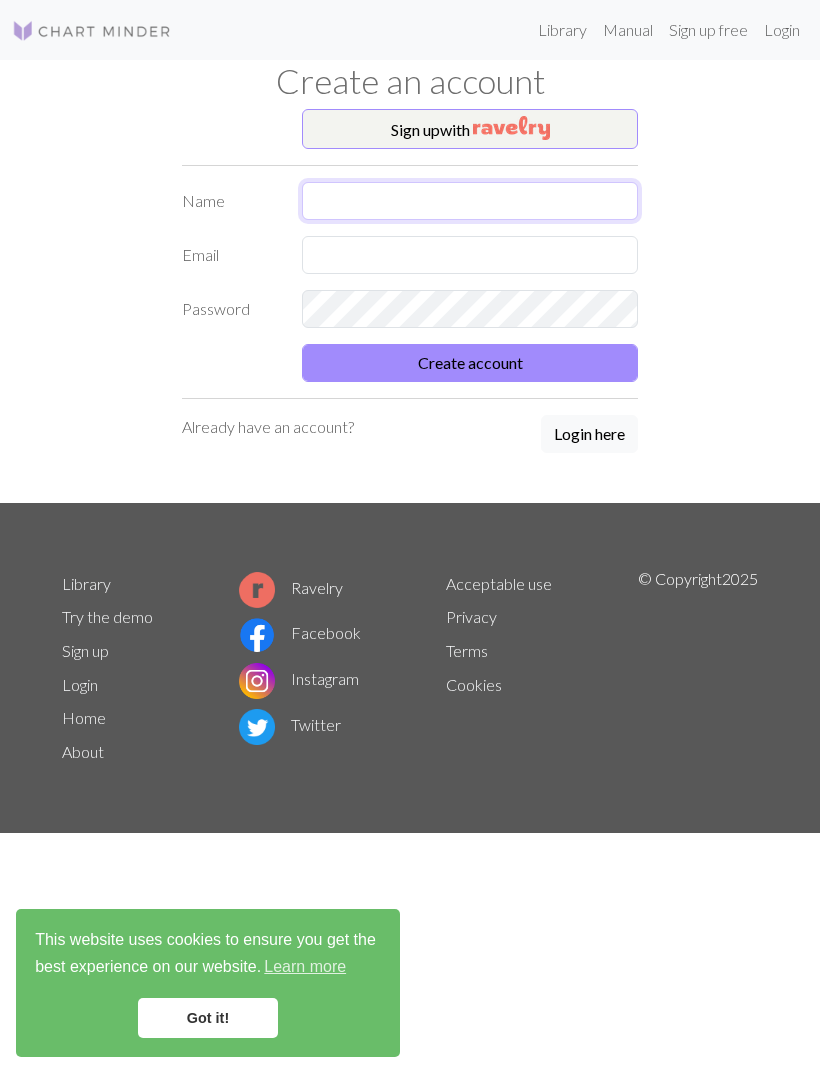 click at bounding box center (470, 201) 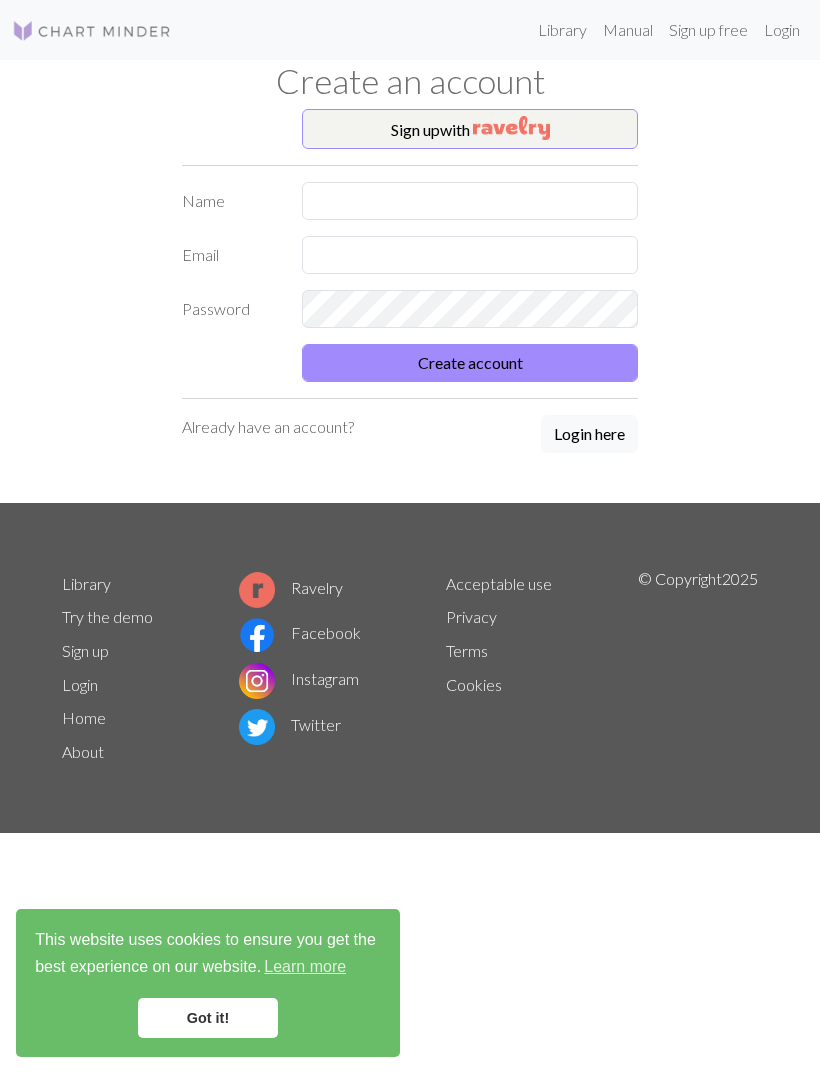 click at bounding box center (92, 31) 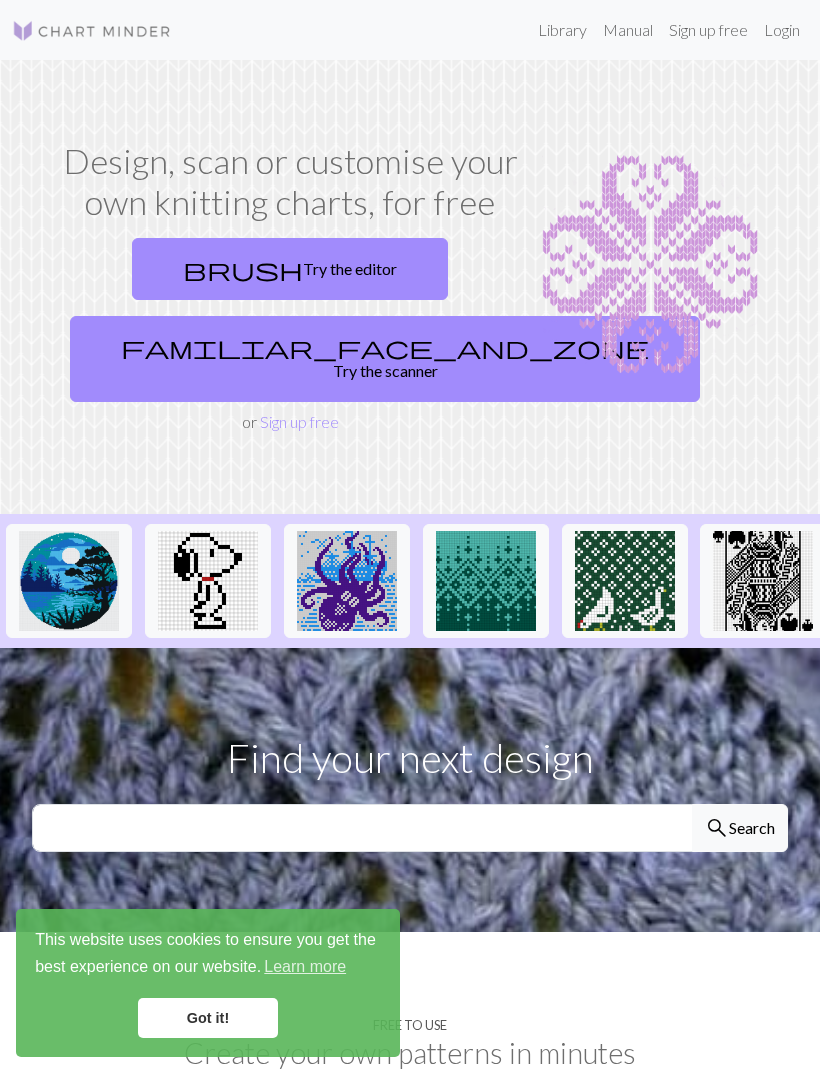 click on "brush  Try the editor" at bounding box center (290, 269) 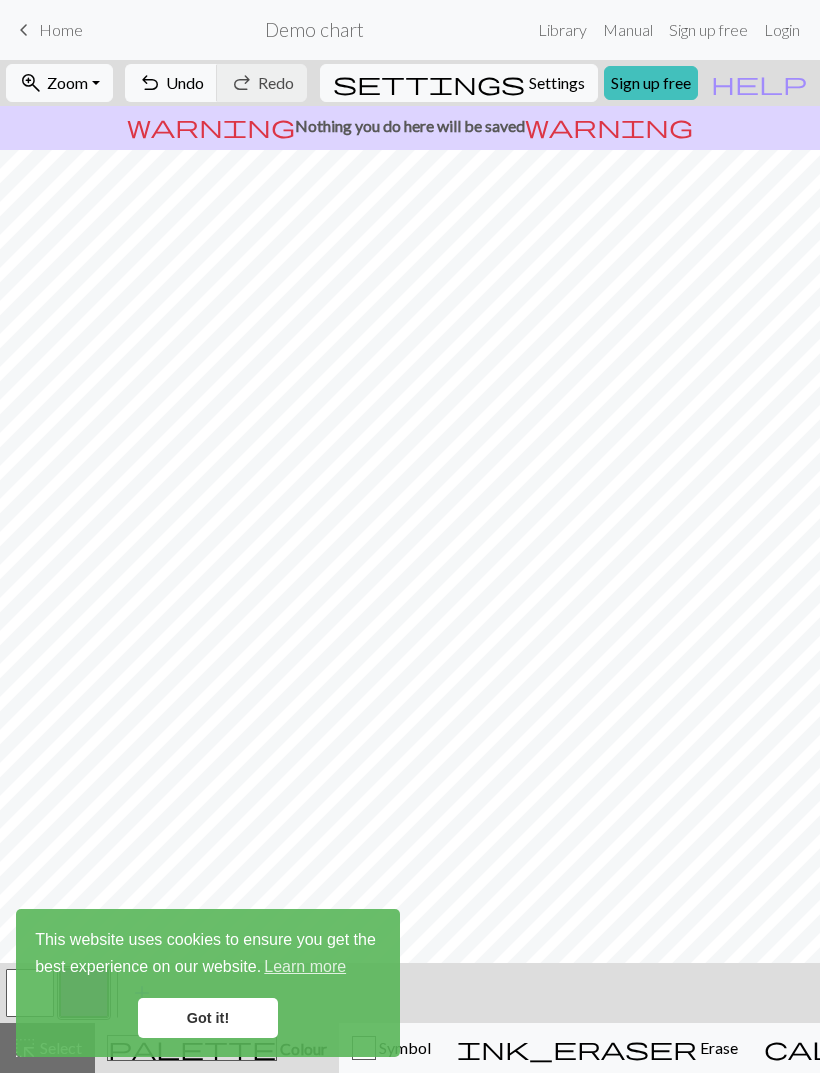 click on "warning  Nothing you do here will be saved  warning" at bounding box center (410, 126) 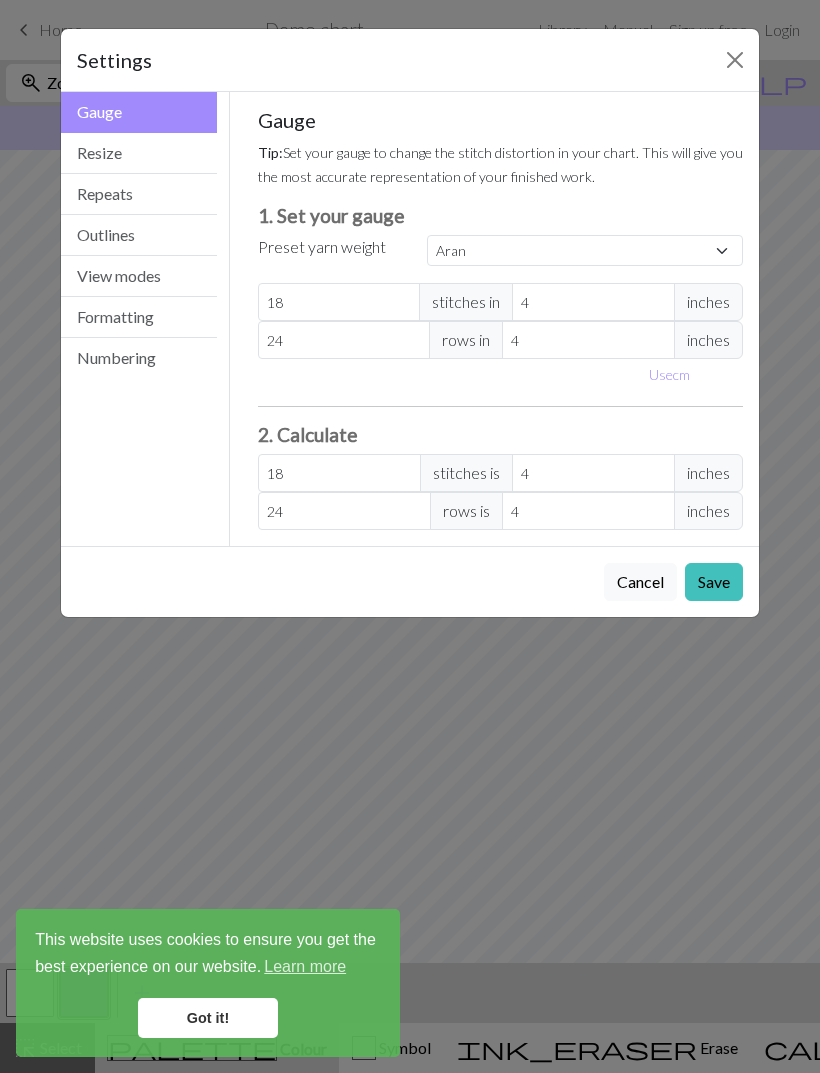 click at bounding box center (735, 60) 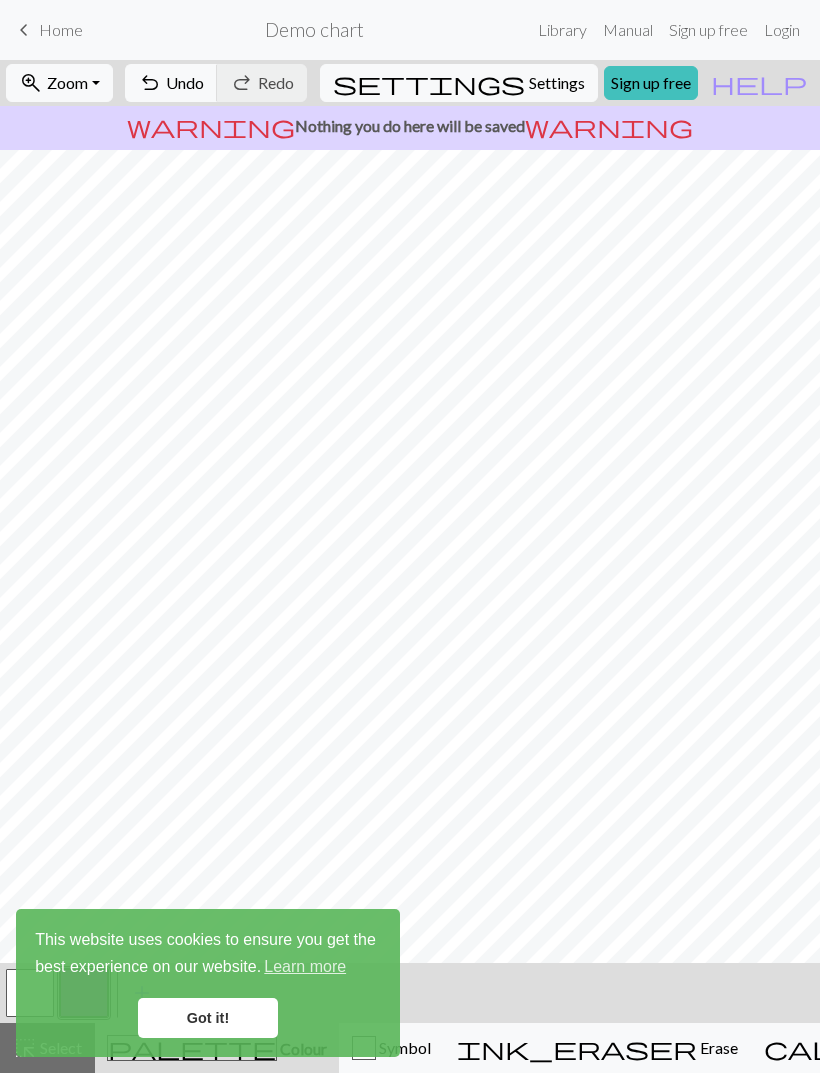 click on "Zoom" at bounding box center [67, 82] 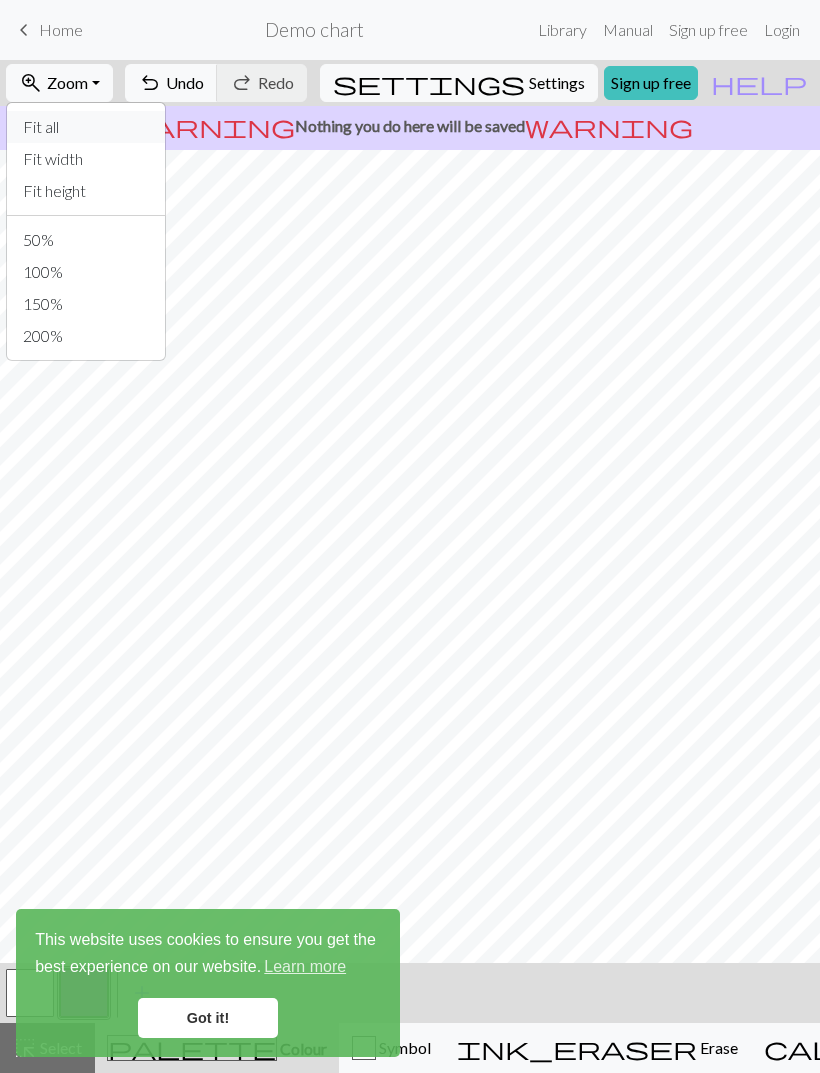 click on "Fit all" at bounding box center (86, 127) 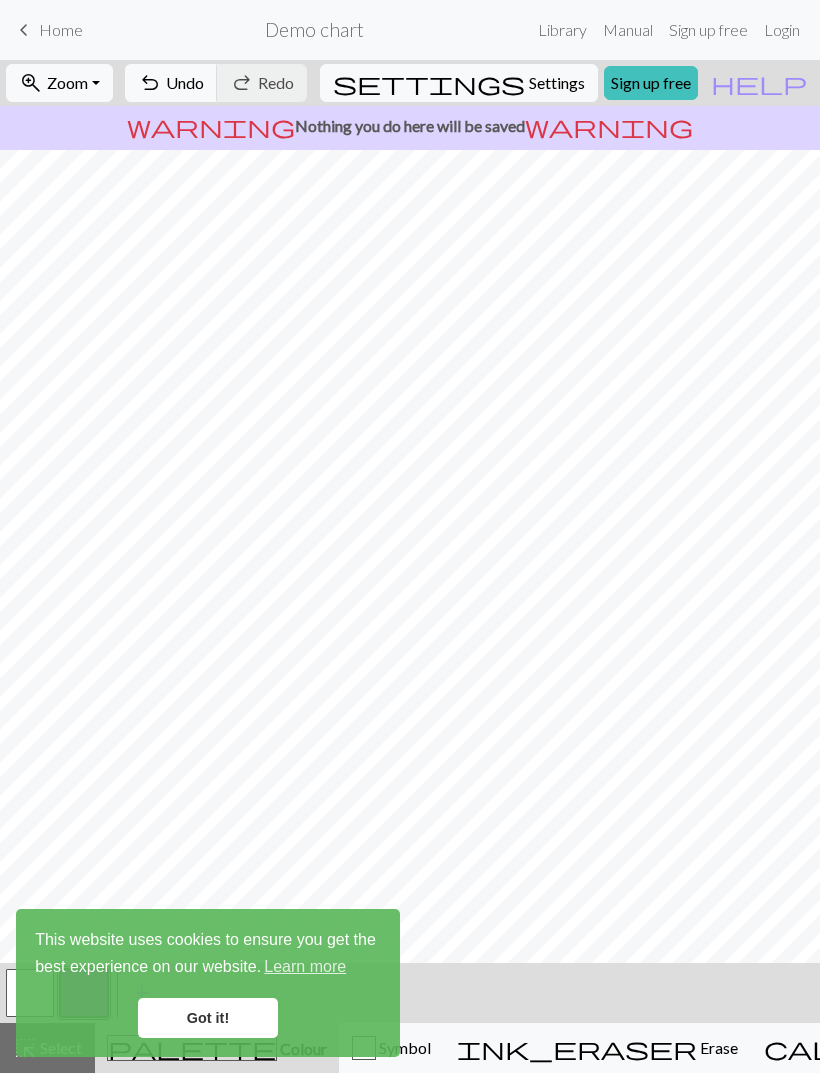 click on "Got it!" at bounding box center (208, 1018) 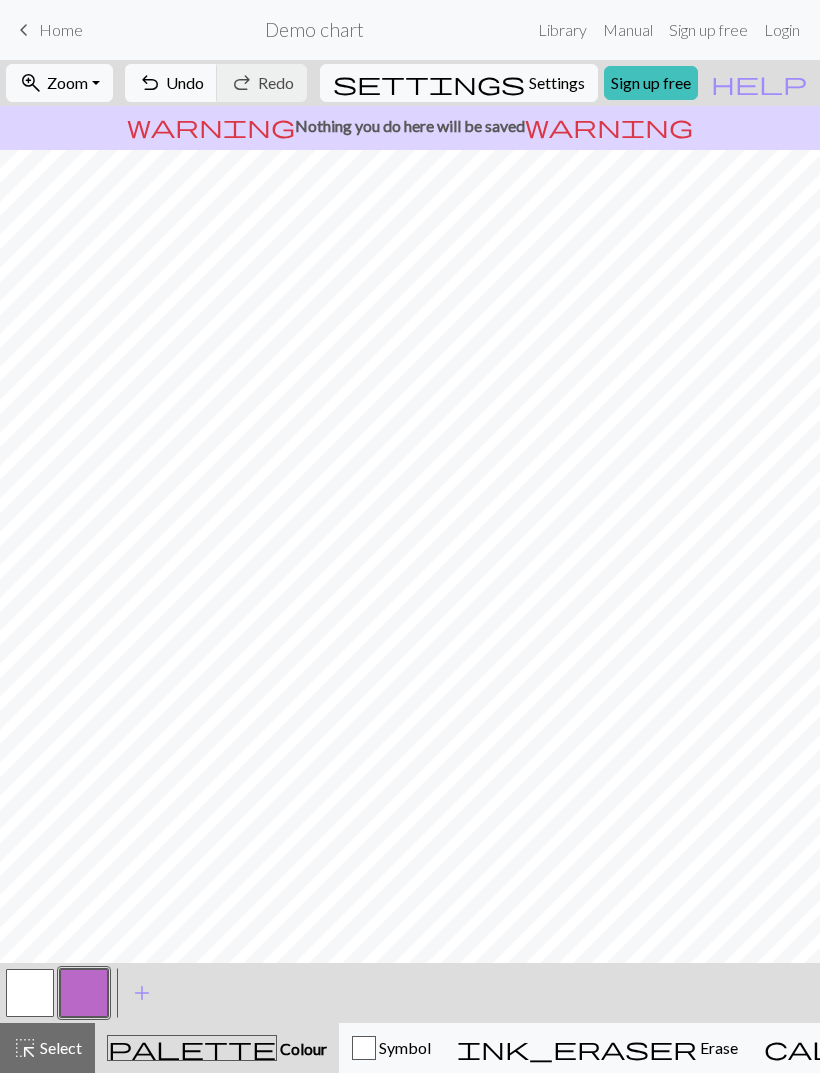 click on "ink_eraser   Erase   Erase" at bounding box center [597, 1048] 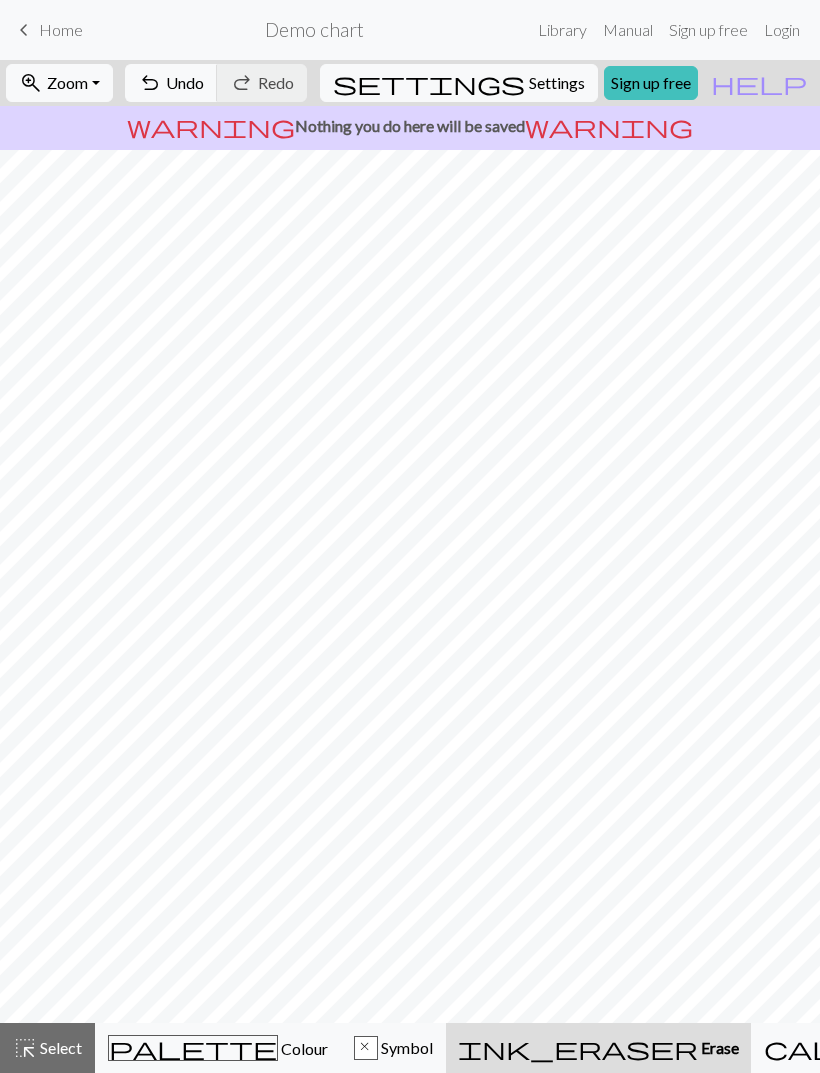 click on "undo Undo Undo" at bounding box center [171, 83] 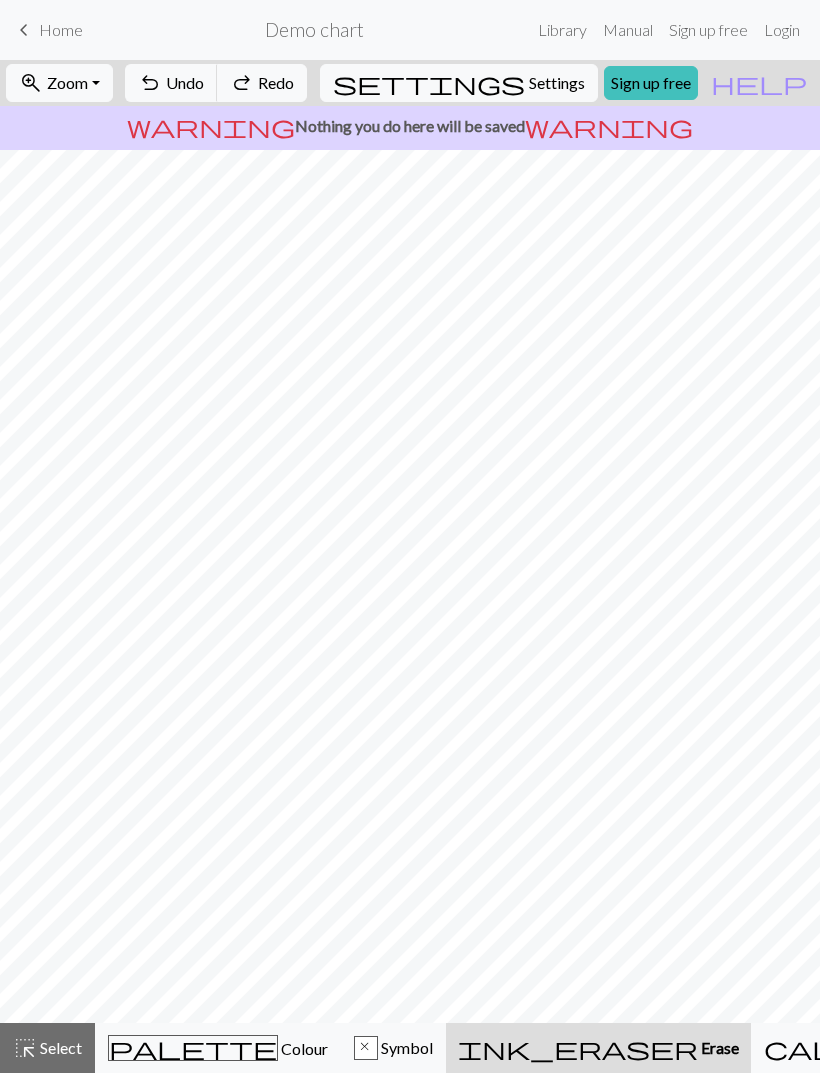 click on "Colour" at bounding box center (303, 1048) 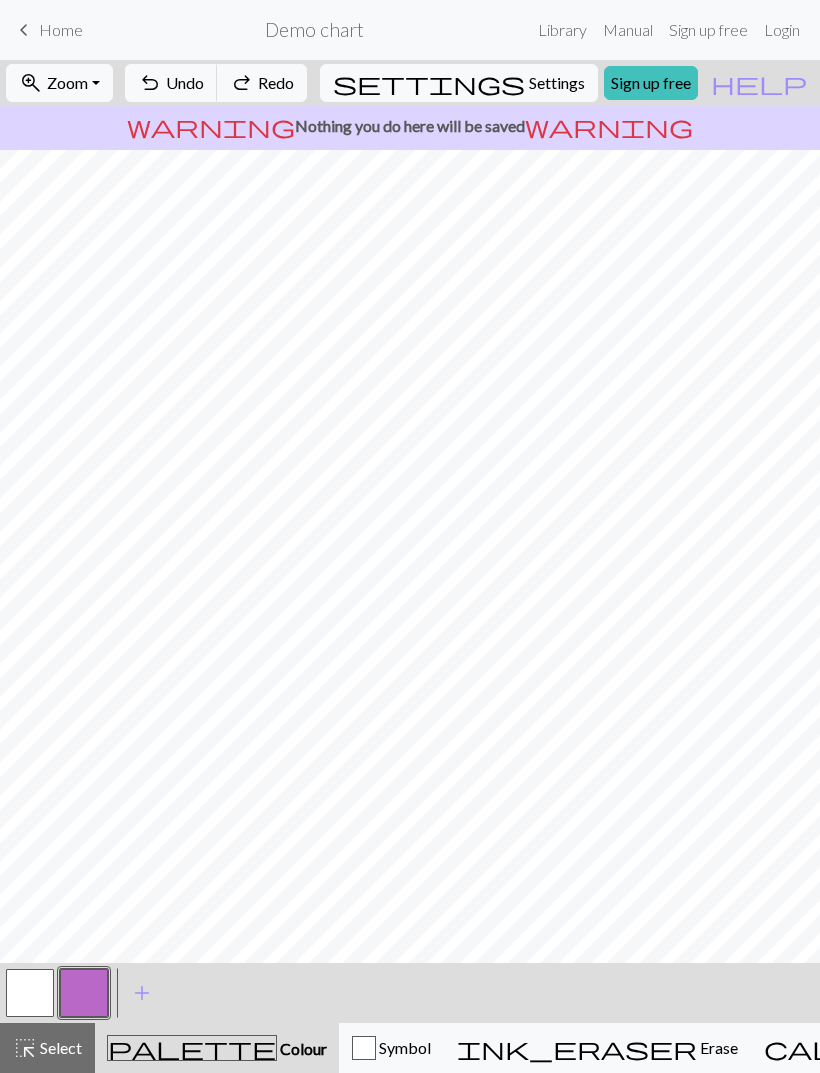 click at bounding box center [30, 993] 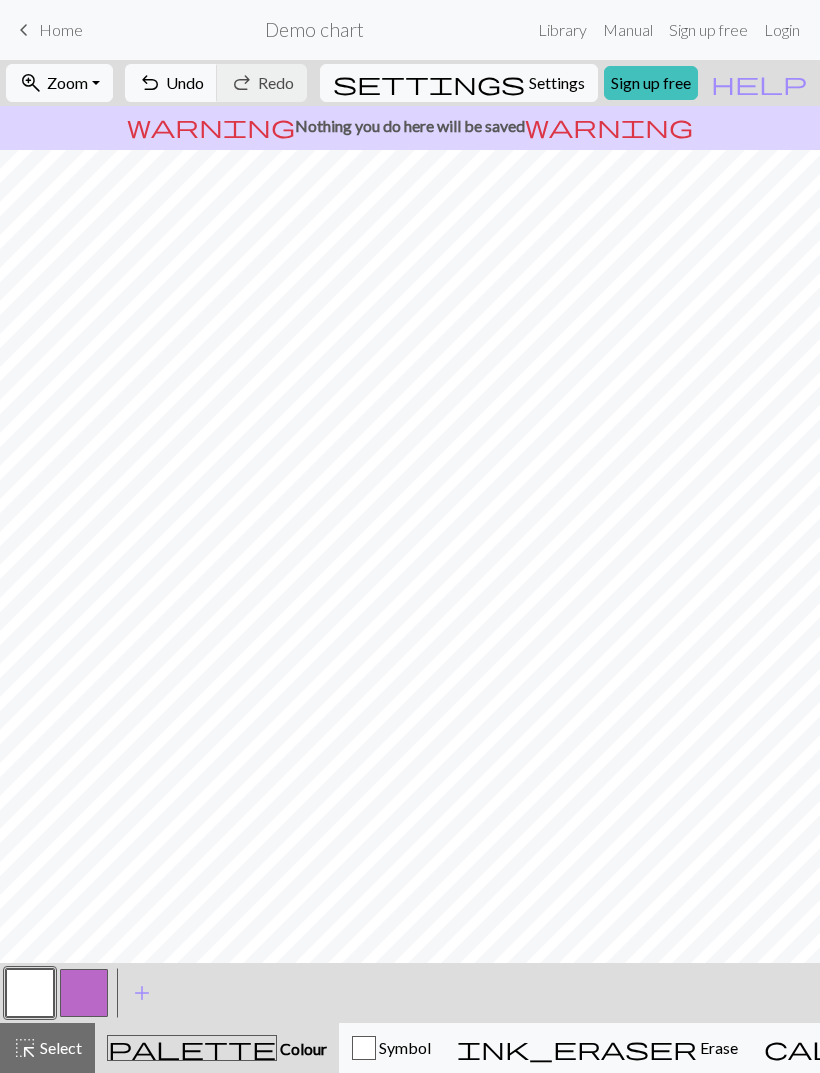 click on "palette   Colour   Colour" at bounding box center (217, 1048) 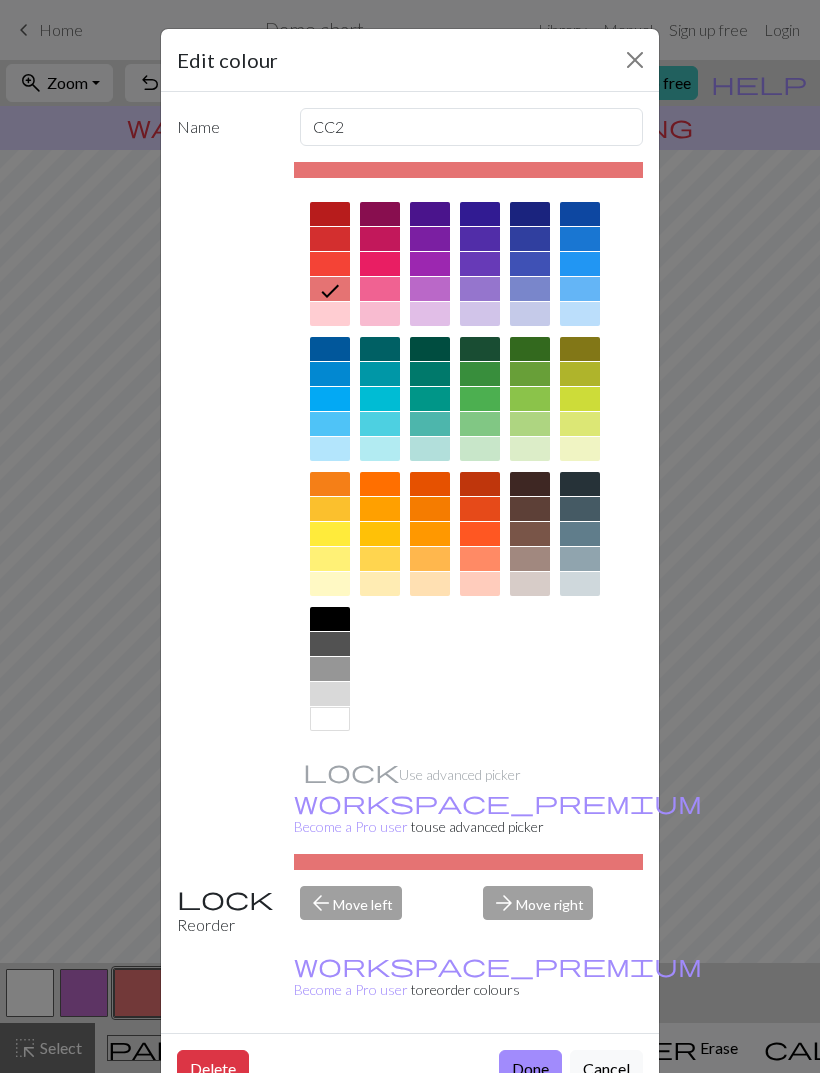 click at bounding box center [530, 214] 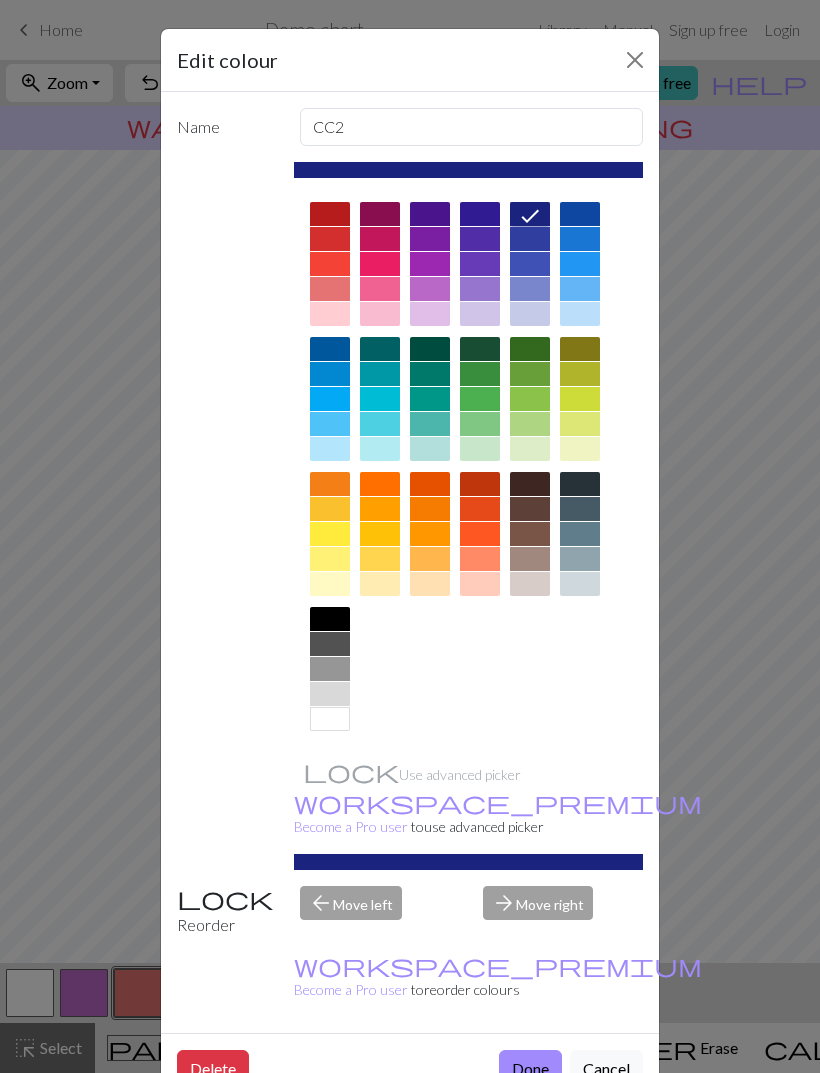 click on "Done" at bounding box center (530, 1069) 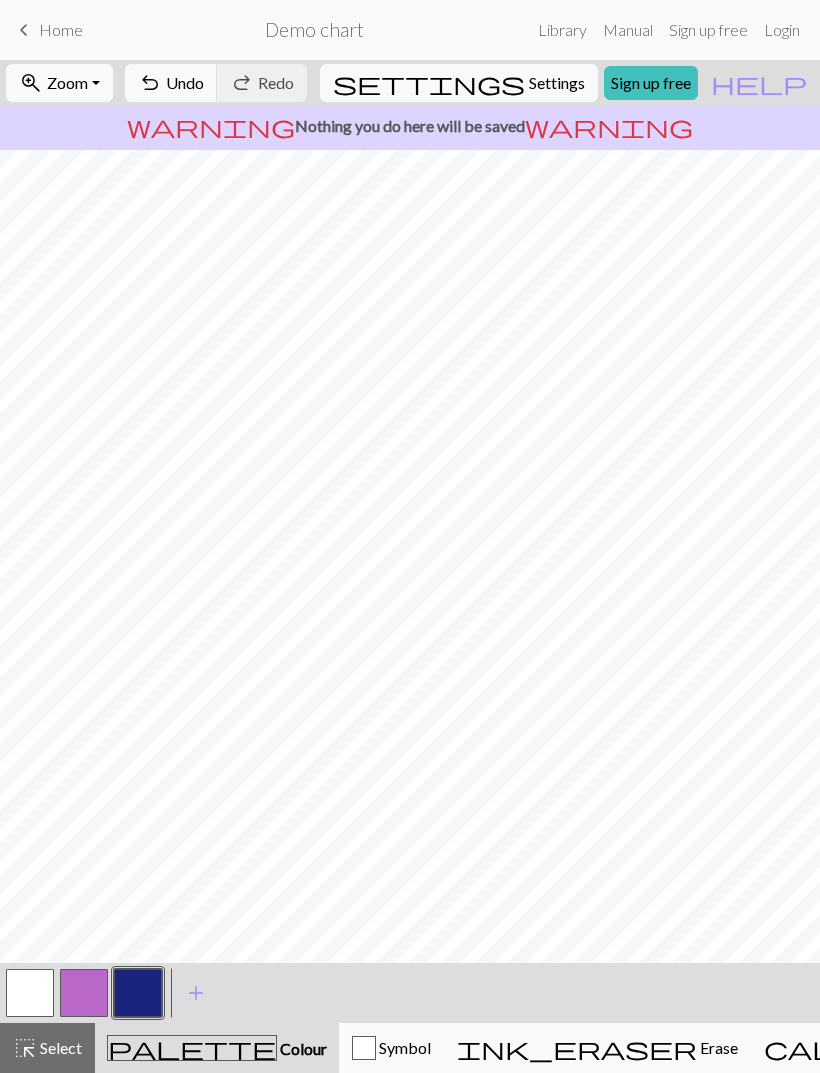 click on "Settings" at bounding box center (557, 83) 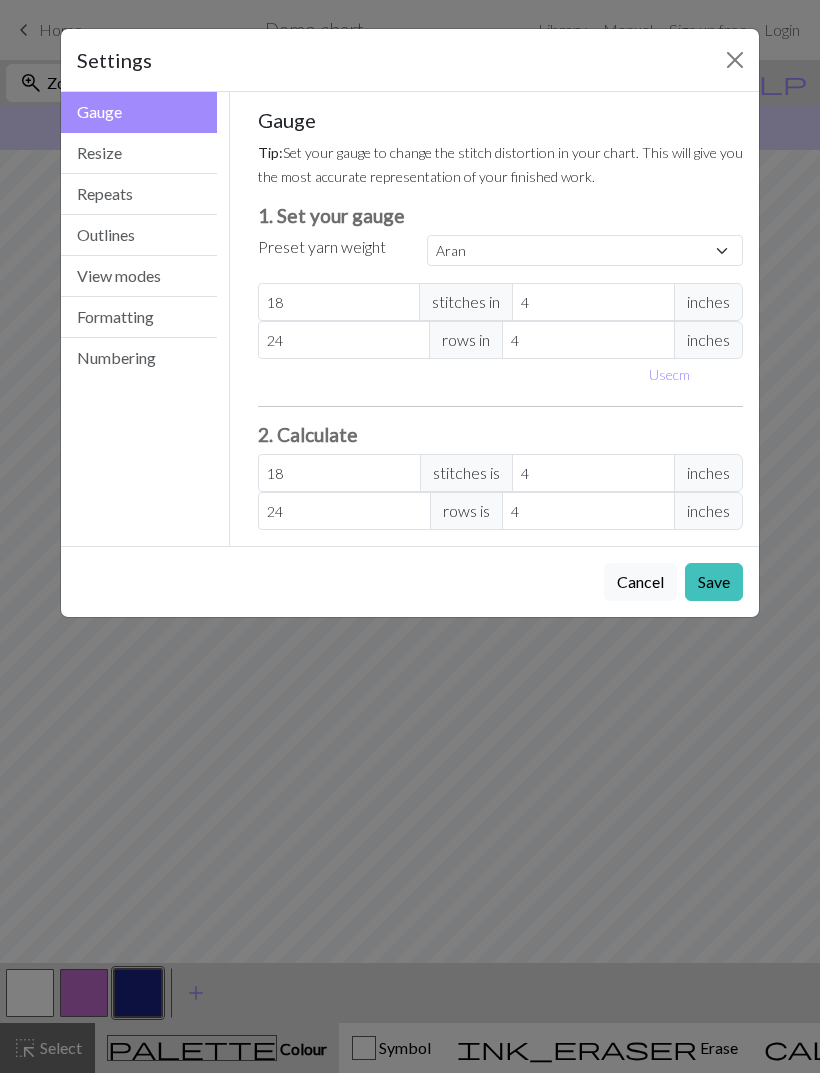 click on "Settings Gauge Gauge Resize Repeats Outlines View modes Formatting Numbering Gauge Resize Repeats Outlines View modes Formatting Numbering Gauge Tip:  Set your gauge to change the stitch distortion in your chart. This will give you the most accurate representation of your finished work. 1. Set your gauge Preset yarn weight Custom Square Lace Light Fingering Fingering Sport Double knit Worsted Aran Bulky Super Bulky 18 stitches in  4 inches 24 rows in  4 inches Use  cm 2. Calculate 18 stitches is 4 inches 24 rows is 4 inches Resize your chart Tip:  Changes will be applied from the bottom right. To change rows and columns in other areas (e.g. within the chart or at the top), use the select tool or click the grid numbers to select then insert or remove from the top toolbar. Width 30 Height 32 Repeats workspace_premium Become a Pro user   to  visualise repeats Tip:   This will show your entire chart repeated, so you can preview what joining panels look like together. arrow_forward  Horizontal 1 arrow_downward 1" at bounding box center [410, 536] 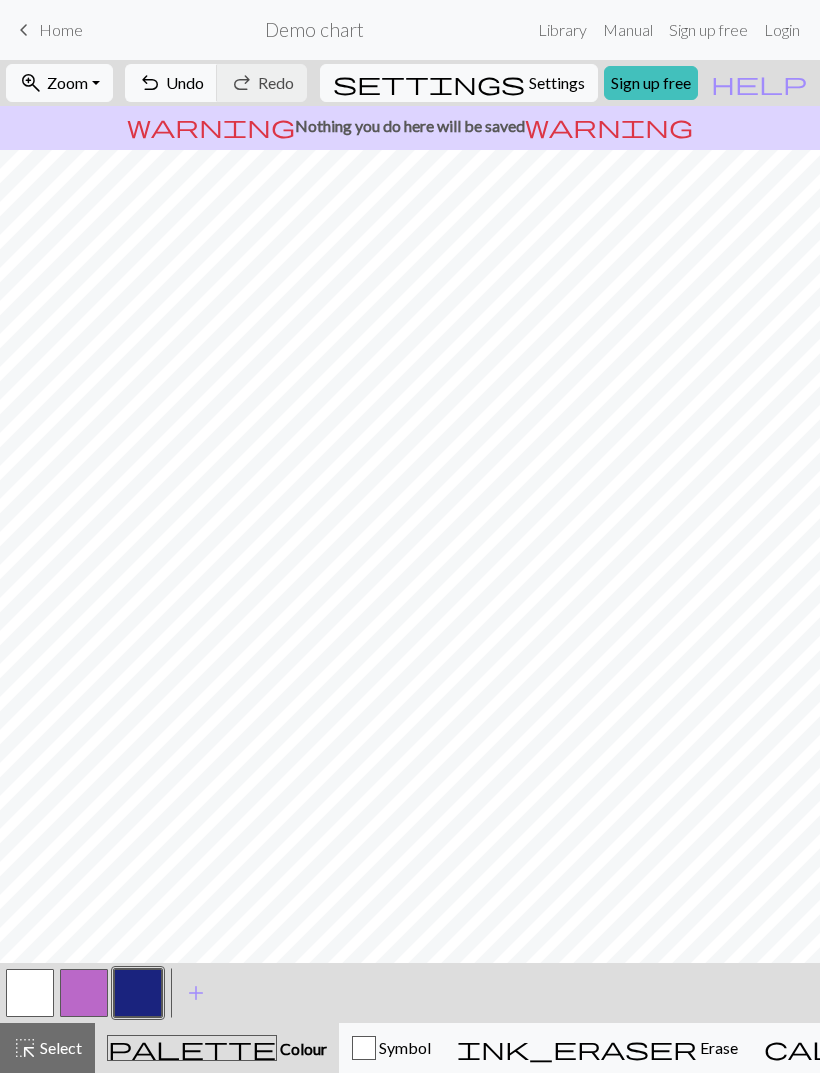 click on "Select" at bounding box center [59, 1047] 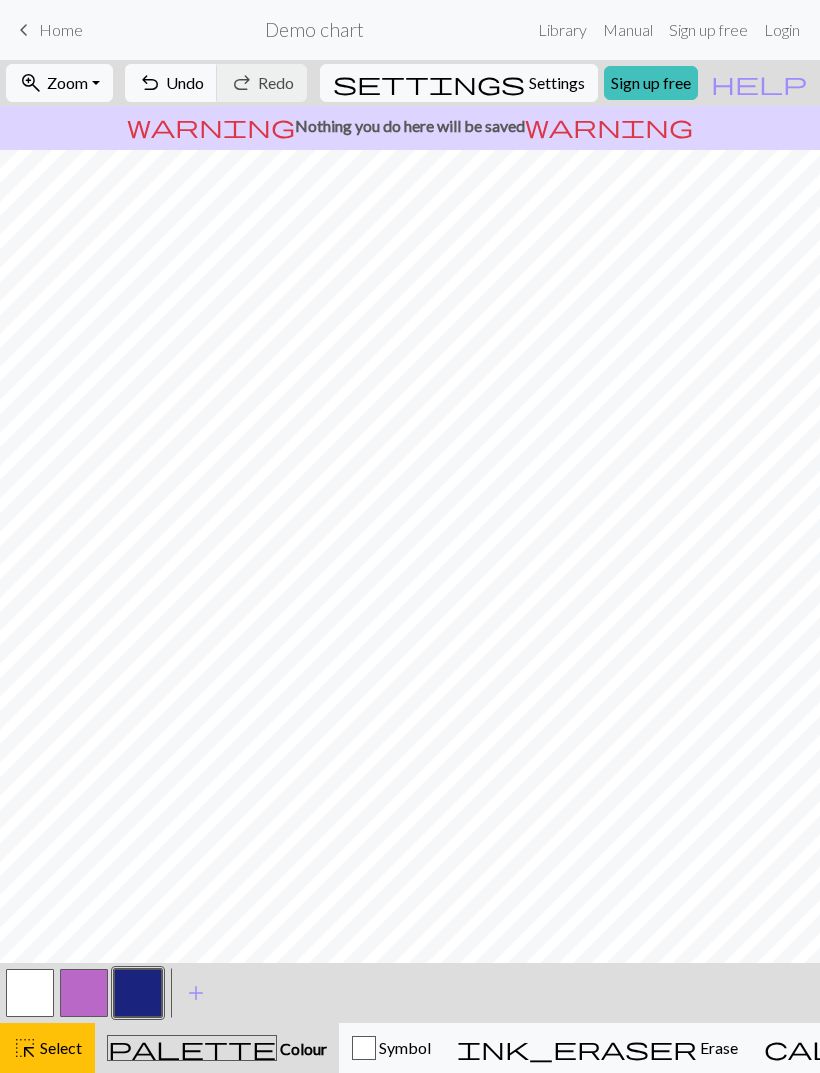 click on "highlight_alt   Select   Select" at bounding box center [47, 1048] 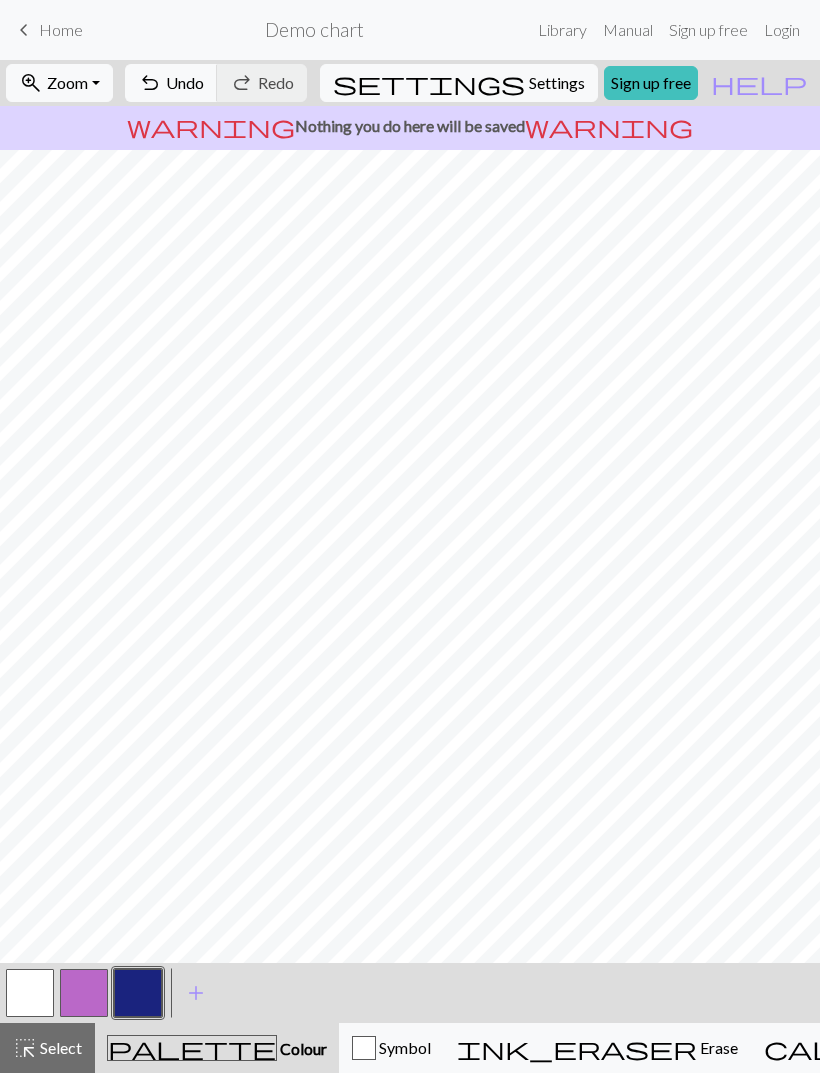 click on "settings  Settings" at bounding box center [459, 83] 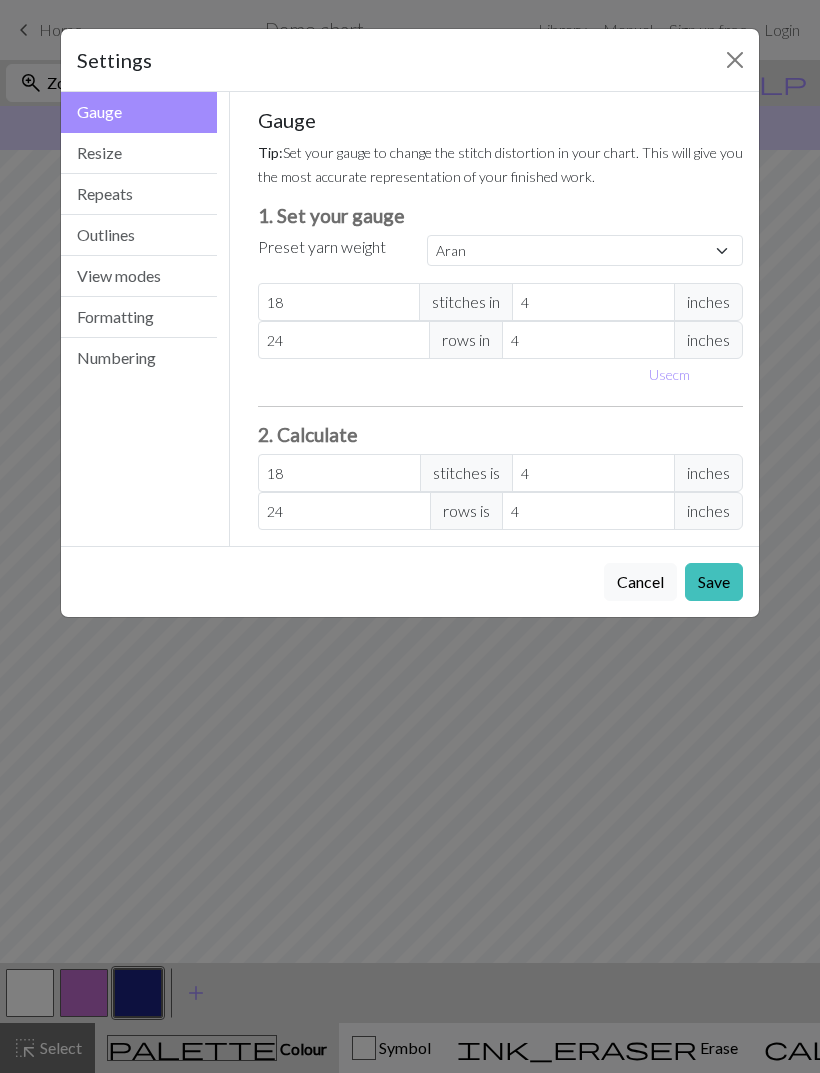 click on "Resize" at bounding box center (139, 153) 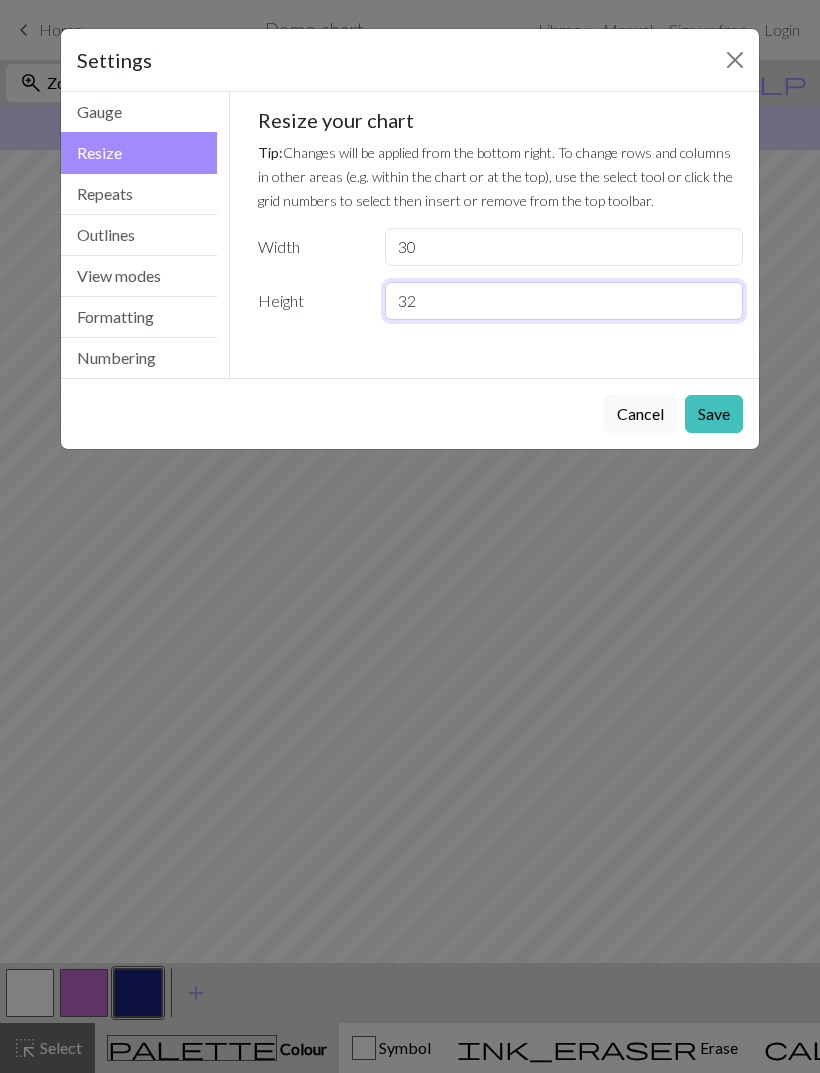 click on "32" at bounding box center (564, 301) 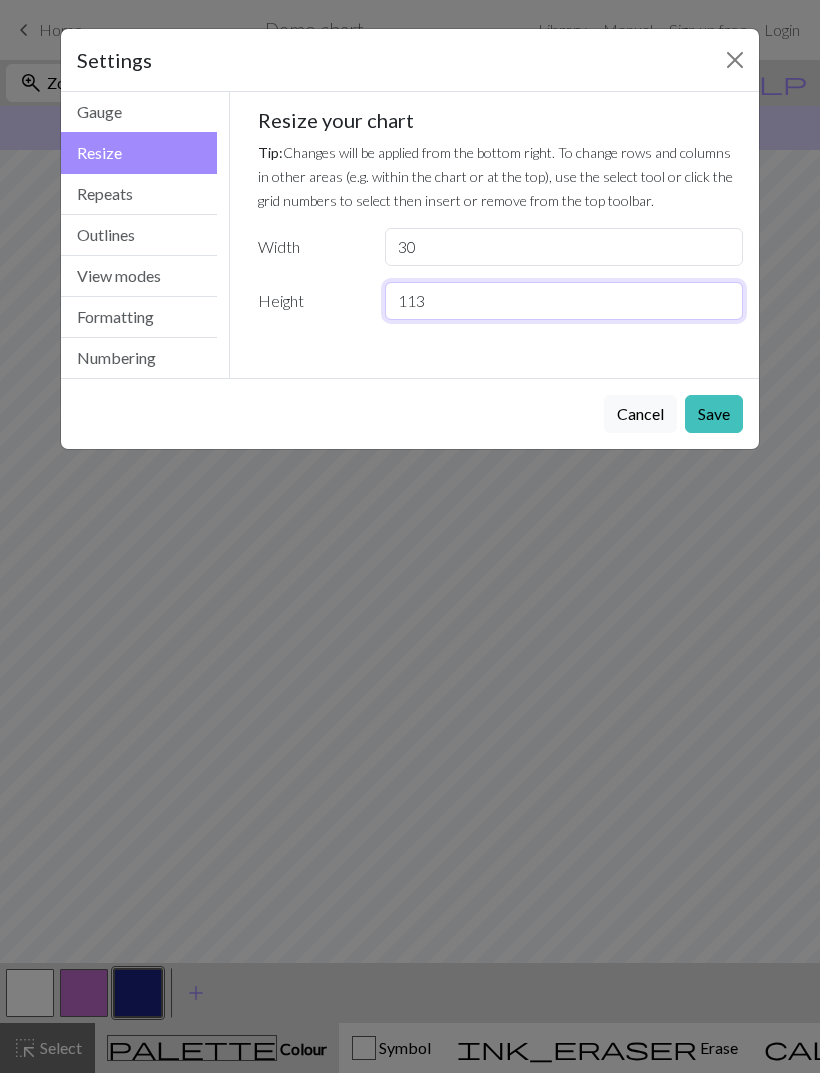 type on "113" 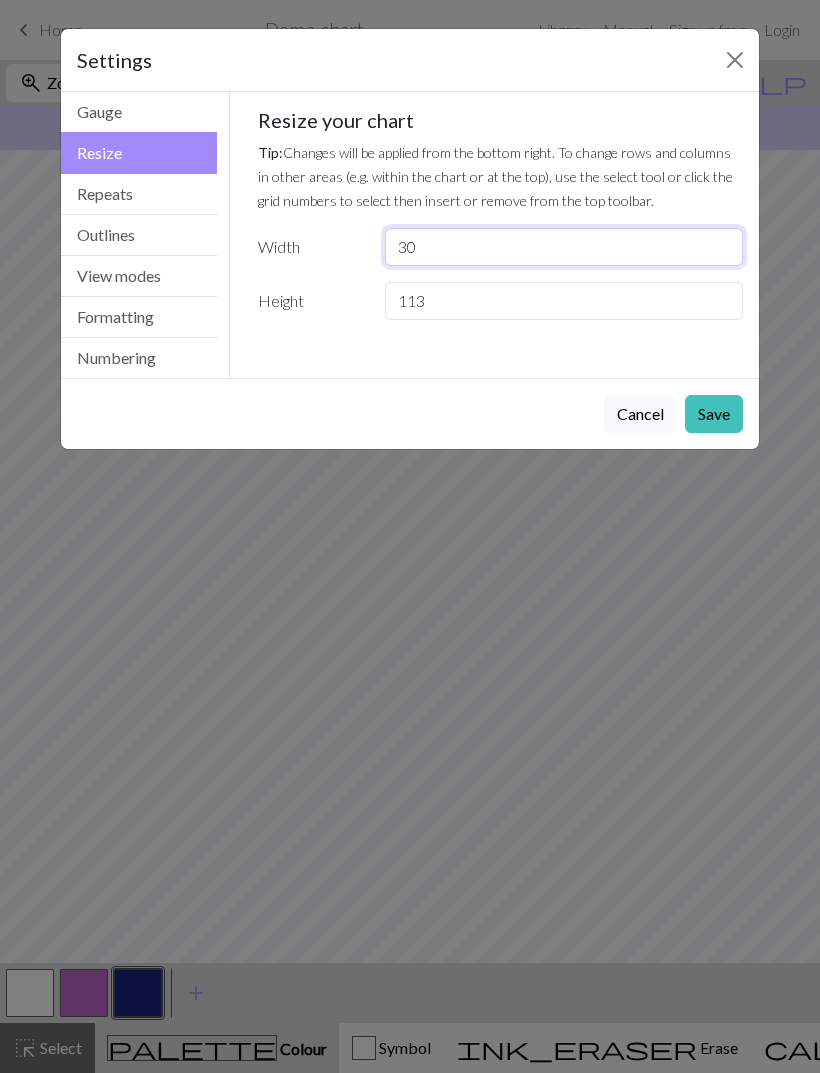 click on "30" at bounding box center (564, 247) 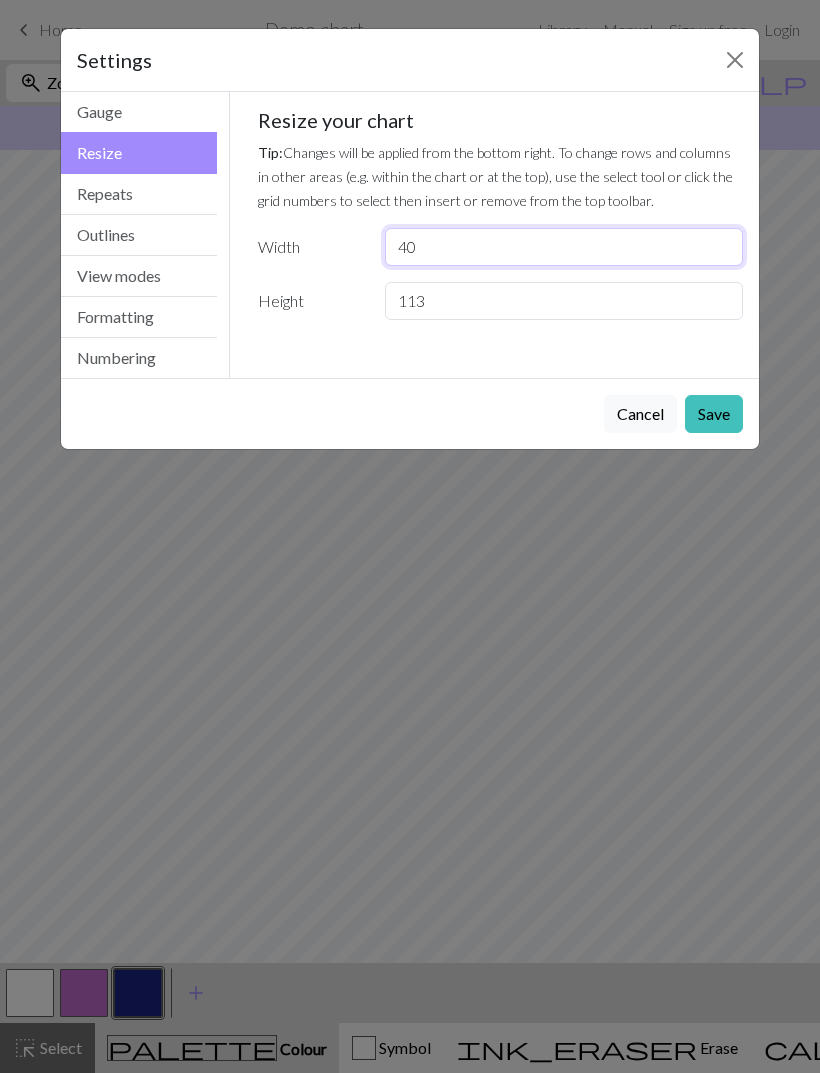 type on "40" 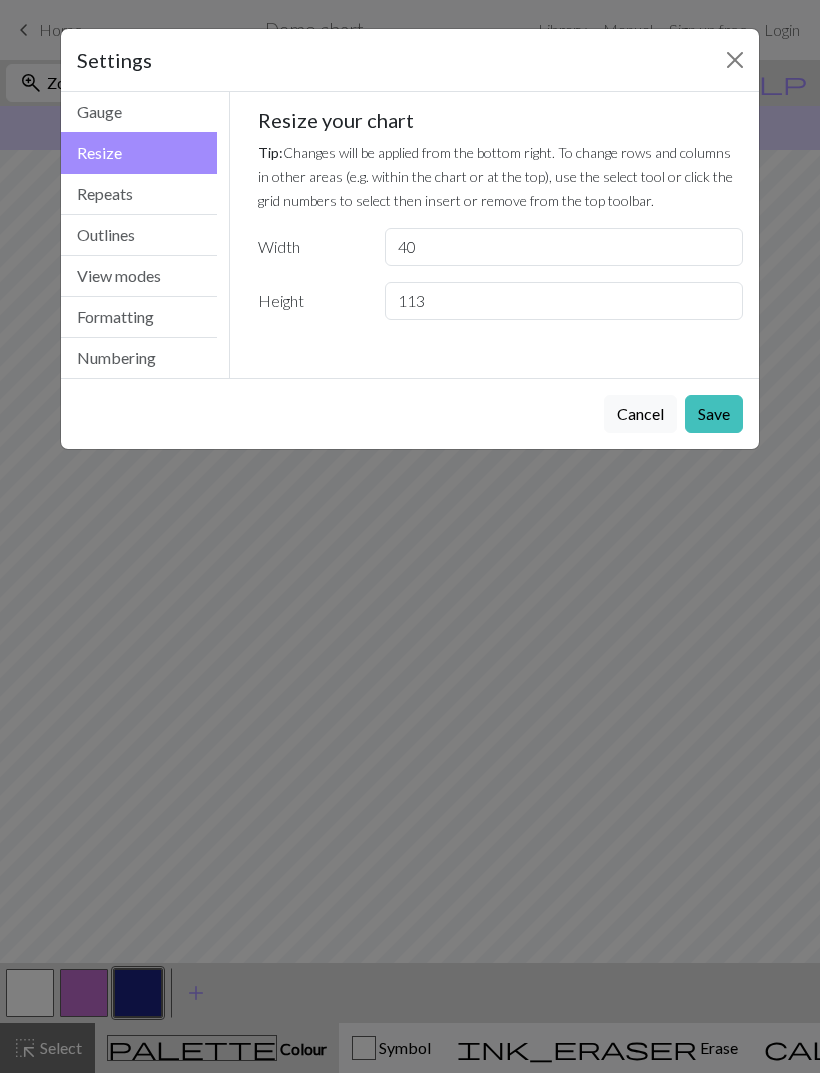 click on "Save" at bounding box center (714, 414) 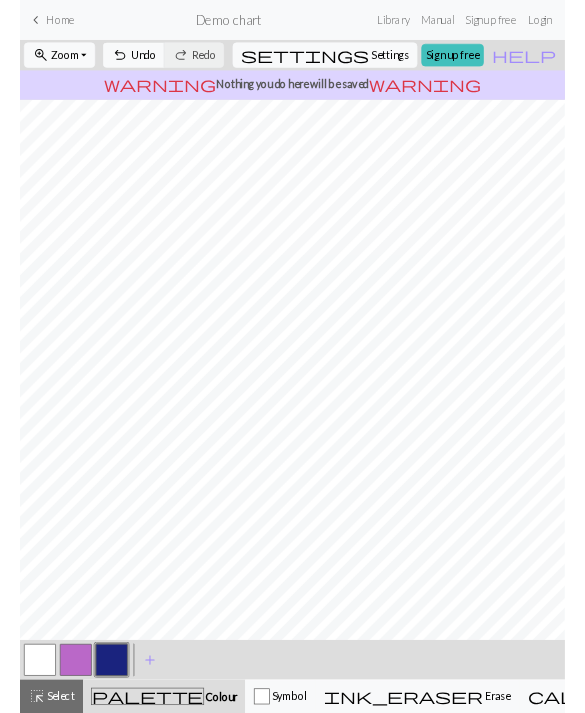 scroll, scrollTop: 0, scrollLeft: 0, axis: both 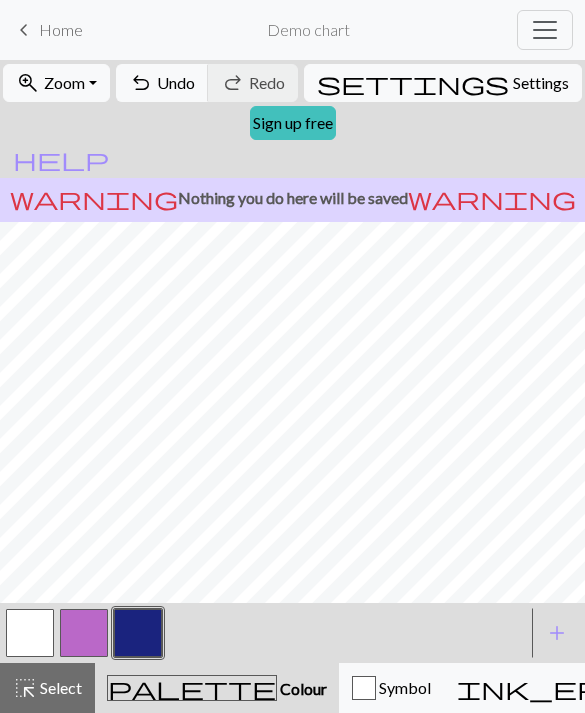 click on "Settings" at bounding box center (541, 83) 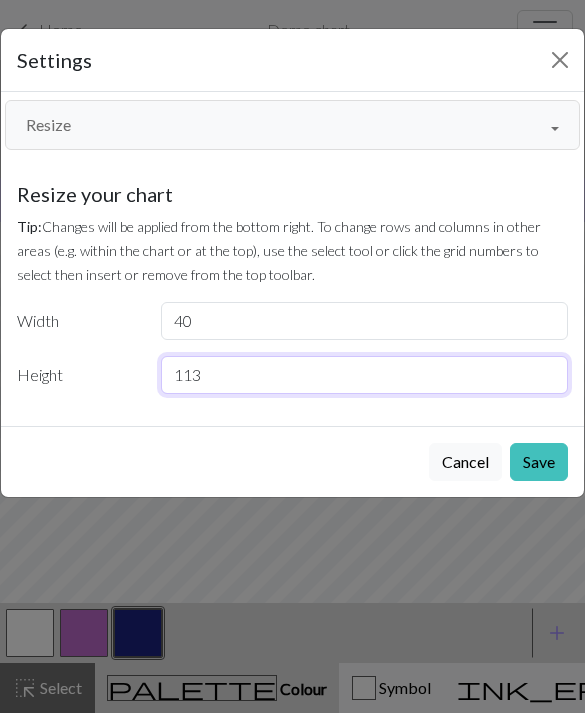 click on "113" at bounding box center [364, 375] 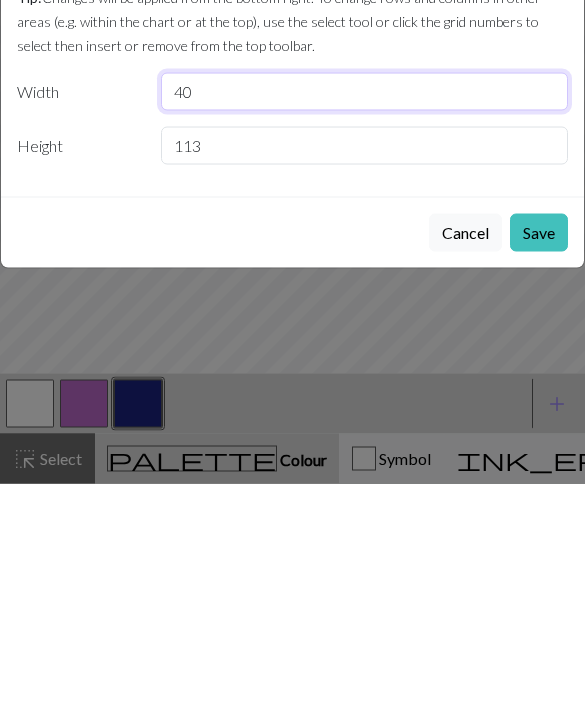 click on "40" at bounding box center [364, 321] 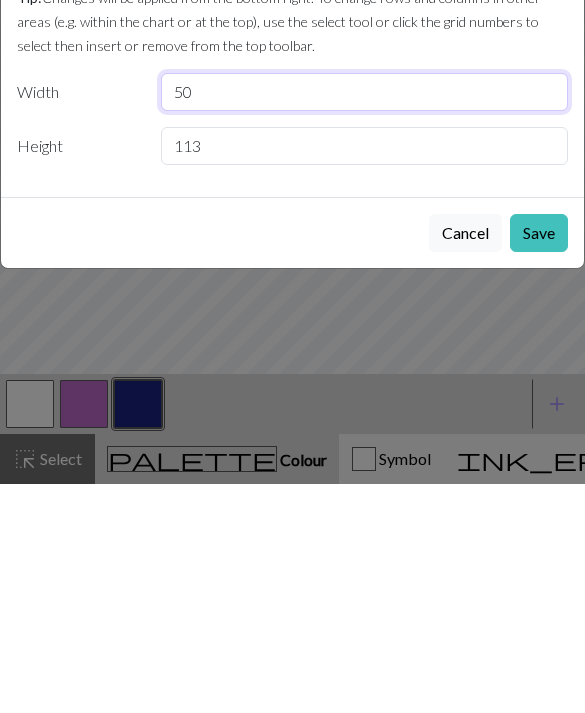type on "5" 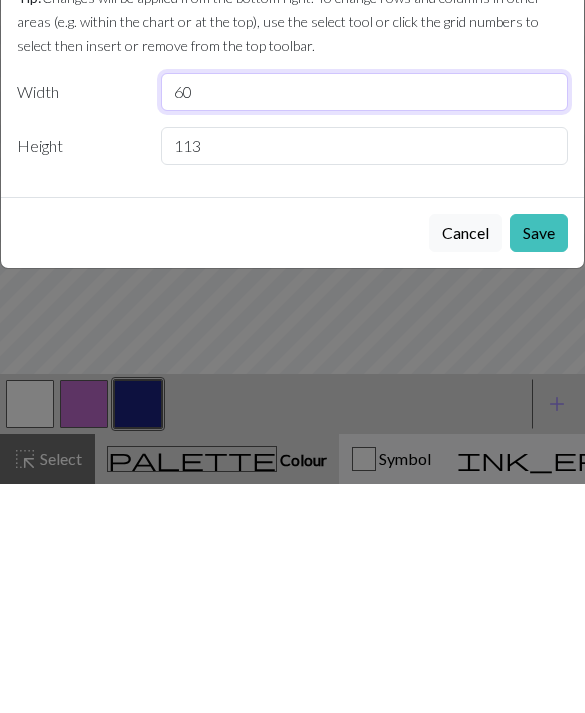 type on "60" 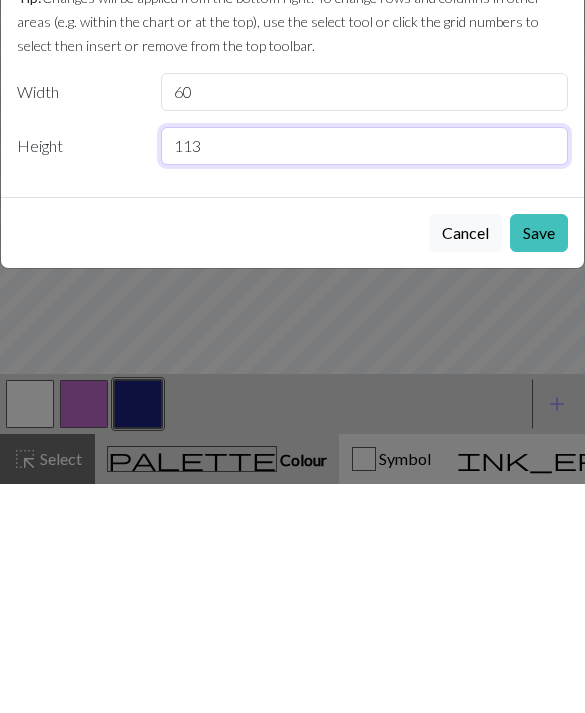 click on "113" at bounding box center (364, 375) 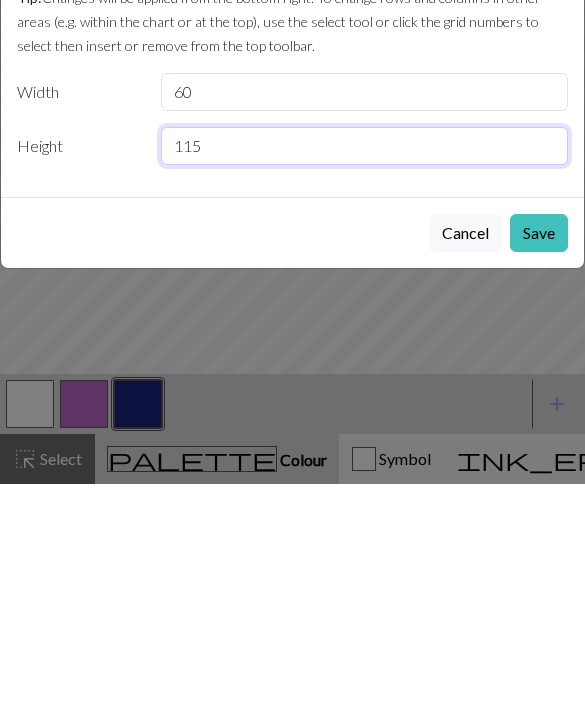 type on "115" 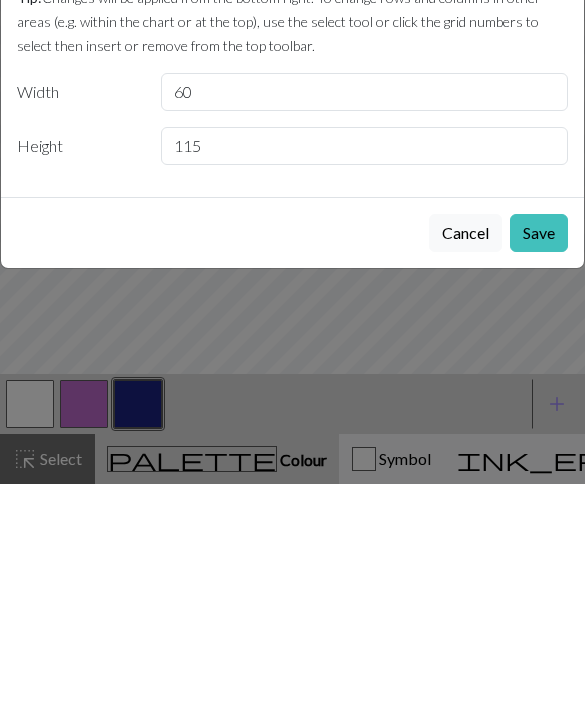 click on "Save" at bounding box center (539, 462) 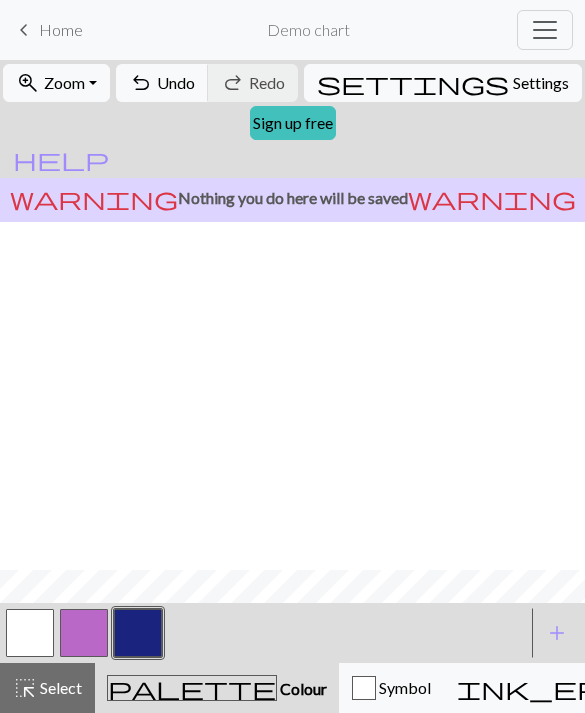 scroll, scrollTop: 412, scrollLeft: 0, axis: vertical 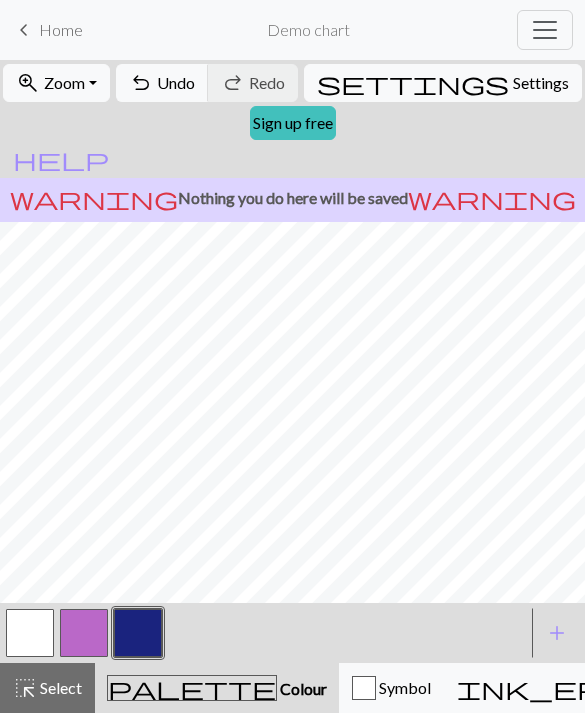 click on "Undo" at bounding box center [176, 82] 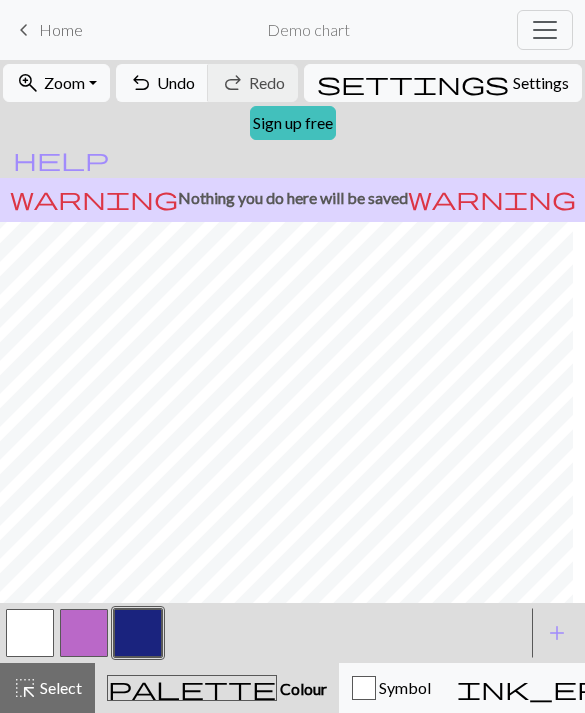 scroll, scrollTop: 767, scrollLeft: 0, axis: vertical 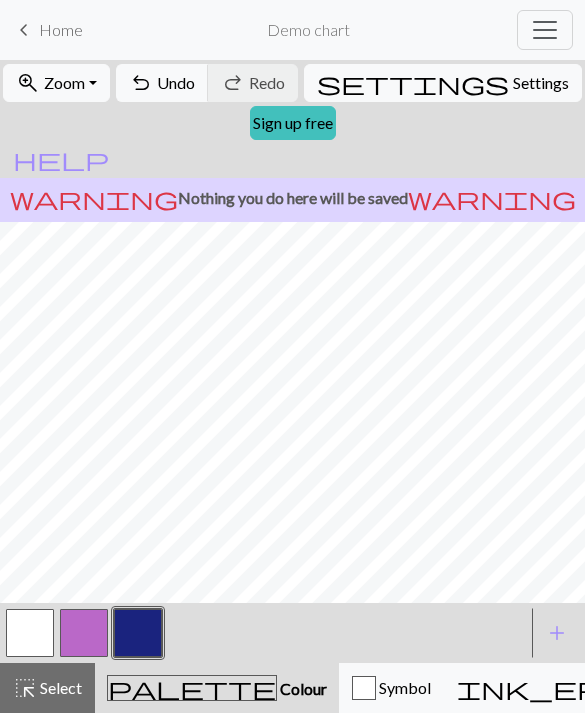 click on "Undo" at bounding box center (176, 82) 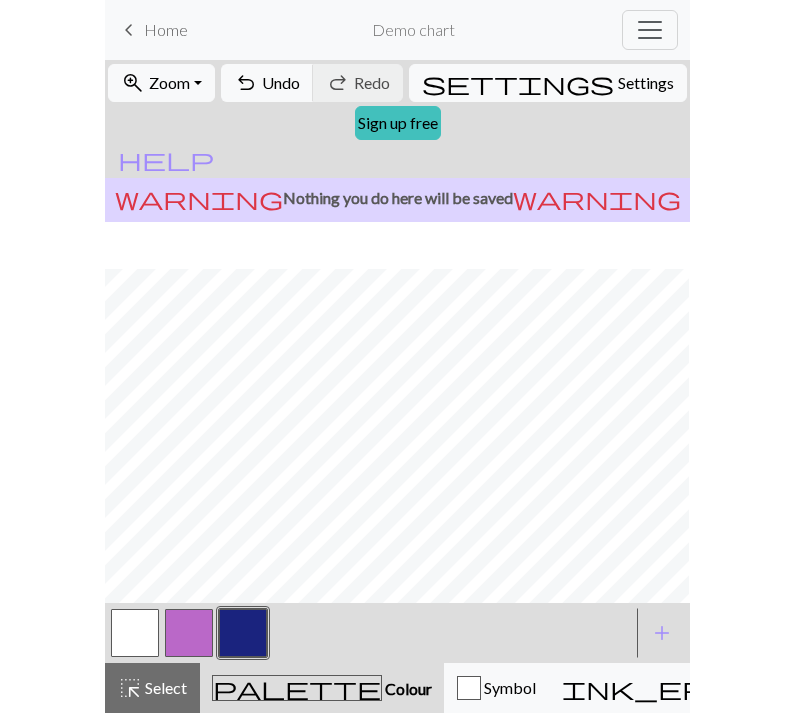 scroll, scrollTop: 164, scrollLeft: 290, axis: both 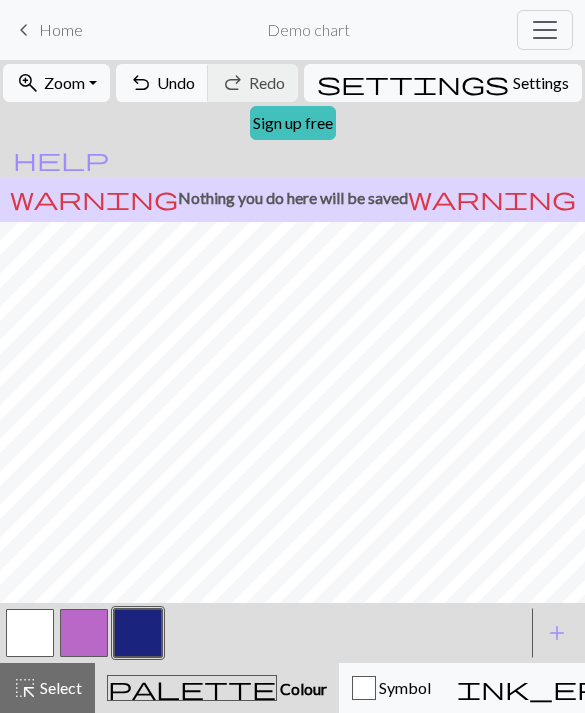 click on "zoom_in Zoom Zoom" at bounding box center [56, 83] 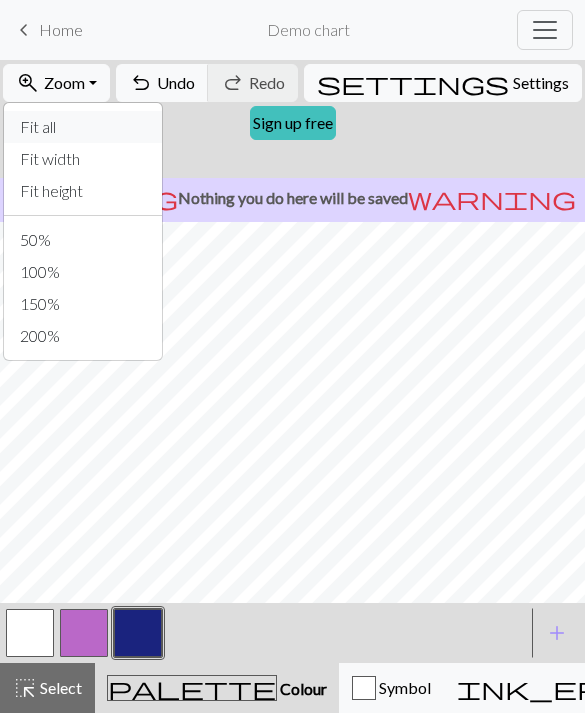 click on "Fit all" at bounding box center [83, 127] 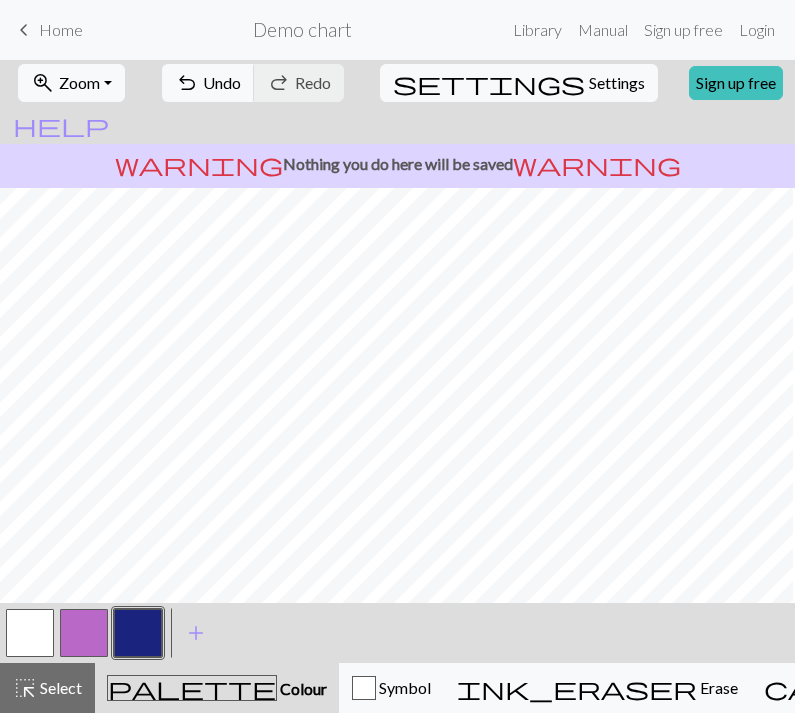 scroll, scrollTop: 767, scrollLeft: 0, axis: vertical 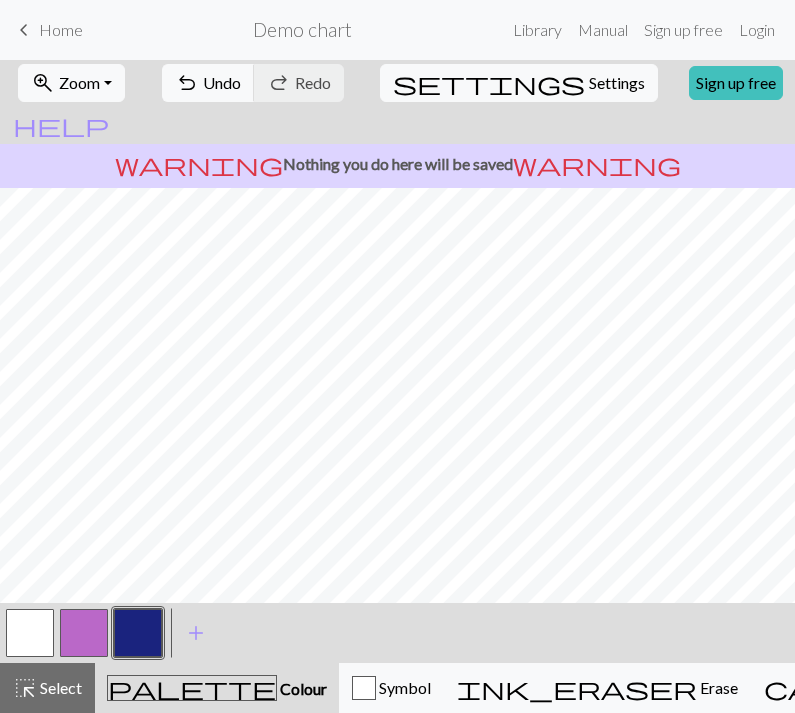 click on "Settings" at bounding box center [617, 83] 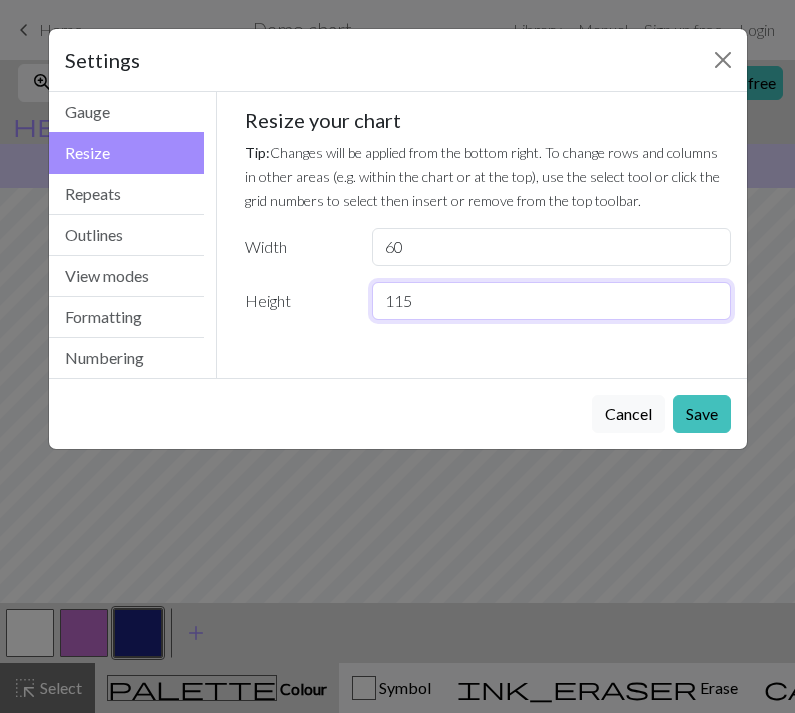 click on "115" at bounding box center [551, 301] 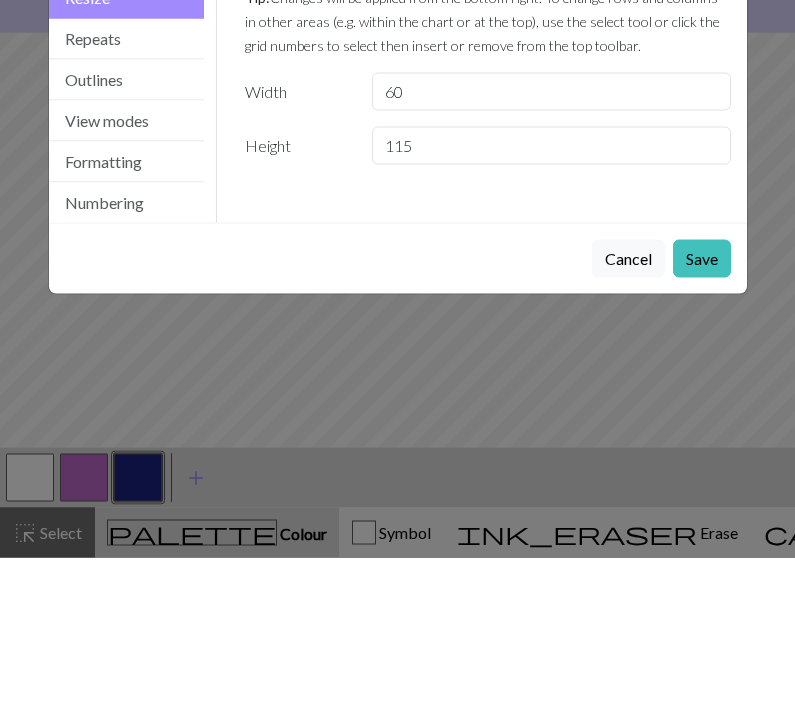 click on "Save" at bounding box center (702, 414) 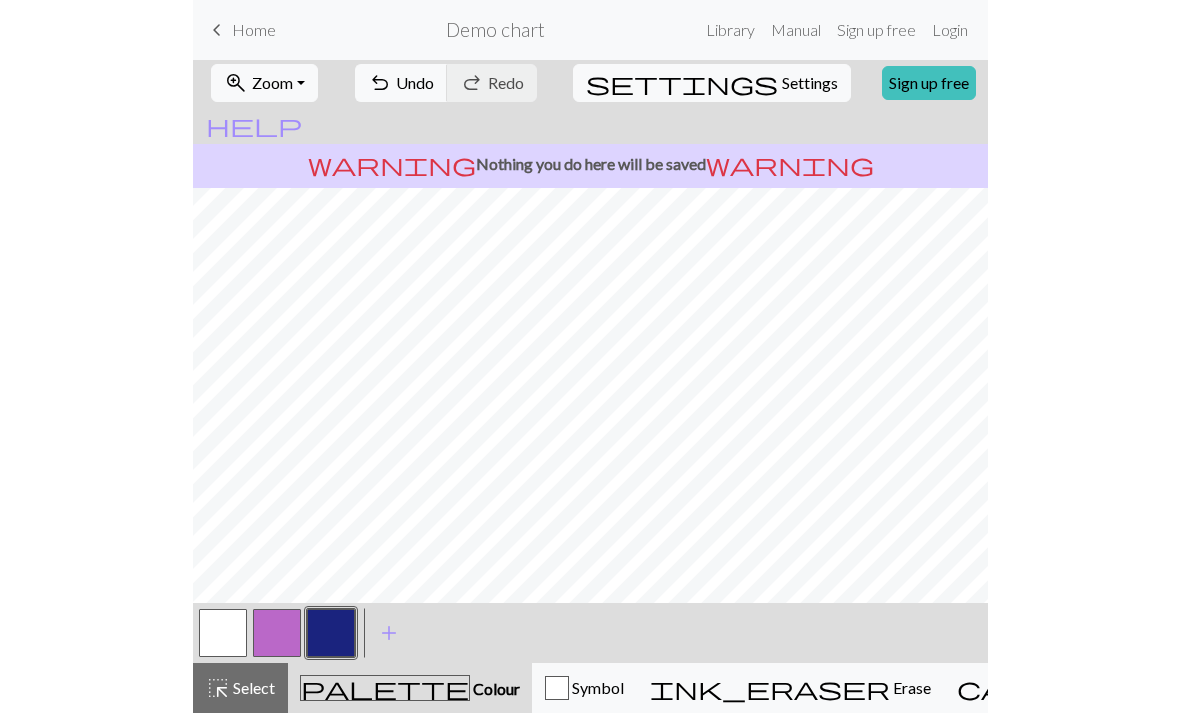 scroll, scrollTop: 761, scrollLeft: 0, axis: vertical 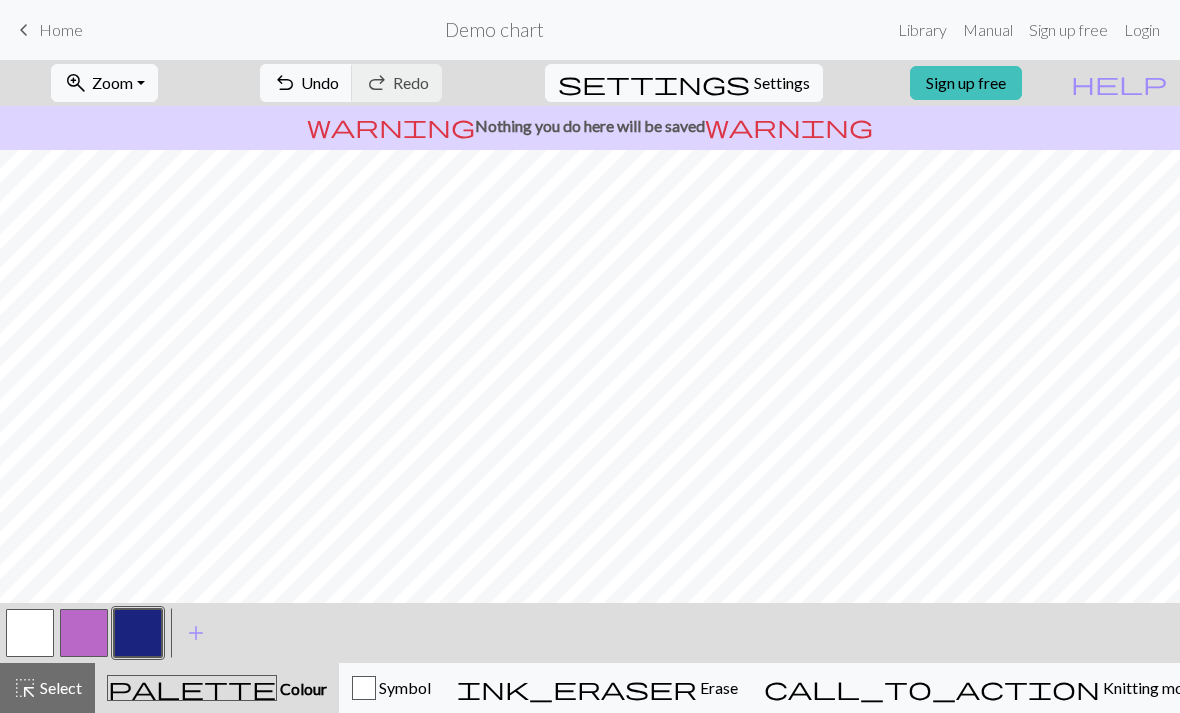 click on "Undo" at bounding box center [320, 82] 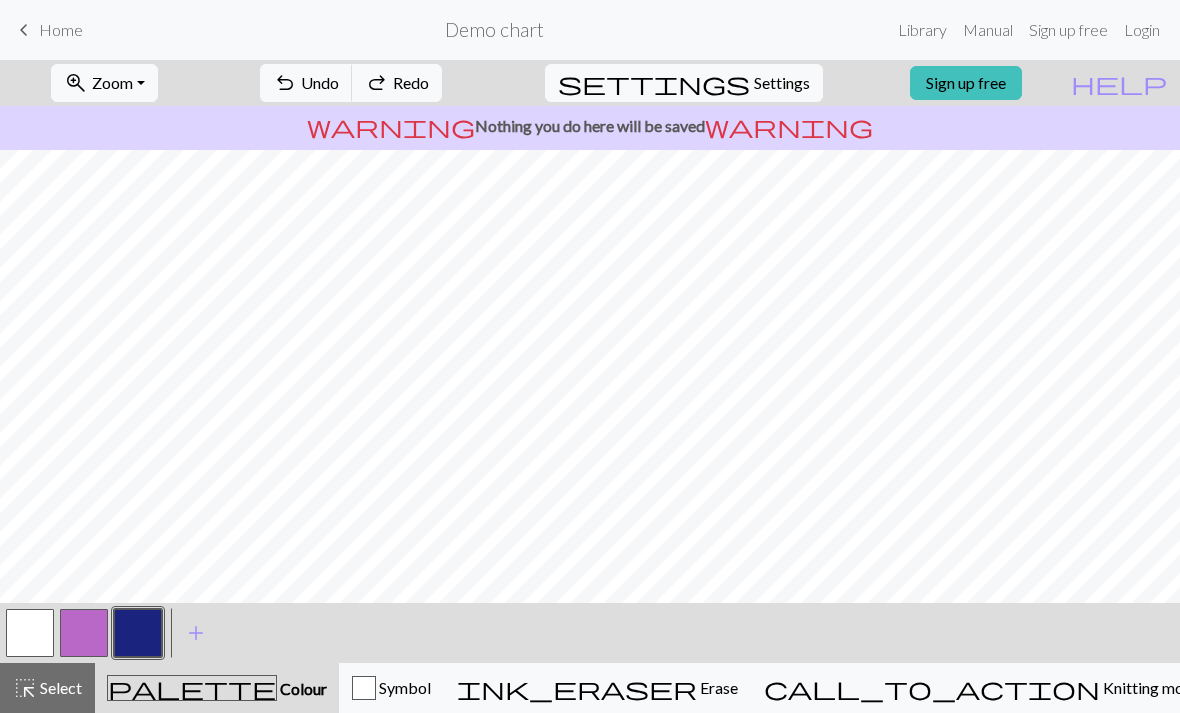 click on "Undo" at bounding box center (320, 82) 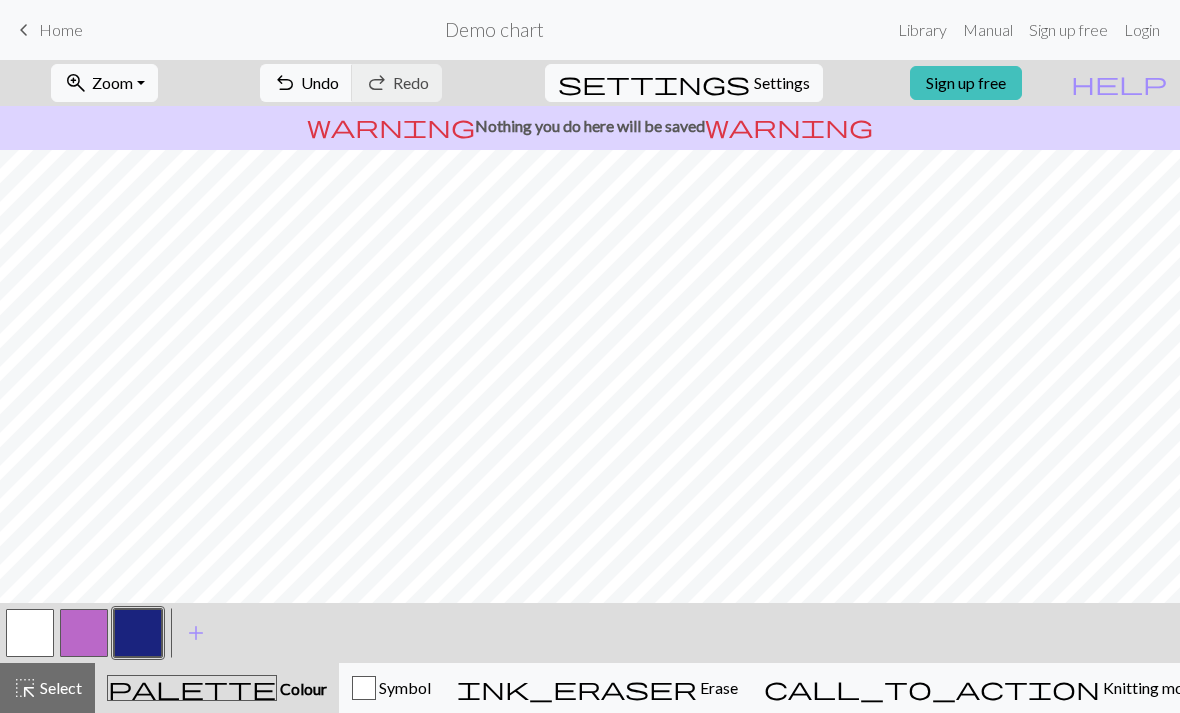 click on "Undo" at bounding box center (320, 82) 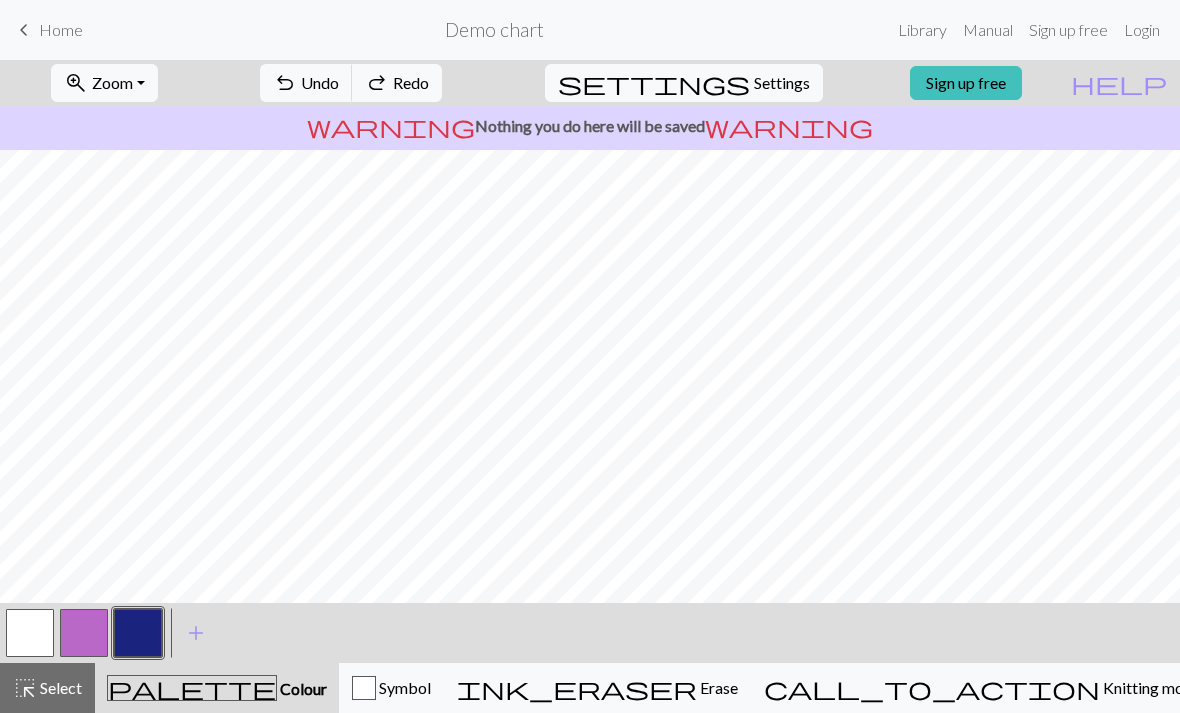 click on "Undo" at bounding box center [320, 82] 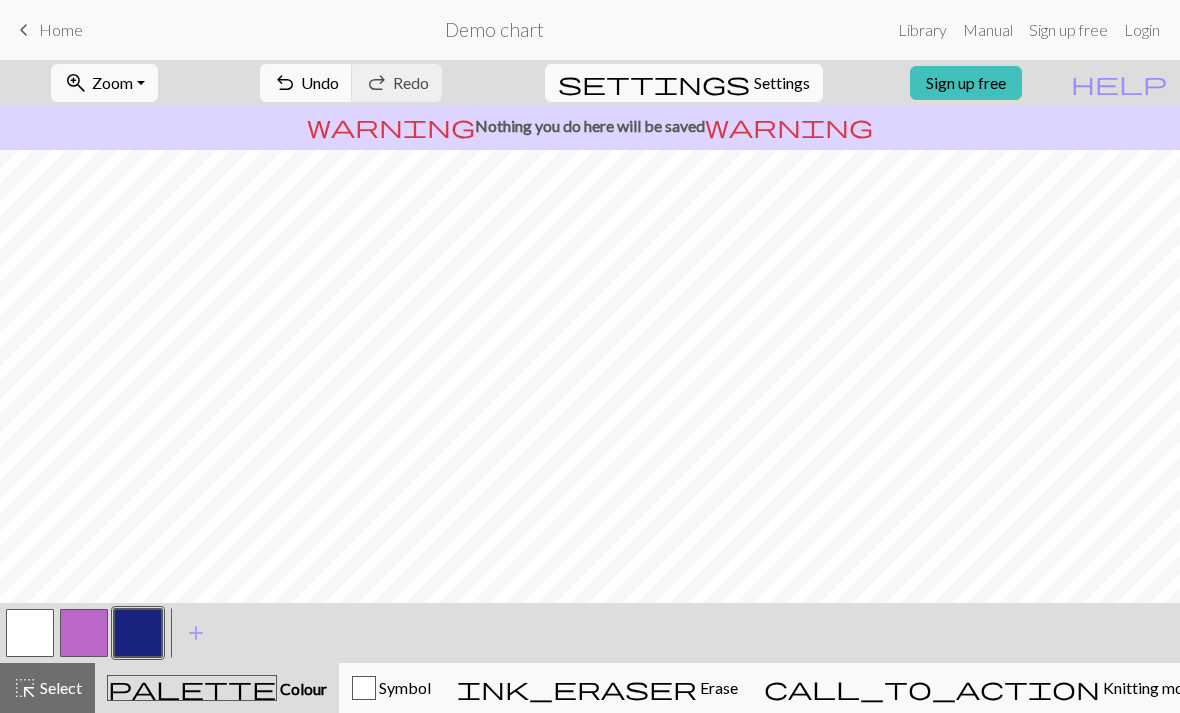 click on "Undo" at bounding box center [320, 82] 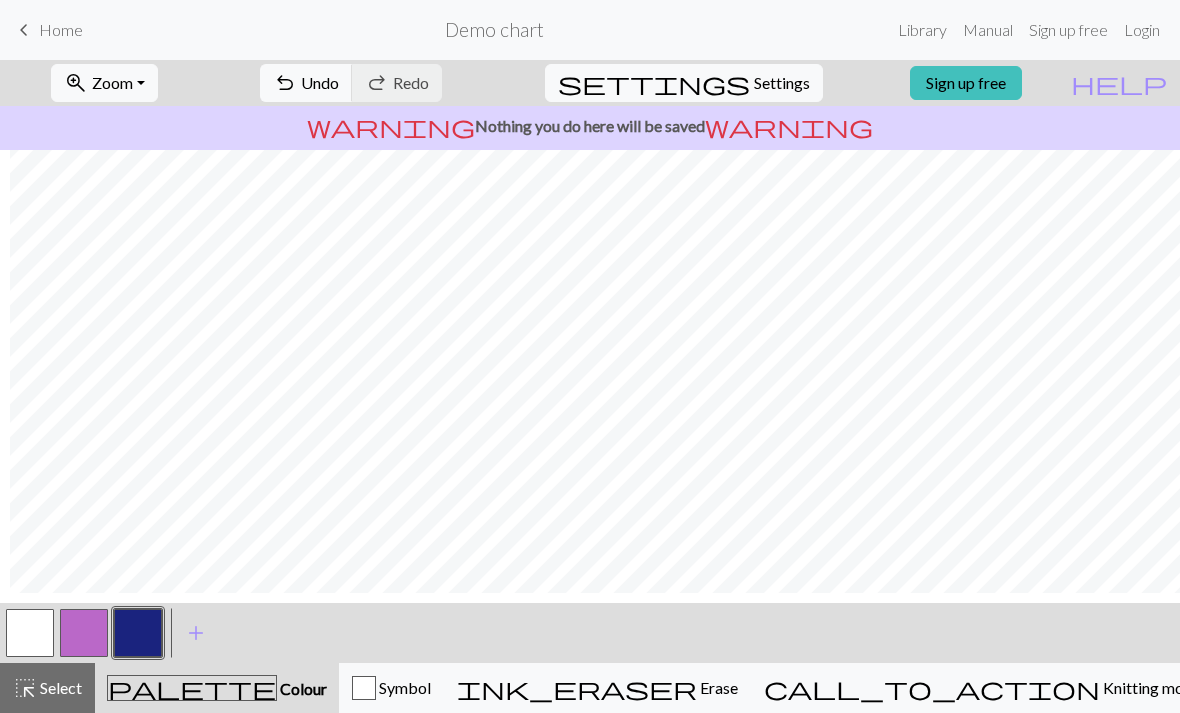 scroll, scrollTop: 737, scrollLeft: 18, axis: both 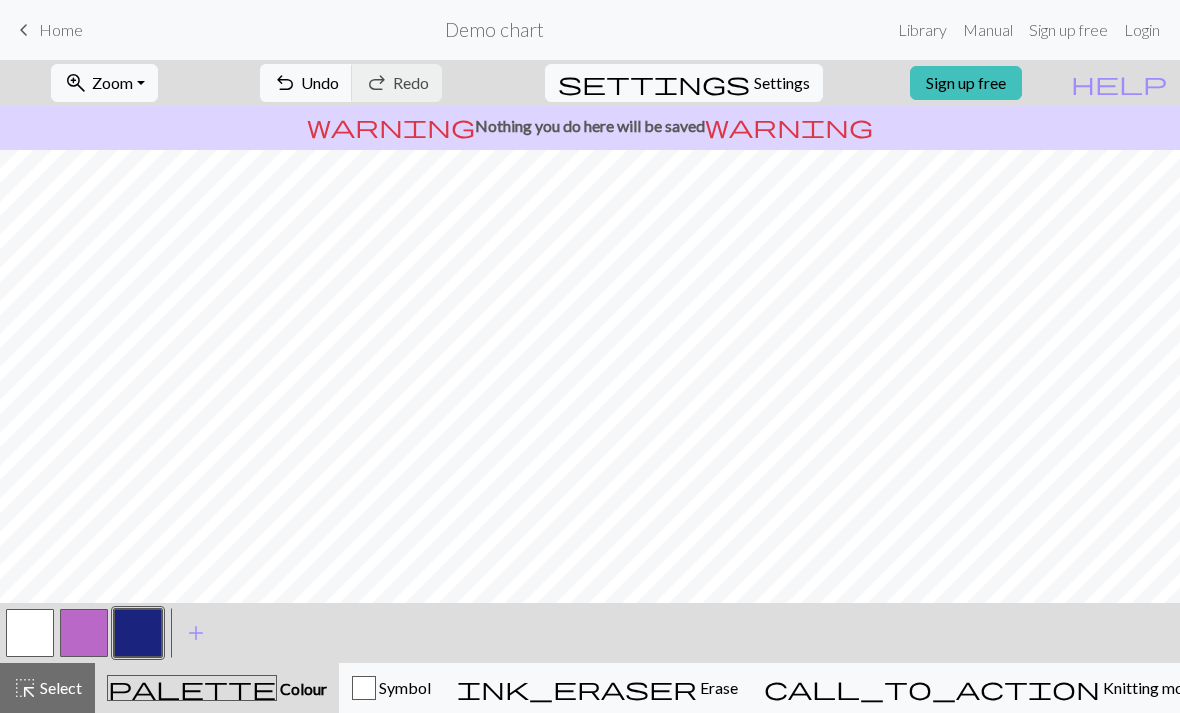 click on "Zoom" at bounding box center (112, 82) 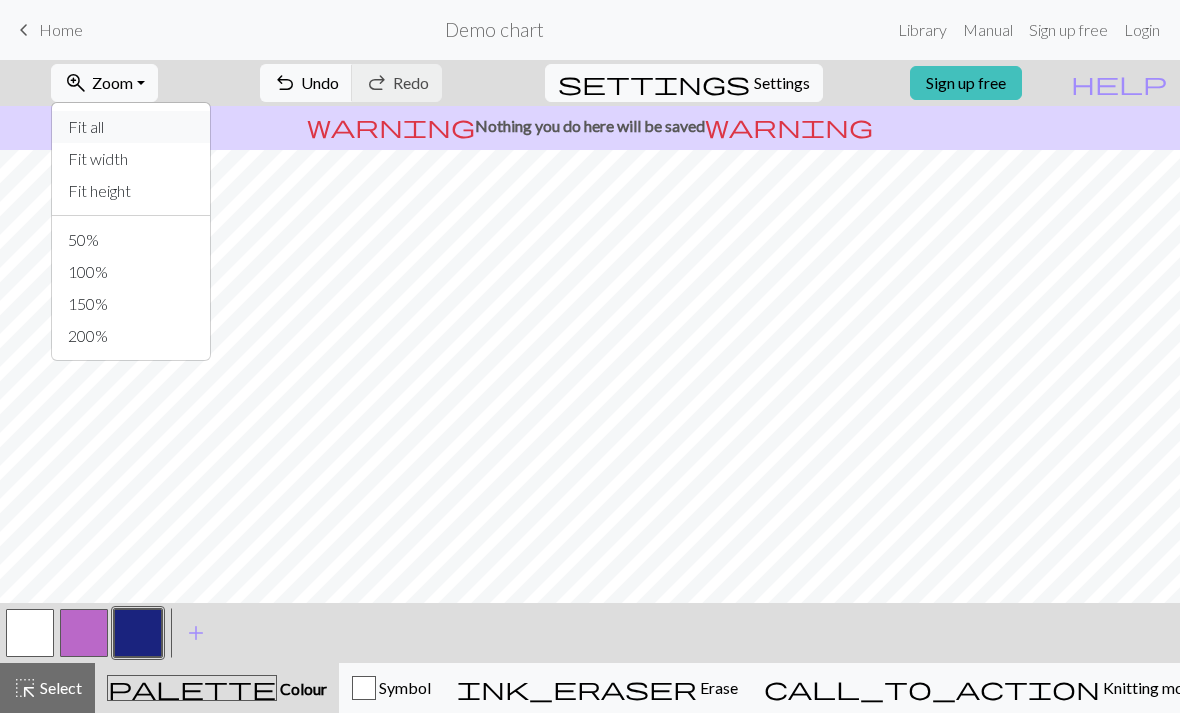 click on "Fit all" at bounding box center [131, 127] 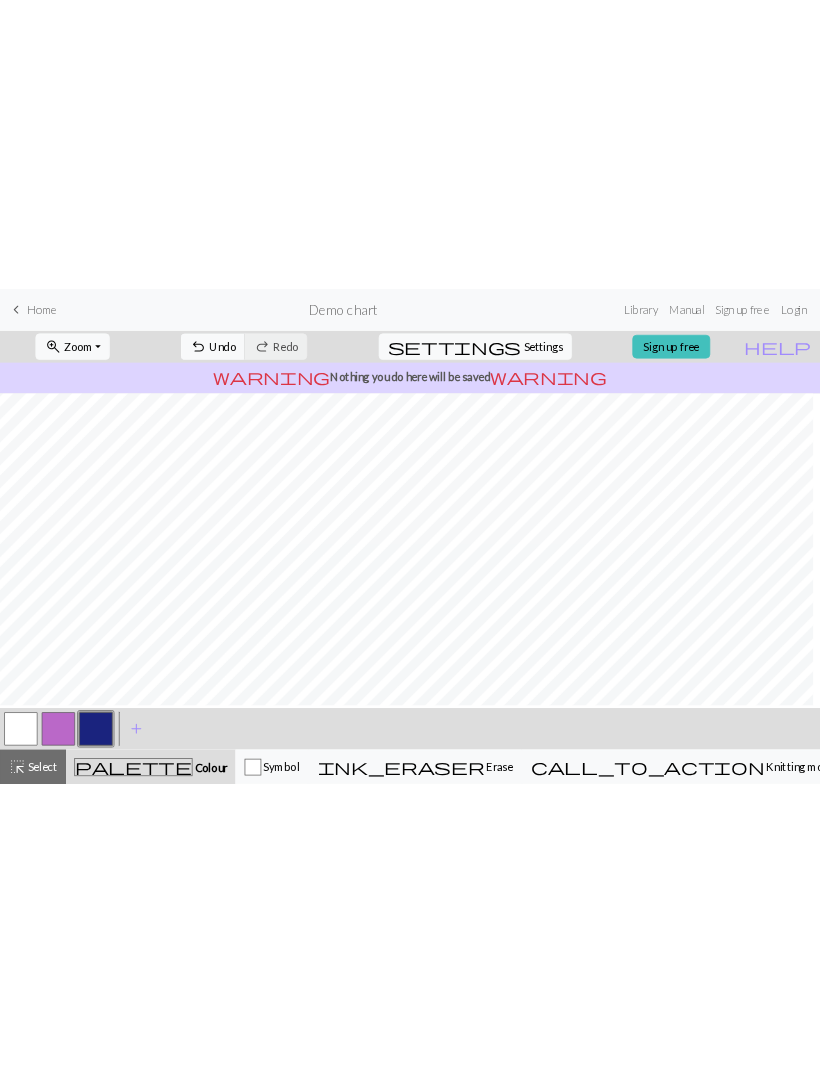 scroll, scrollTop: 333, scrollLeft: 52, axis: both 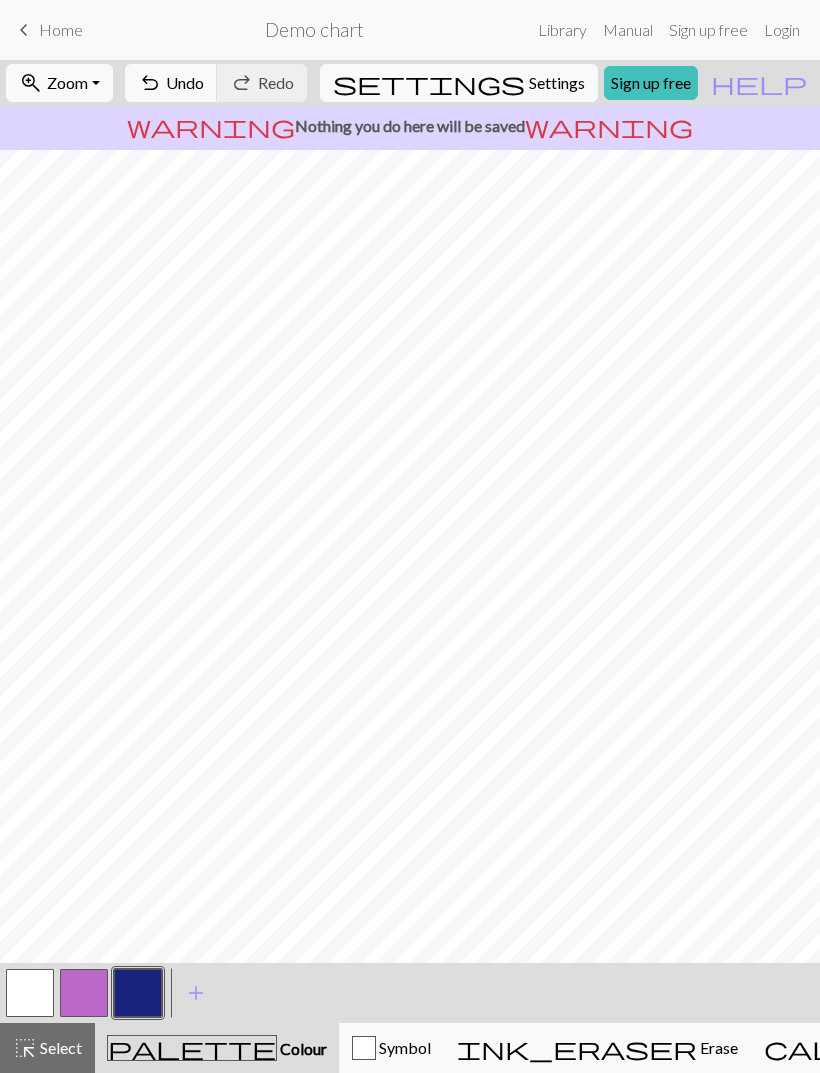 click on "zoom_in Zoom Zoom" at bounding box center [59, 83] 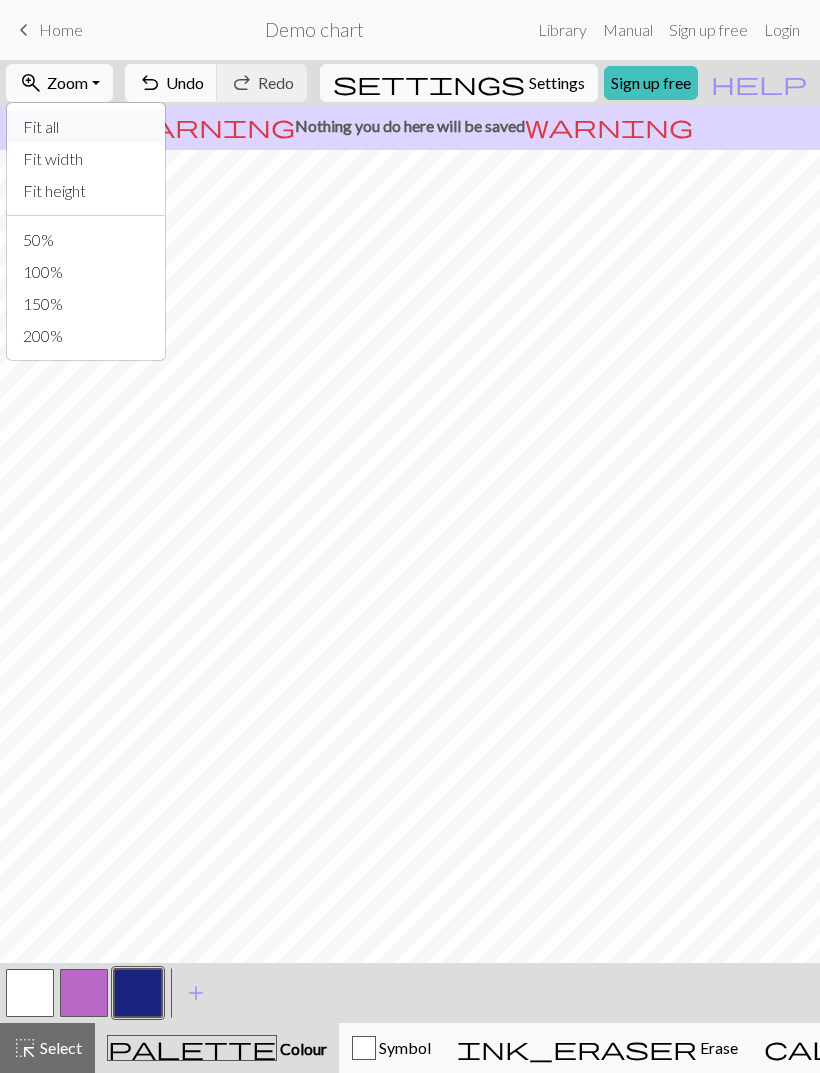 click on "Fit all" at bounding box center (86, 127) 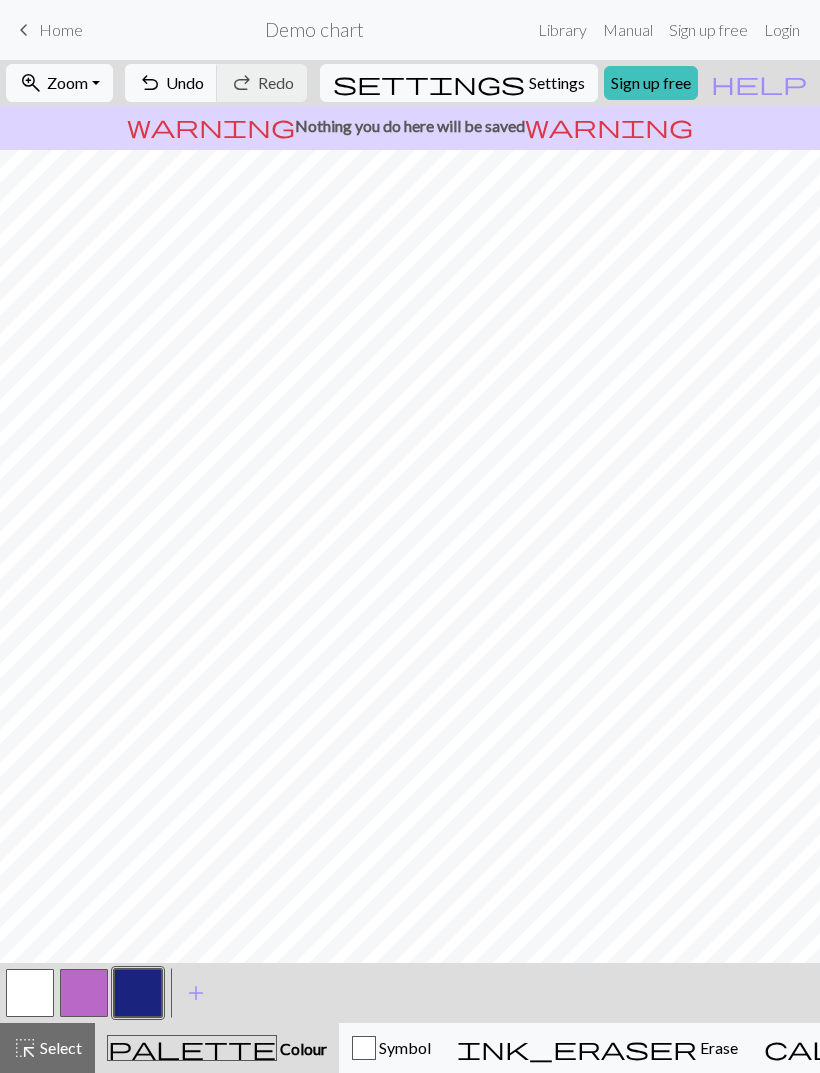 scroll, scrollTop: 299, scrollLeft: 57, axis: both 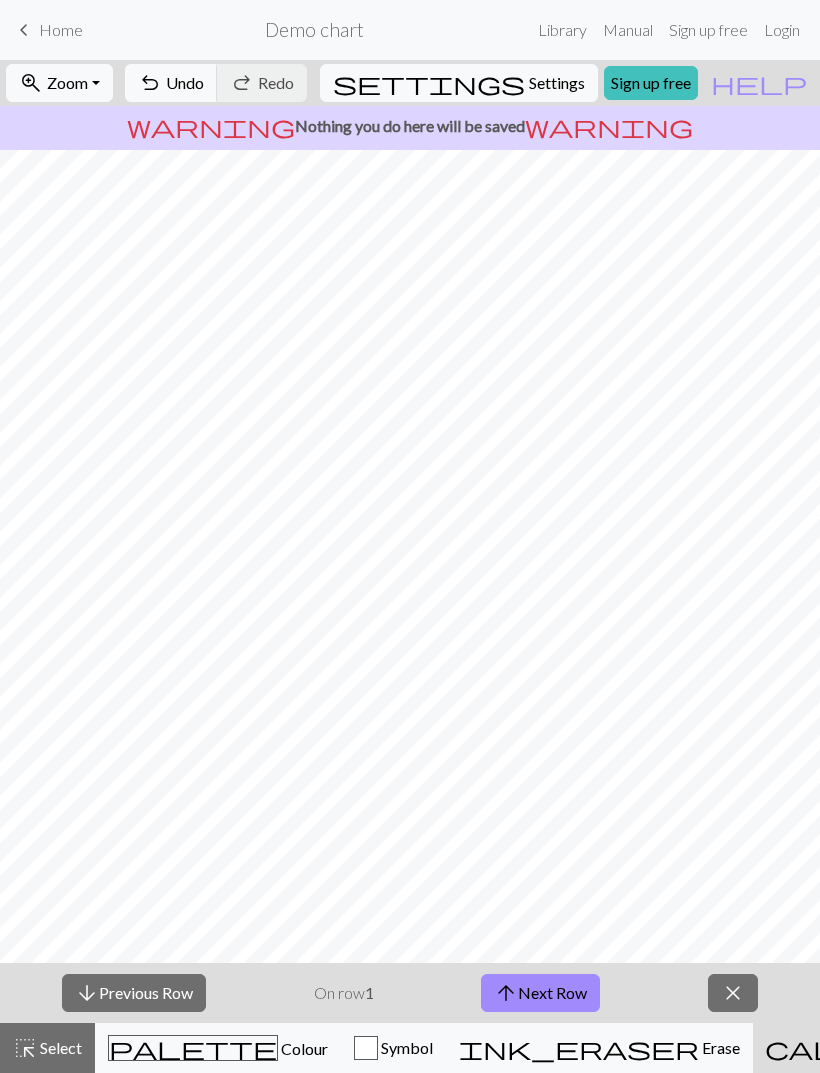click on "Knitting mode" at bounding box center (1151, 1047) 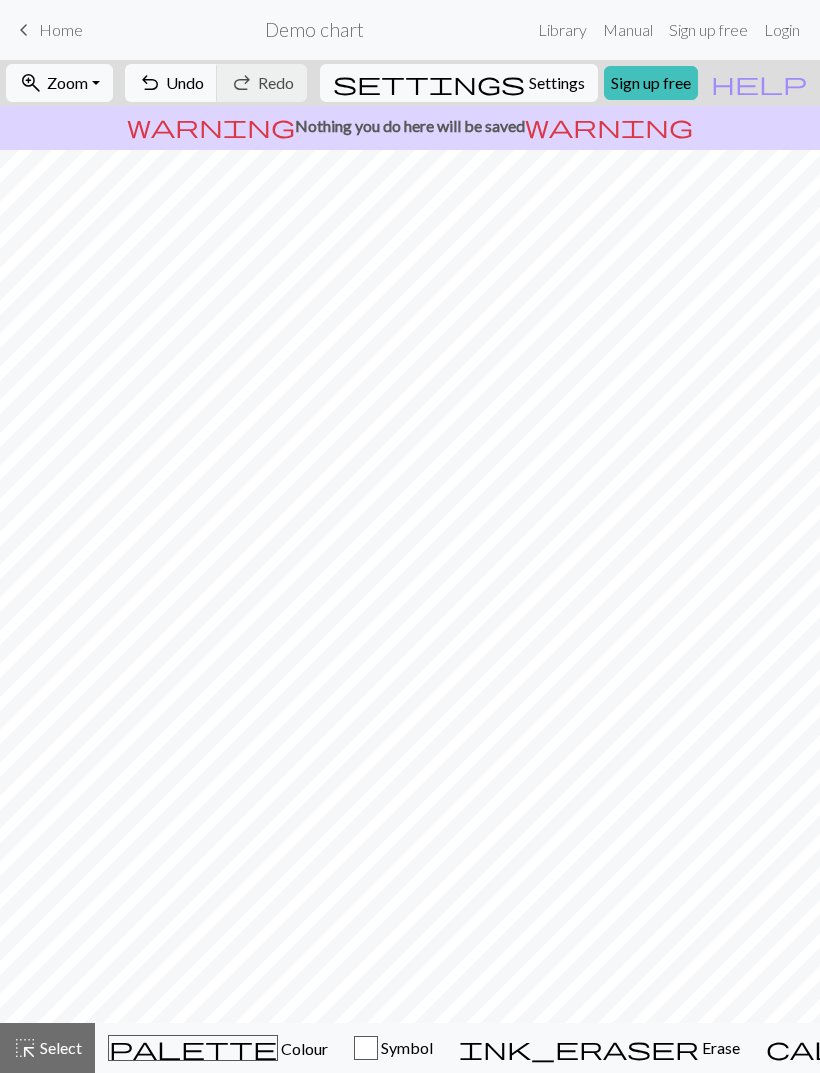 click on "zoom_in Zoom Zoom" at bounding box center (59, 83) 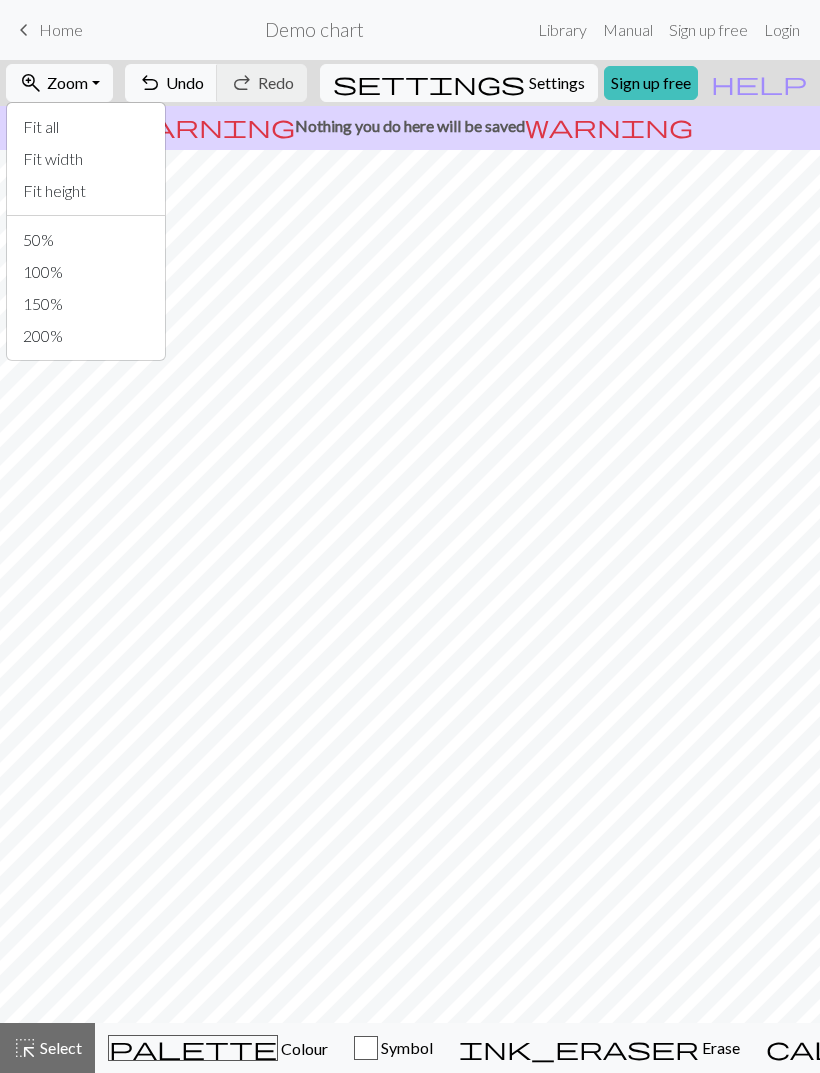 click on "zoom_in Zoom Zoom" at bounding box center (59, 83) 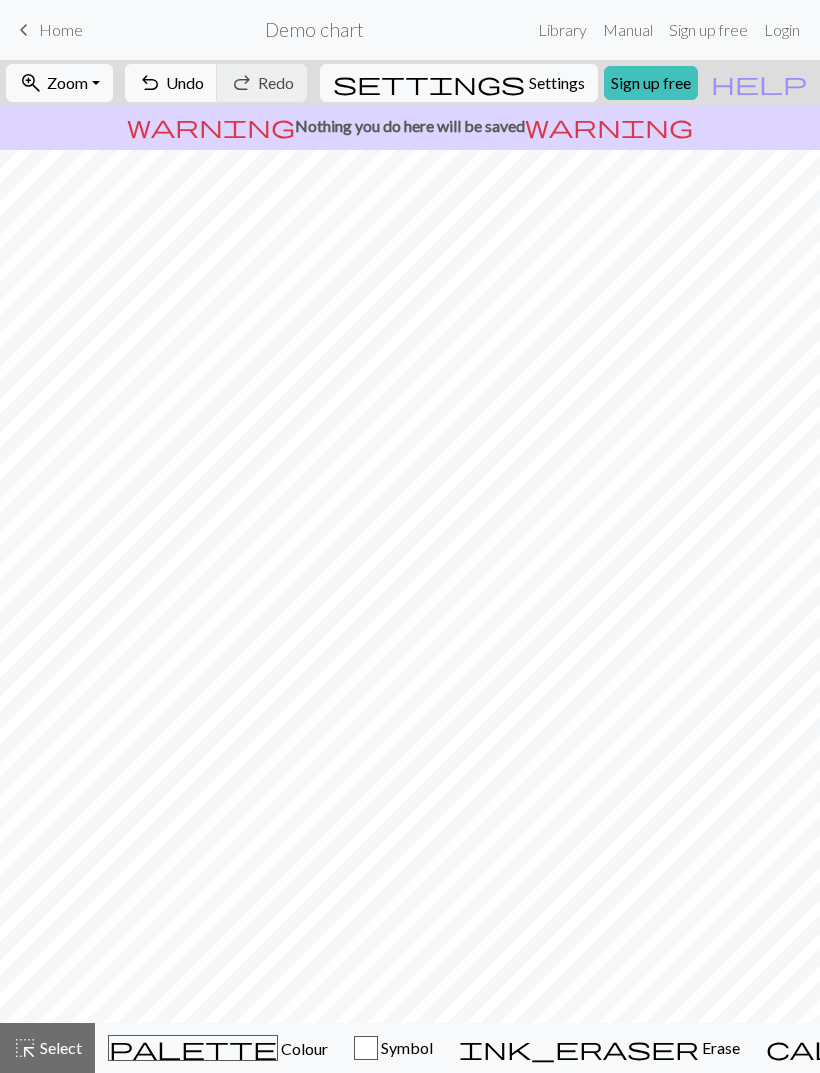 click on "zoom_in Zoom Zoom" at bounding box center [59, 83] 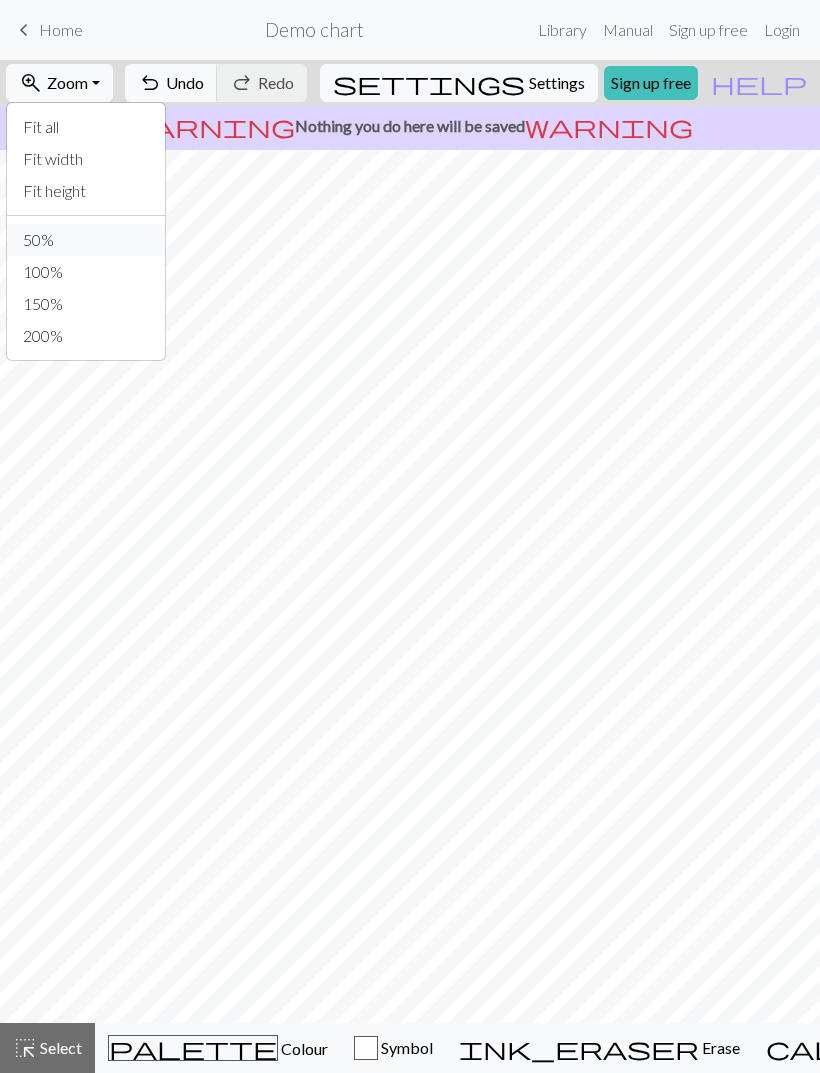 click on "50%" at bounding box center (86, 240) 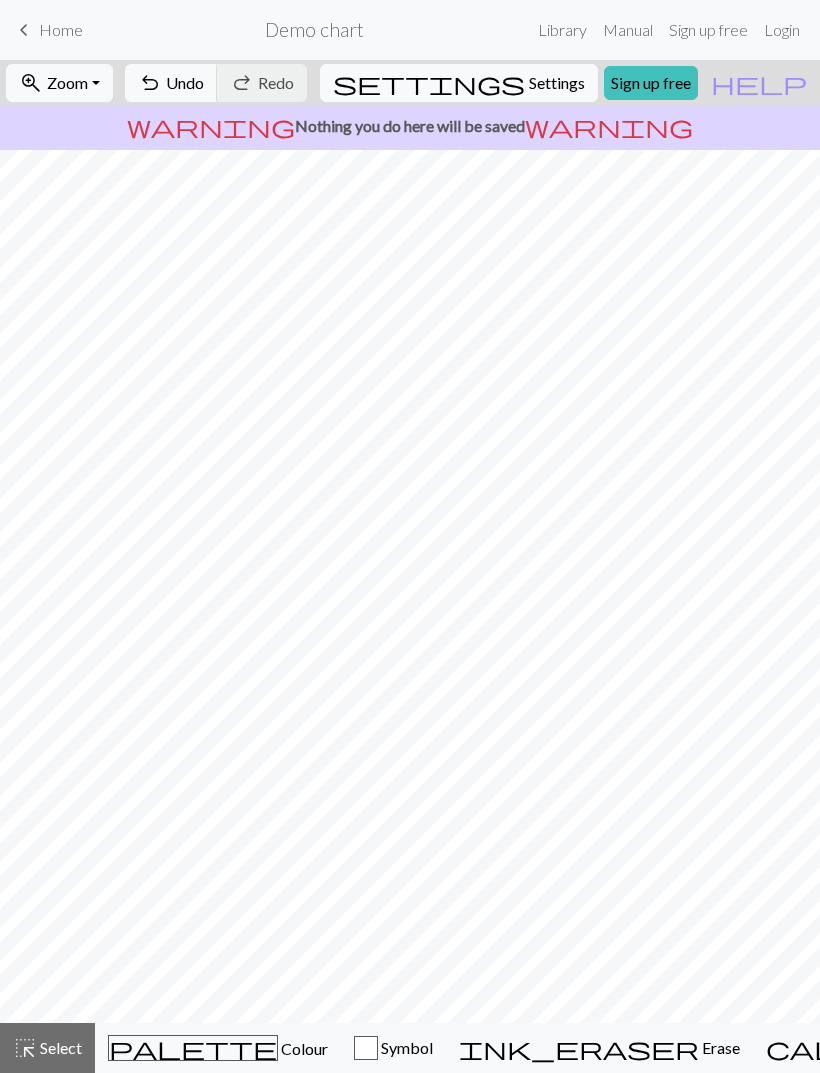 click on "Zoom" at bounding box center (67, 82) 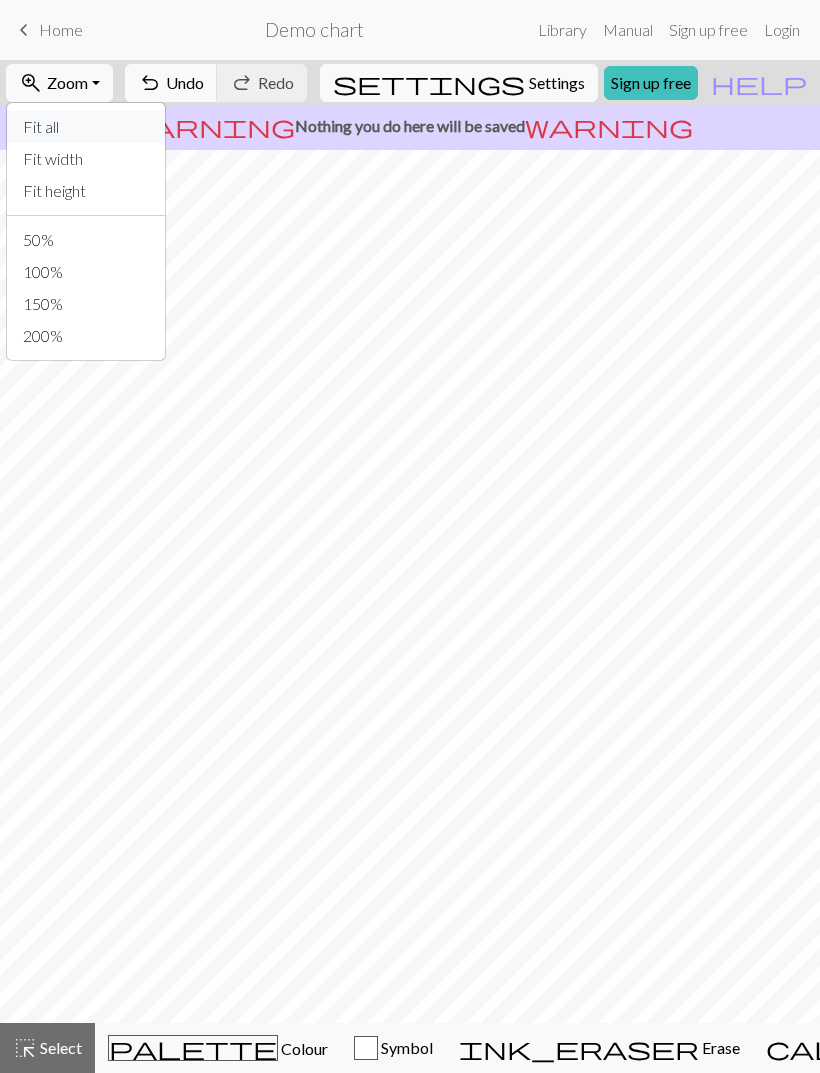 click on "Fit all" at bounding box center (86, 127) 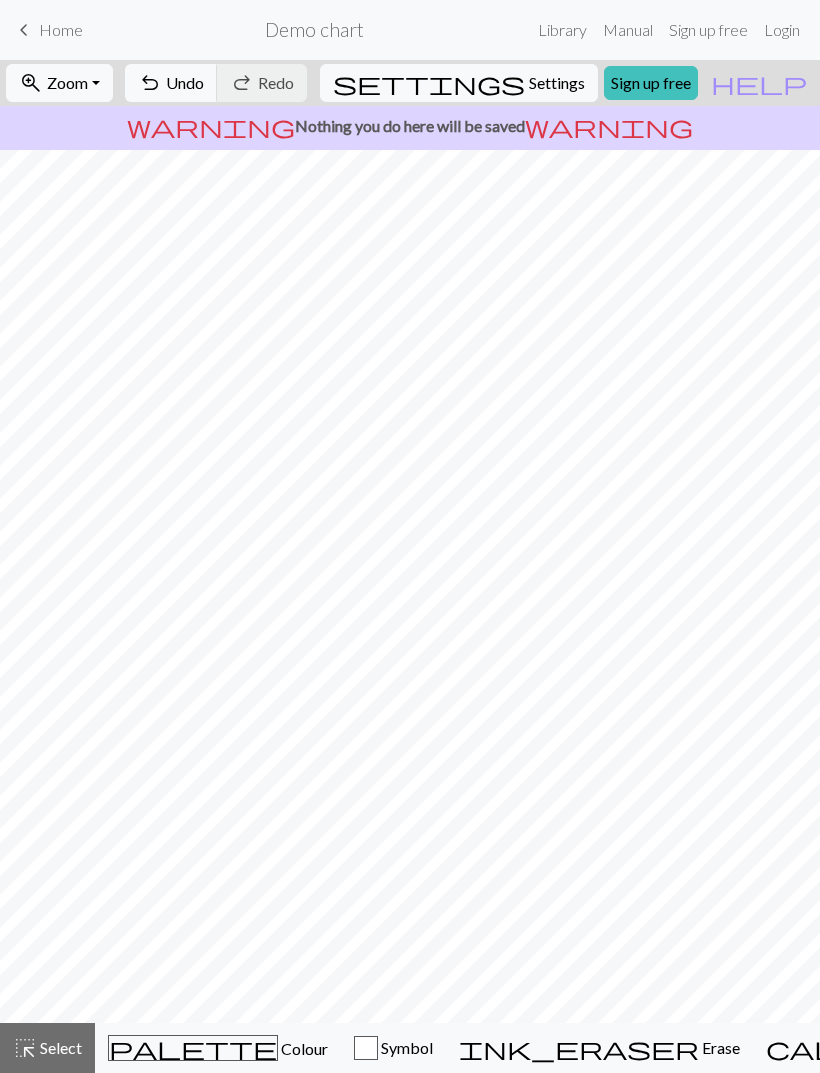 click on "Select" at bounding box center [59, 1047] 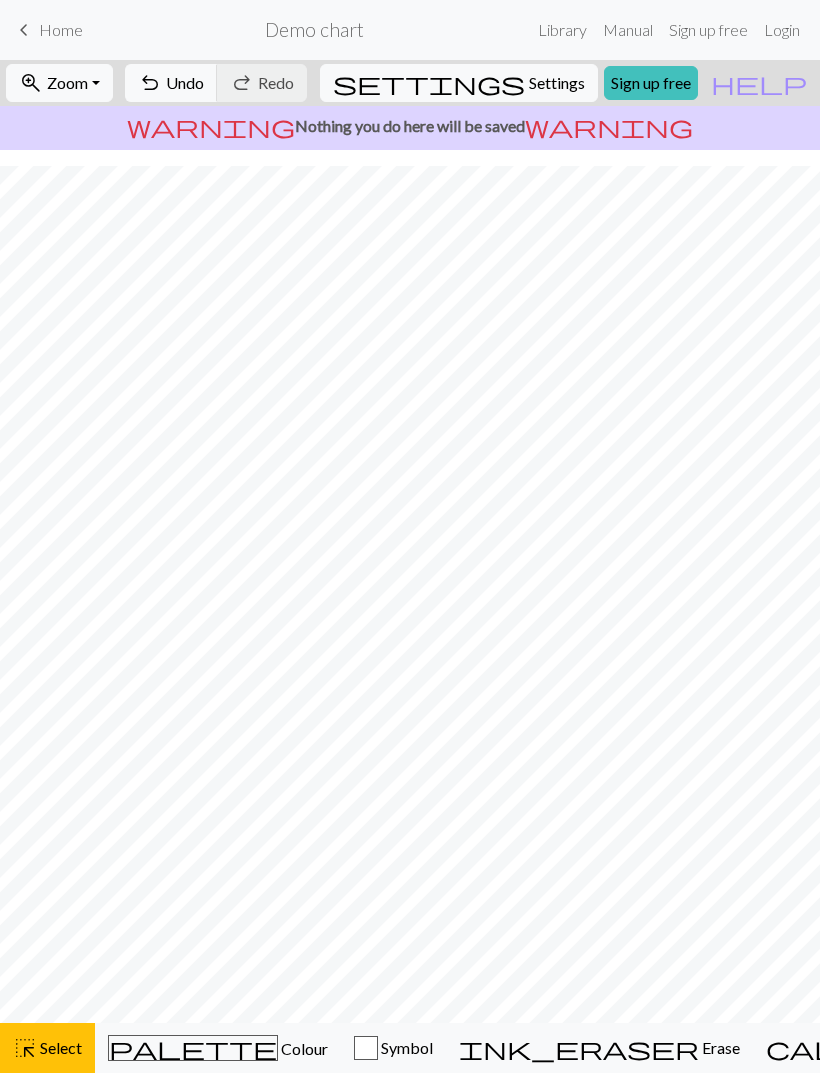 scroll, scrollTop: 16, scrollLeft: 0, axis: vertical 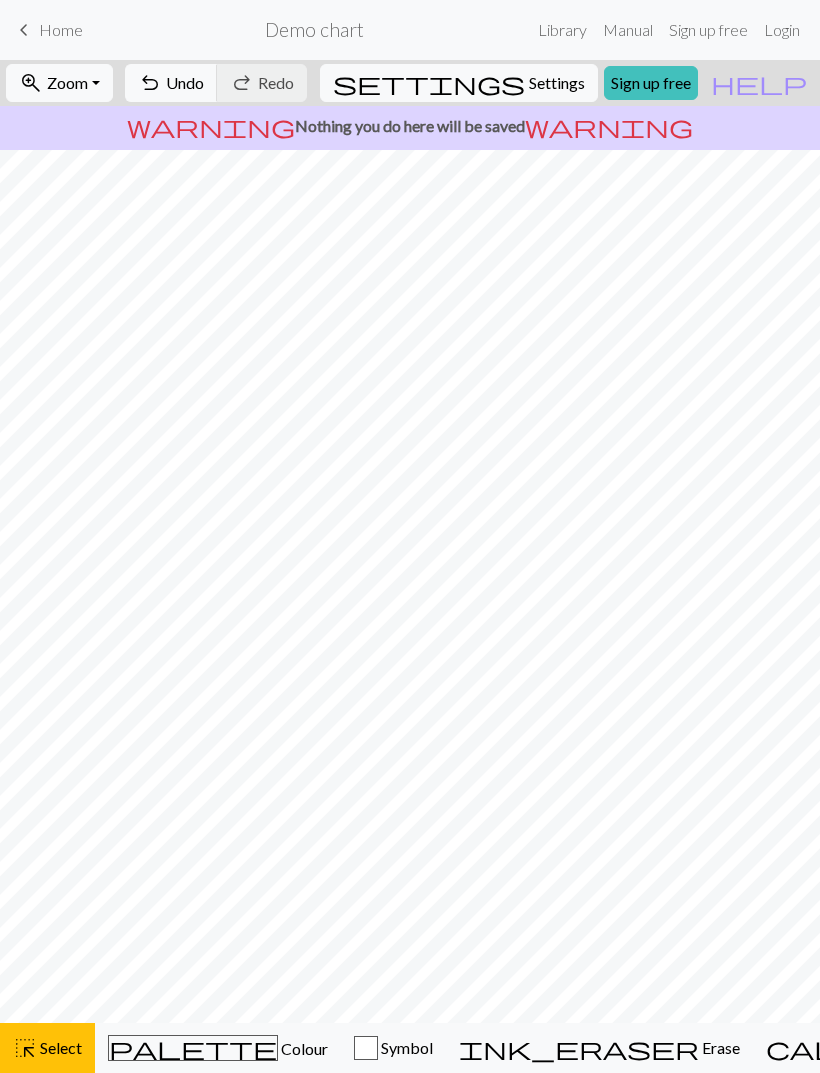 click on "warning  Nothing you do here will be saved  warning" at bounding box center (410, 126) 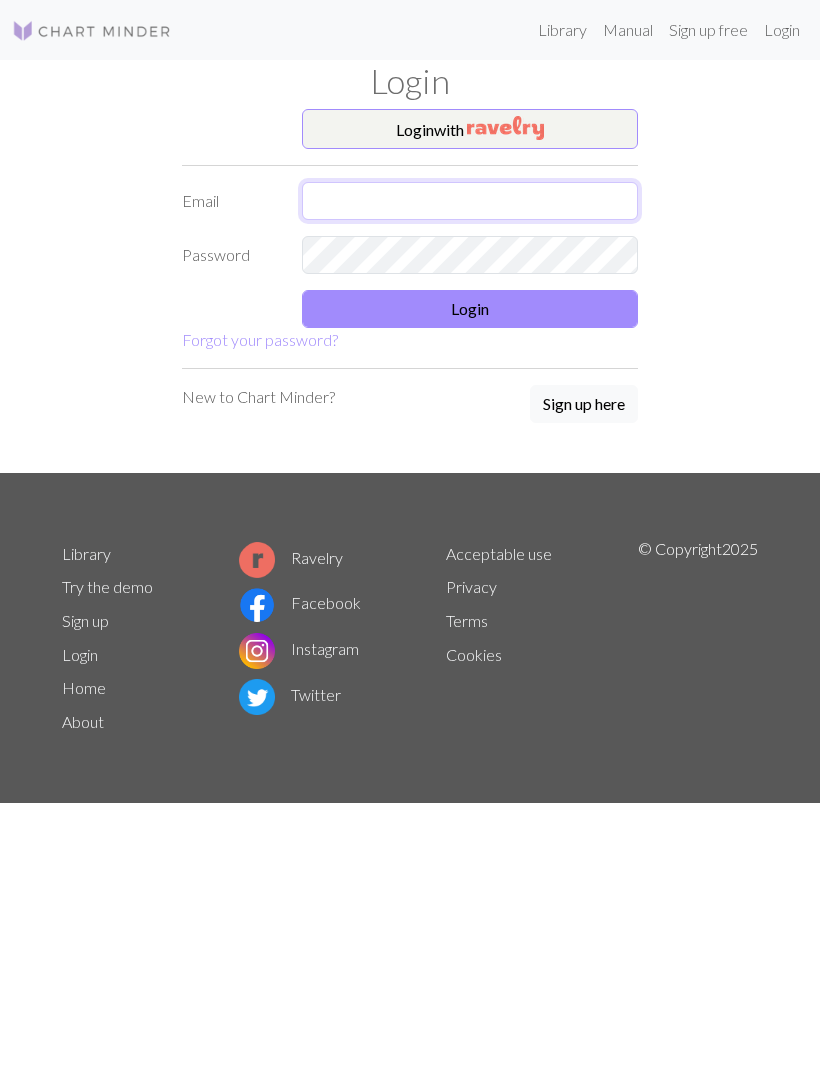 click at bounding box center (470, 201) 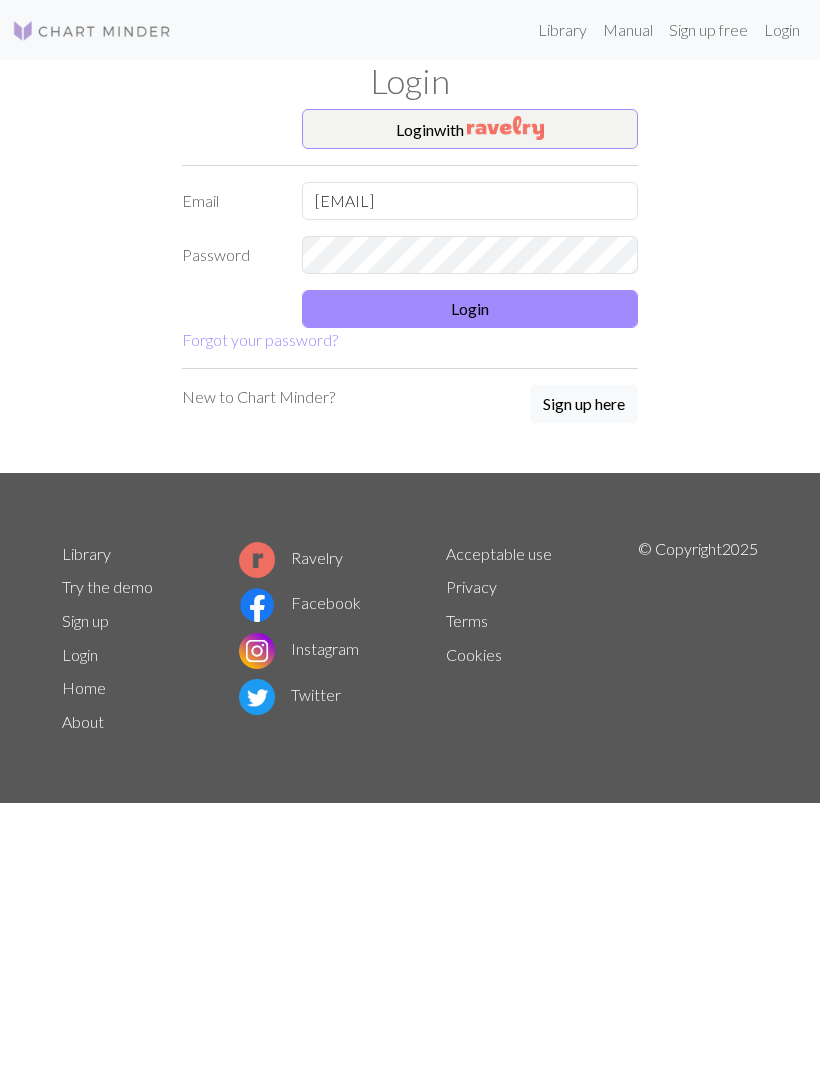 click on "Login" at bounding box center [470, 309] 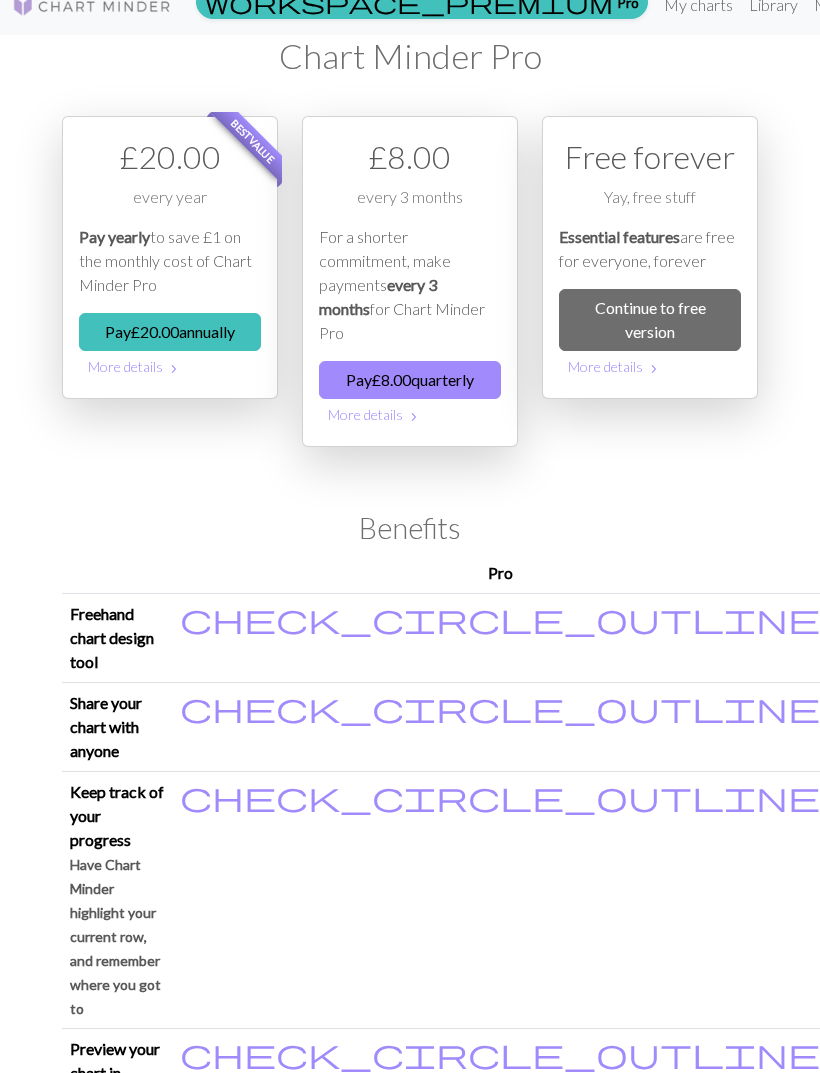 click on "My charts" at bounding box center [698, 6] 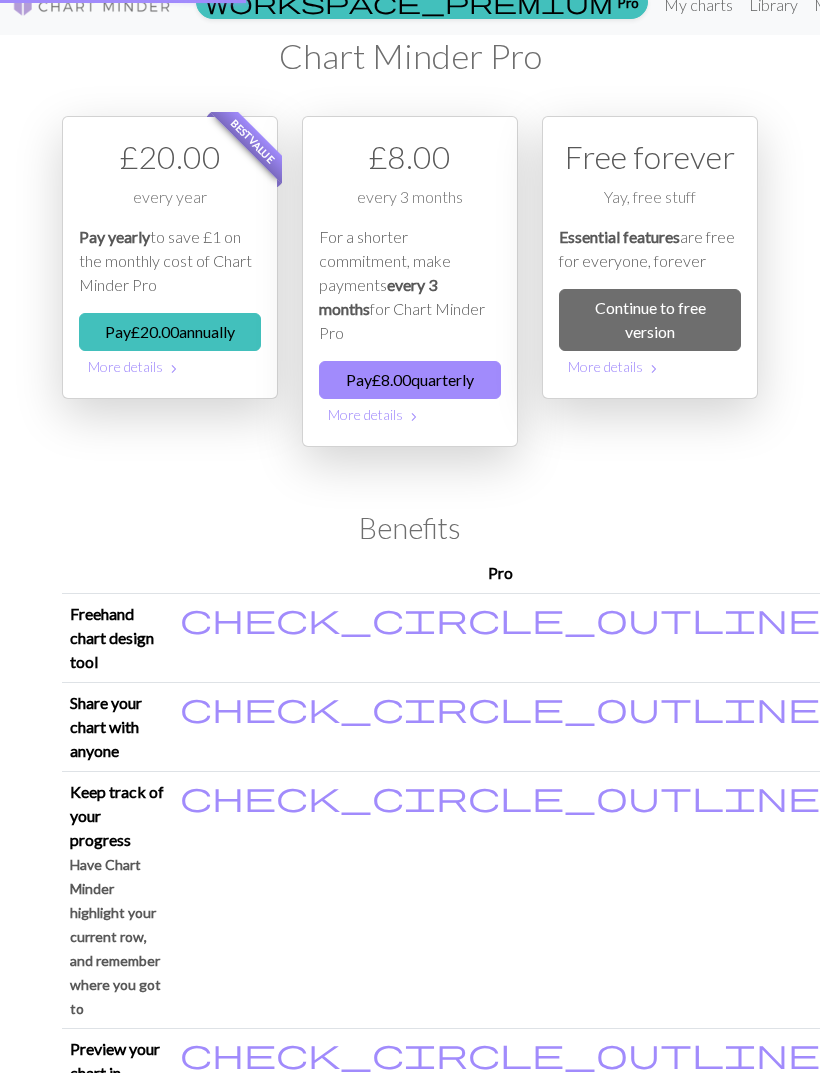 scroll, scrollTop: 0, scrollLeft: 0, axis: both 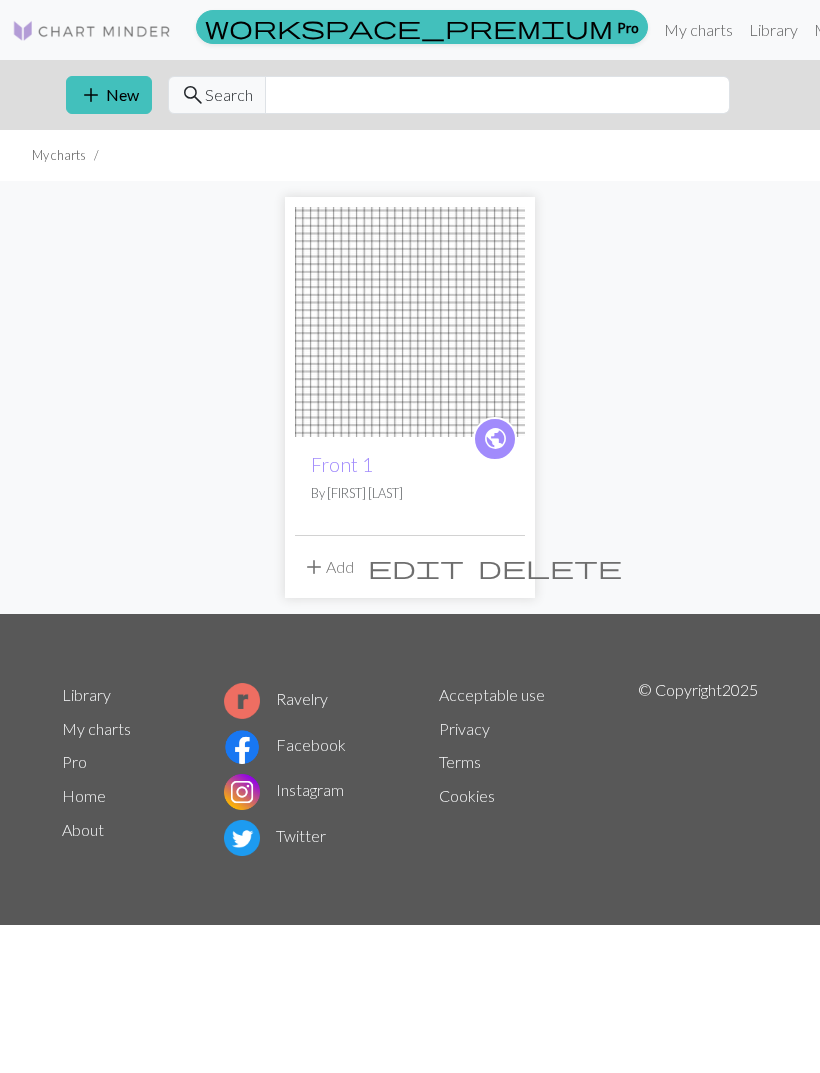 click on "add   New" at bounding box center [109, 95] 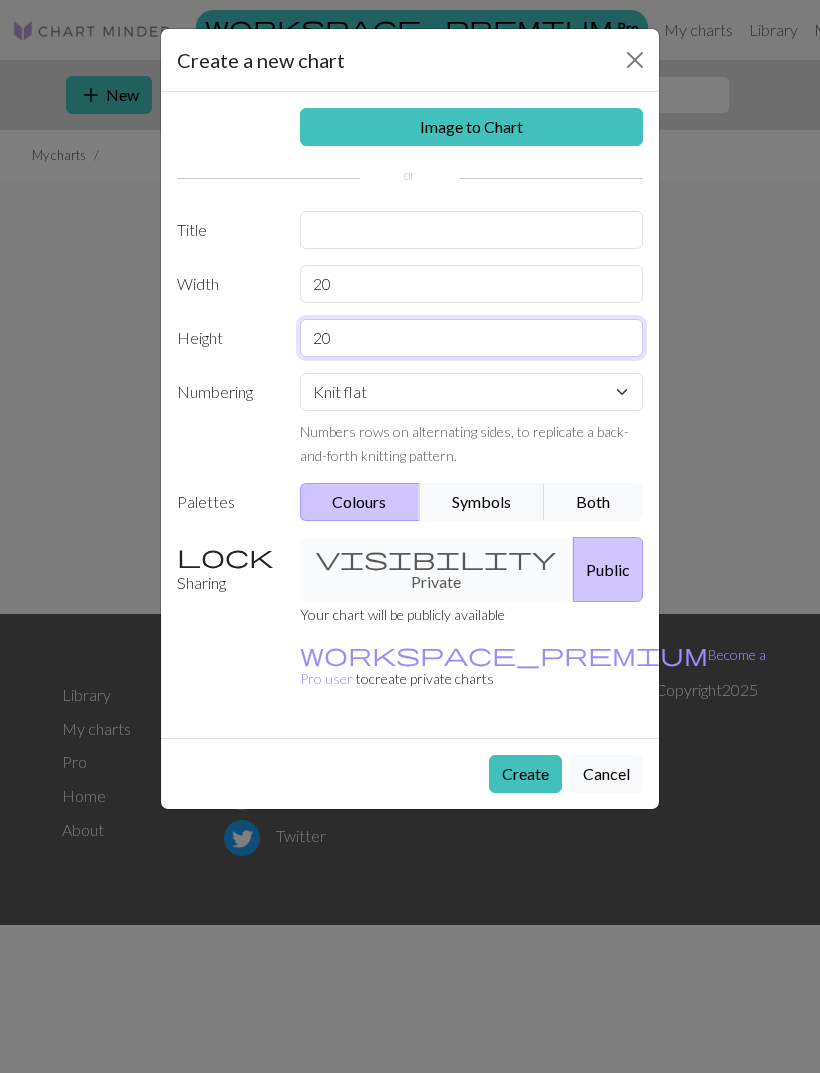 click on "20" at bounding box center [472, 338] 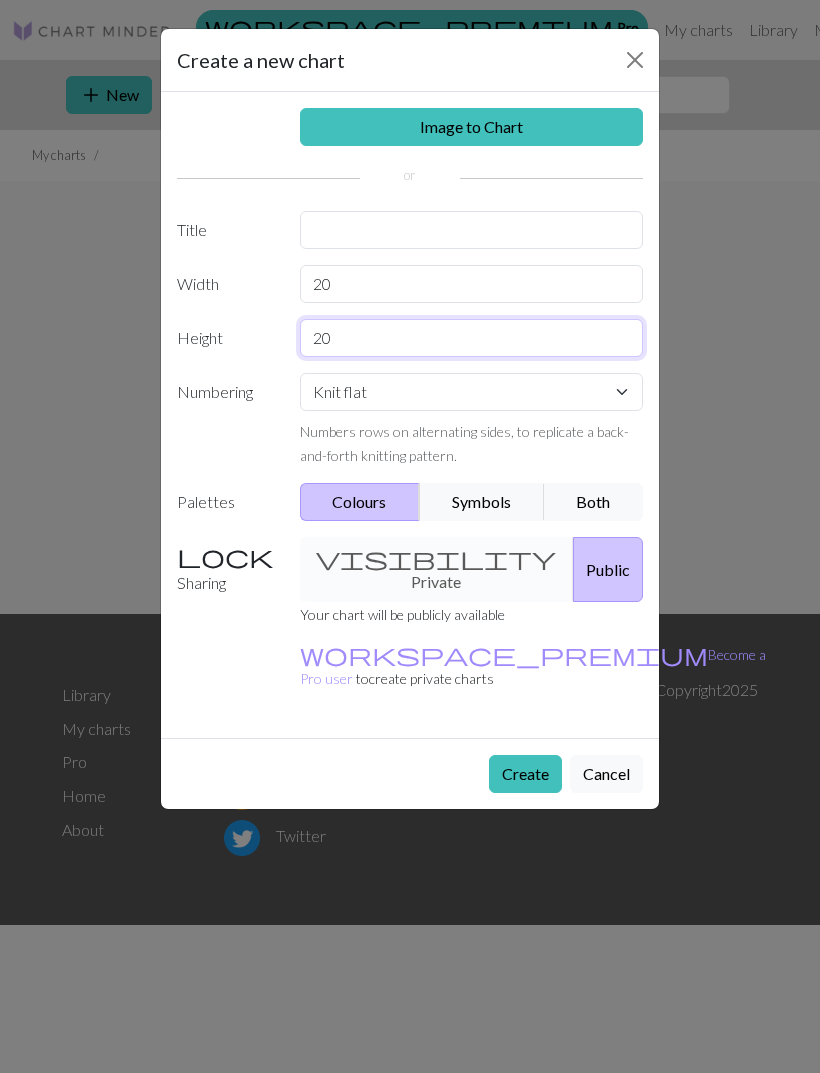 type on "20W" 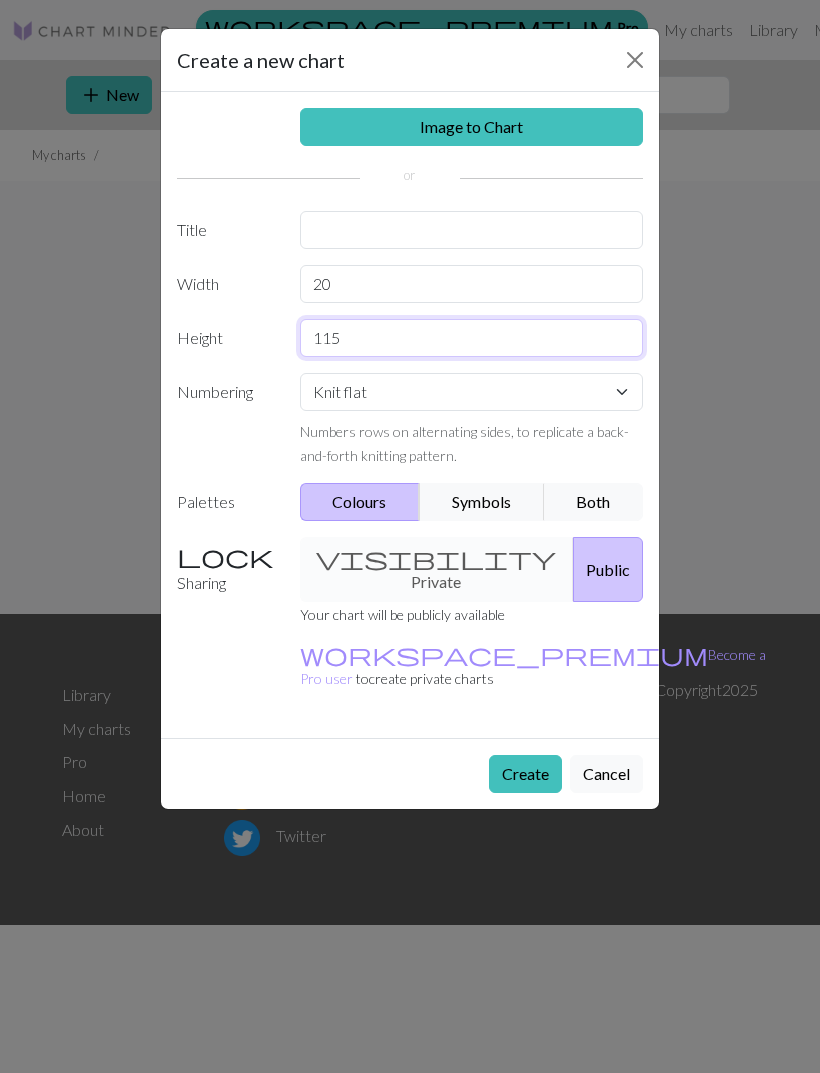 type on "115" 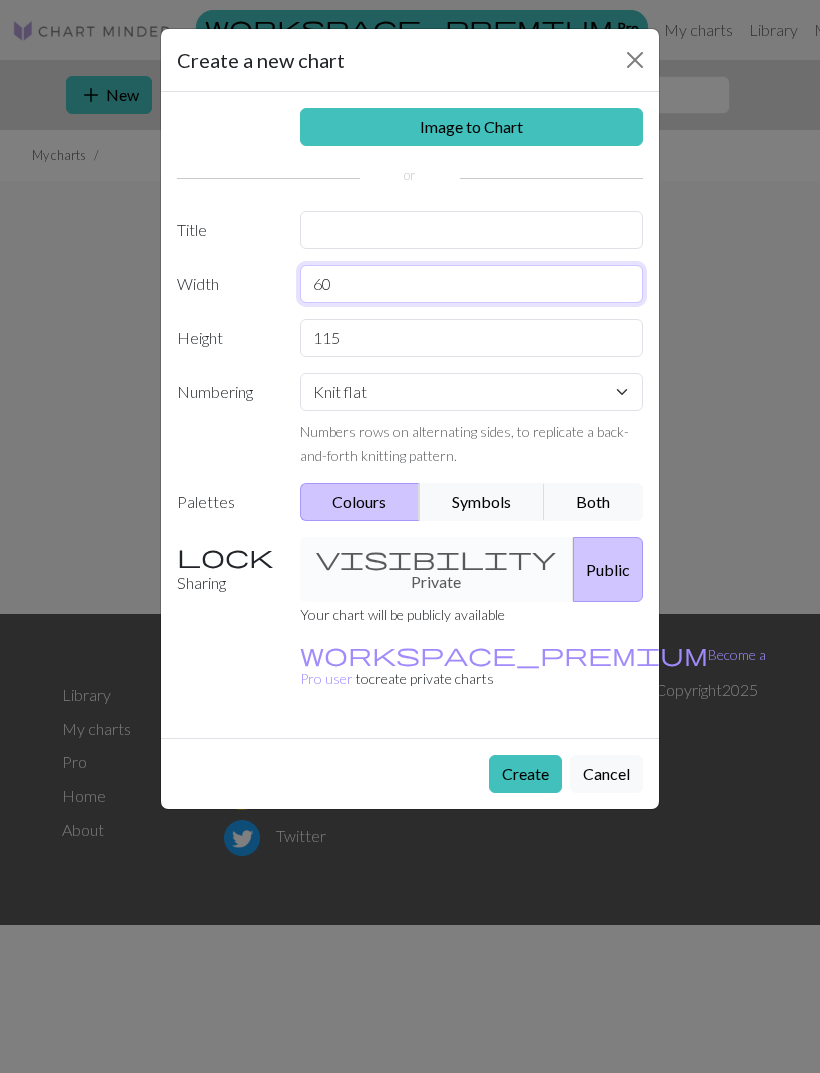 type on "60" 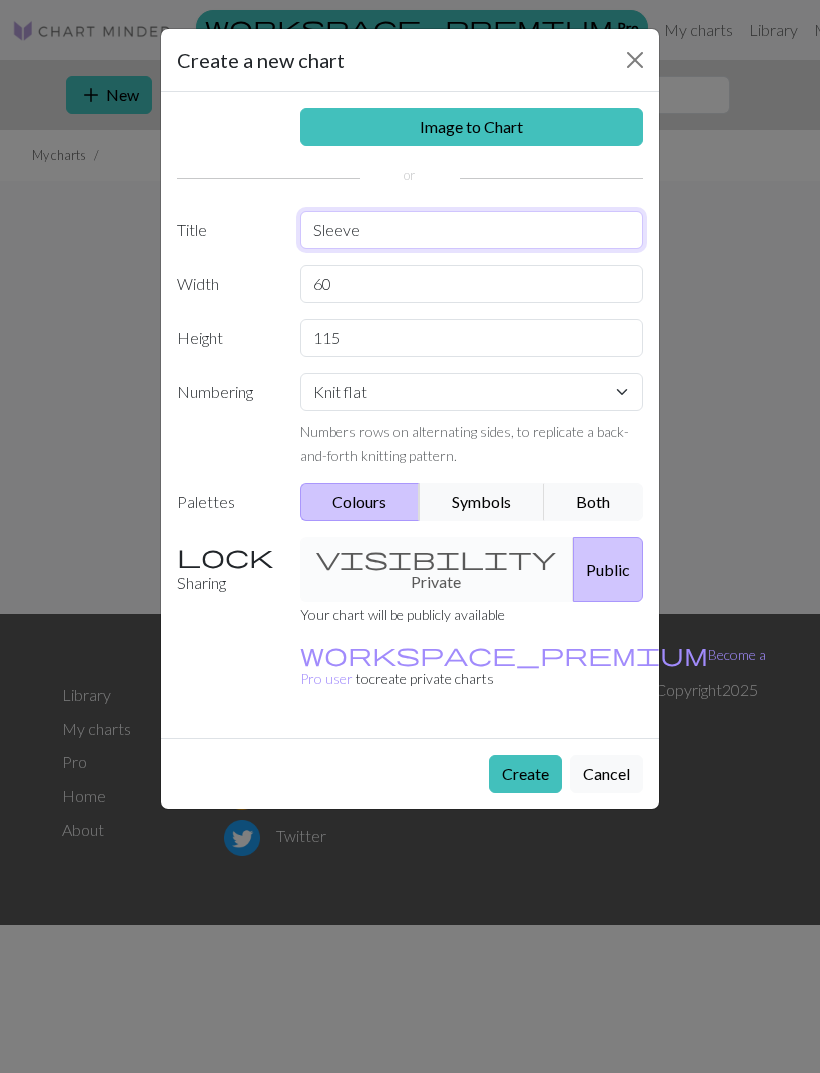 type on "Sleeve" 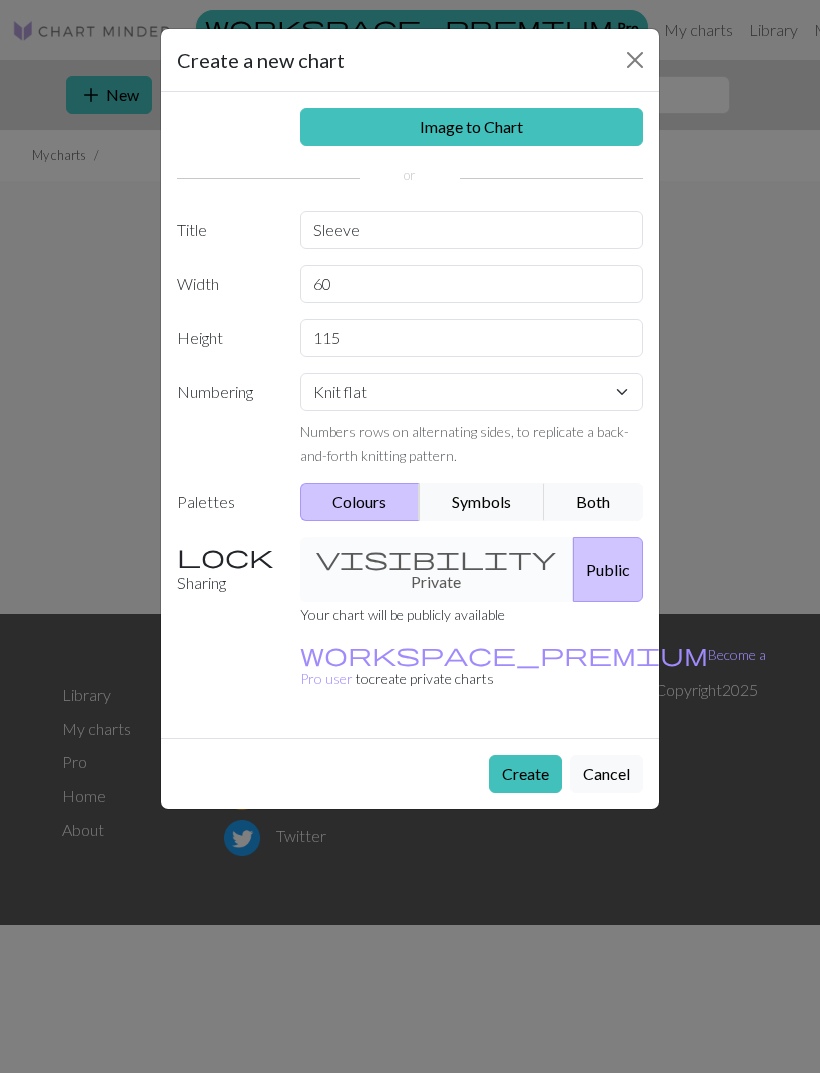 click on "visibility  Private Public" at bounding box center [472, 569] 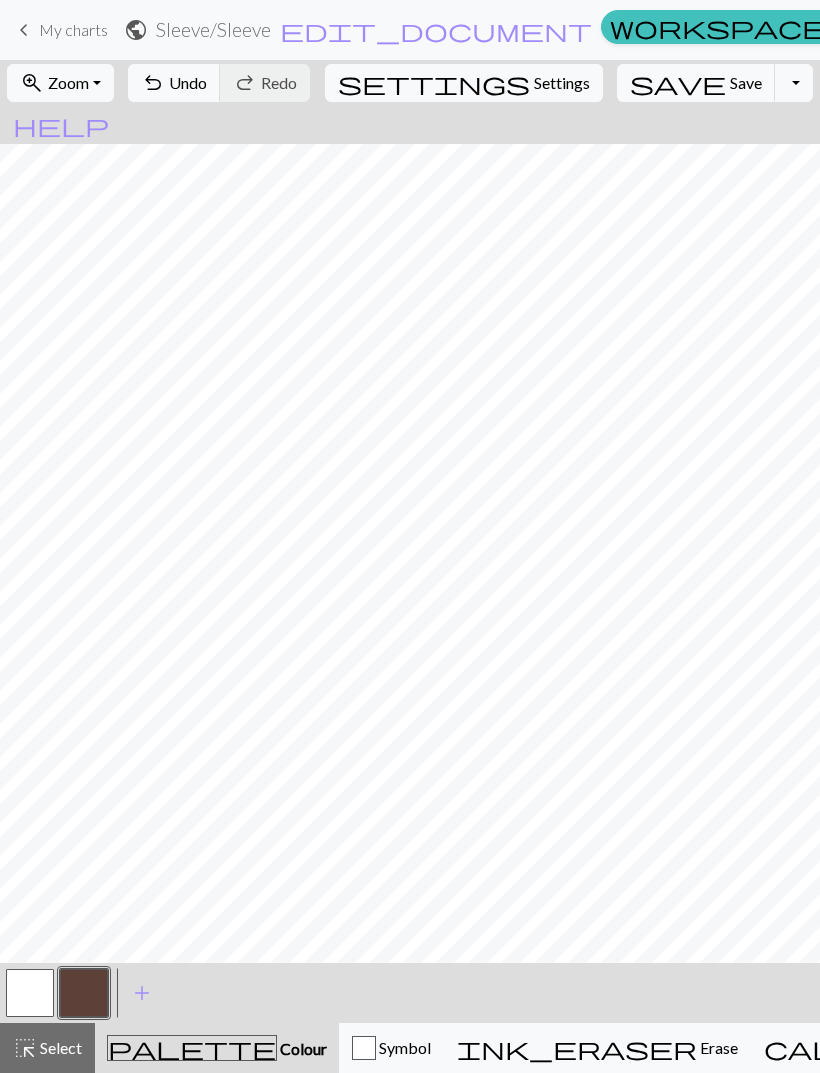 click on "zoom_in Zoom Zoom" at bounding box center (60, 83) 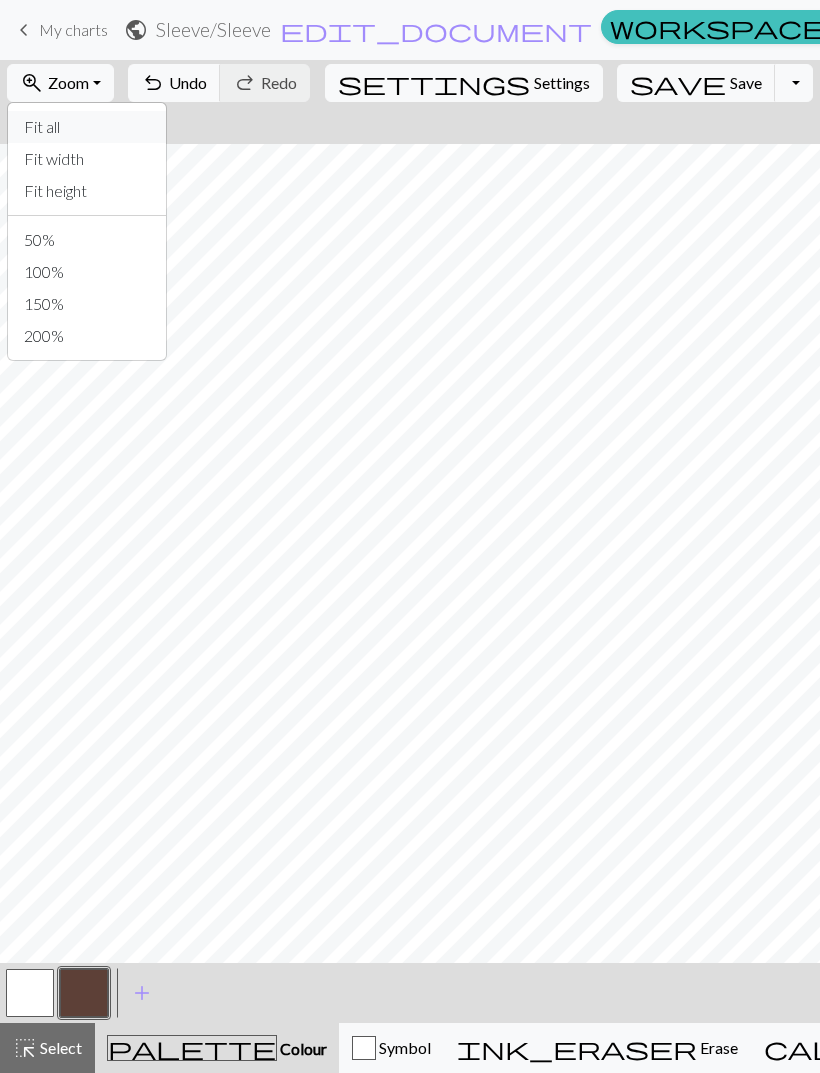 click on "Fit all" at bounding box center [87, 127] 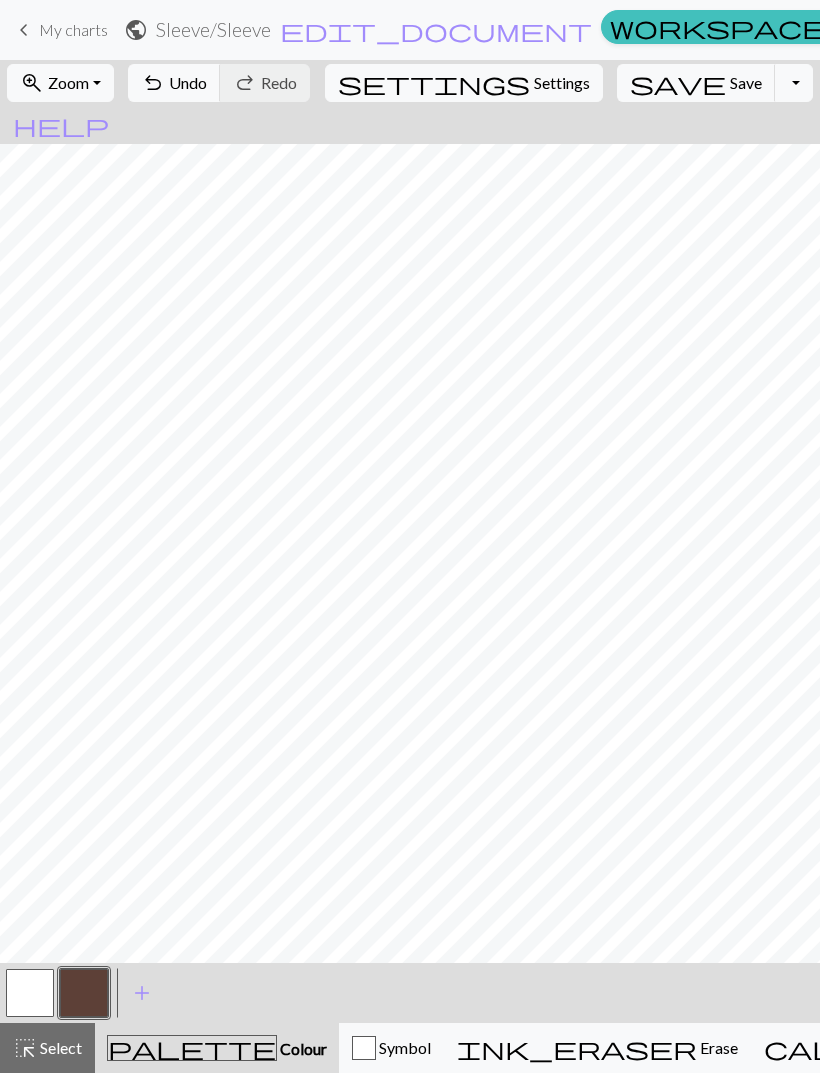 click on "add" at bounding box center [142, 993] 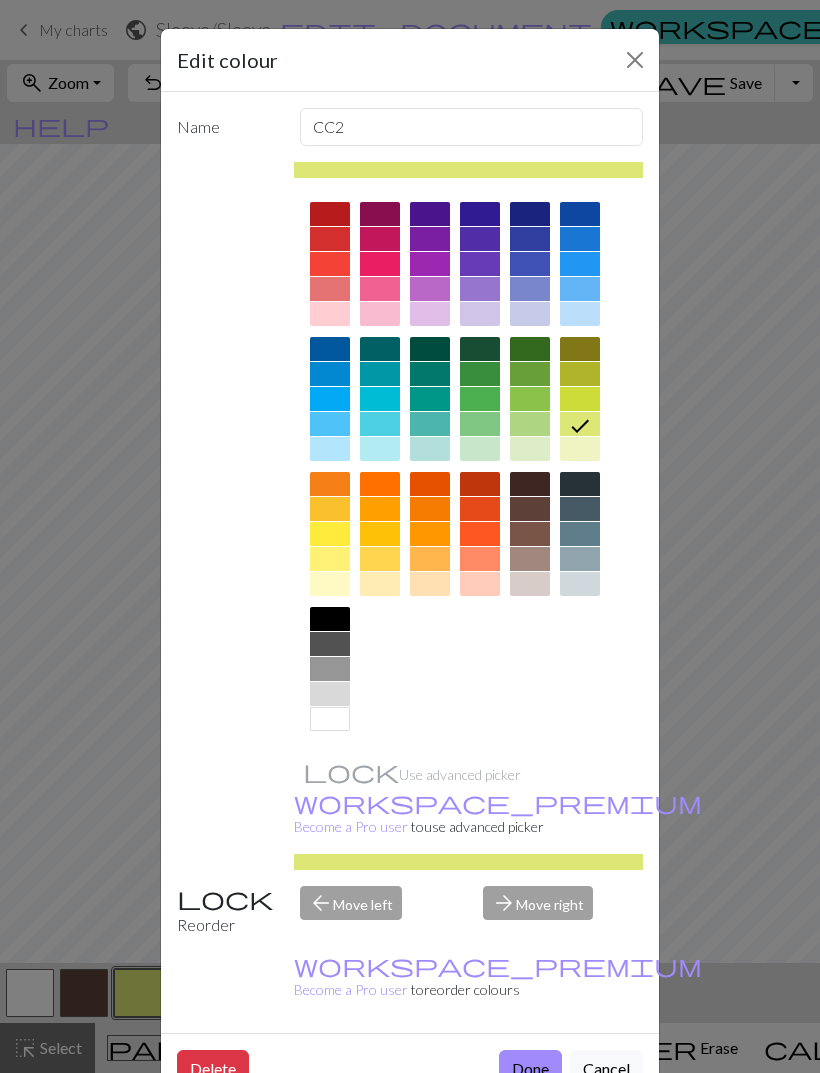 click at bounding box center [530, 214] 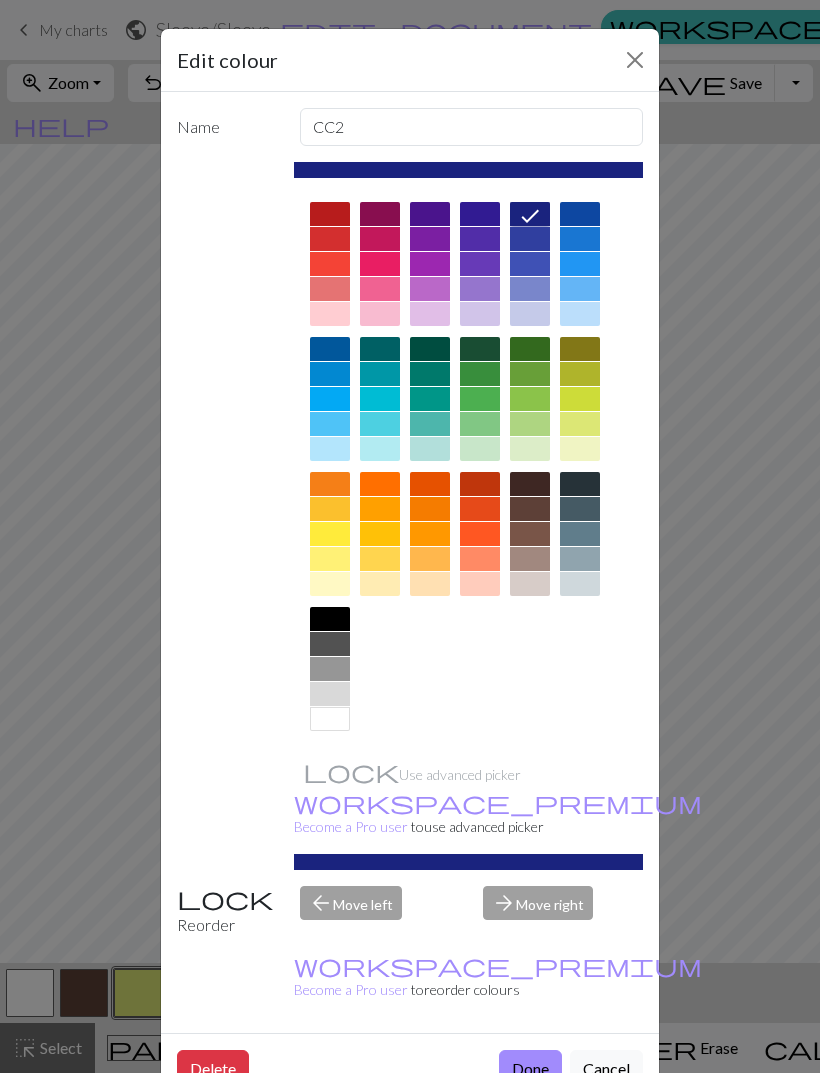 click on "Done" at bounding box center (530, 1069) 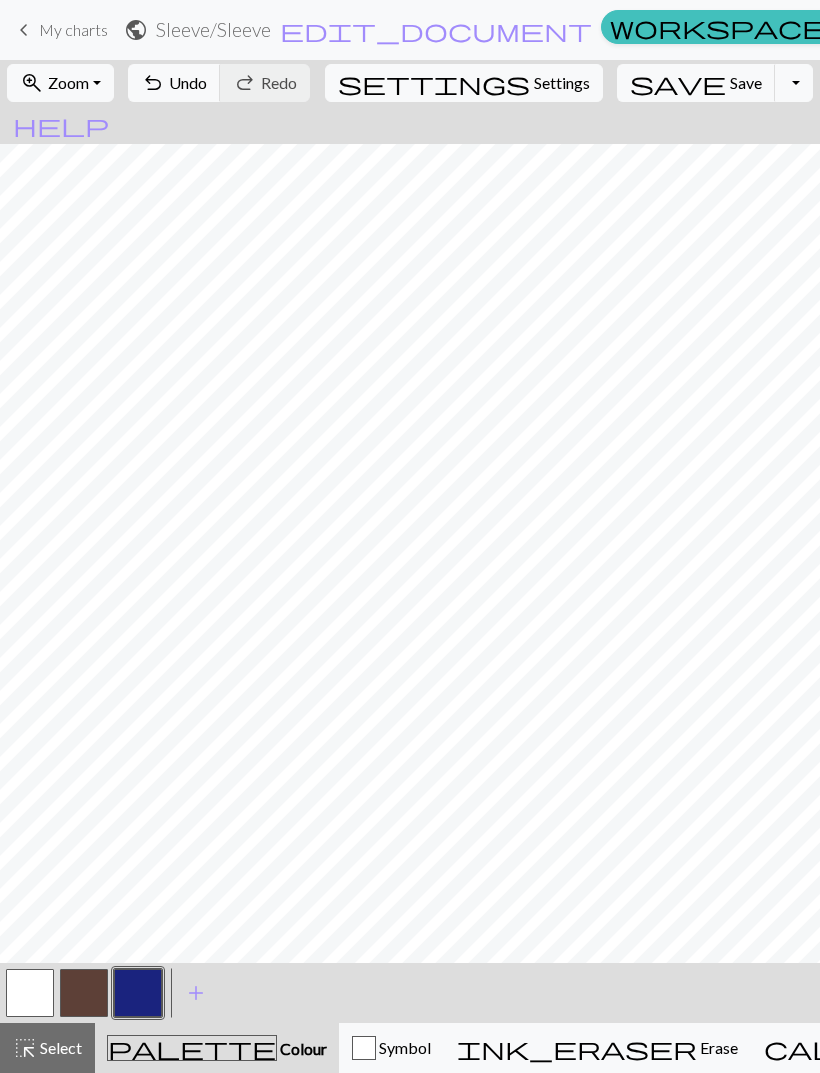 click on "Undo" at bounding box center [188, 82] 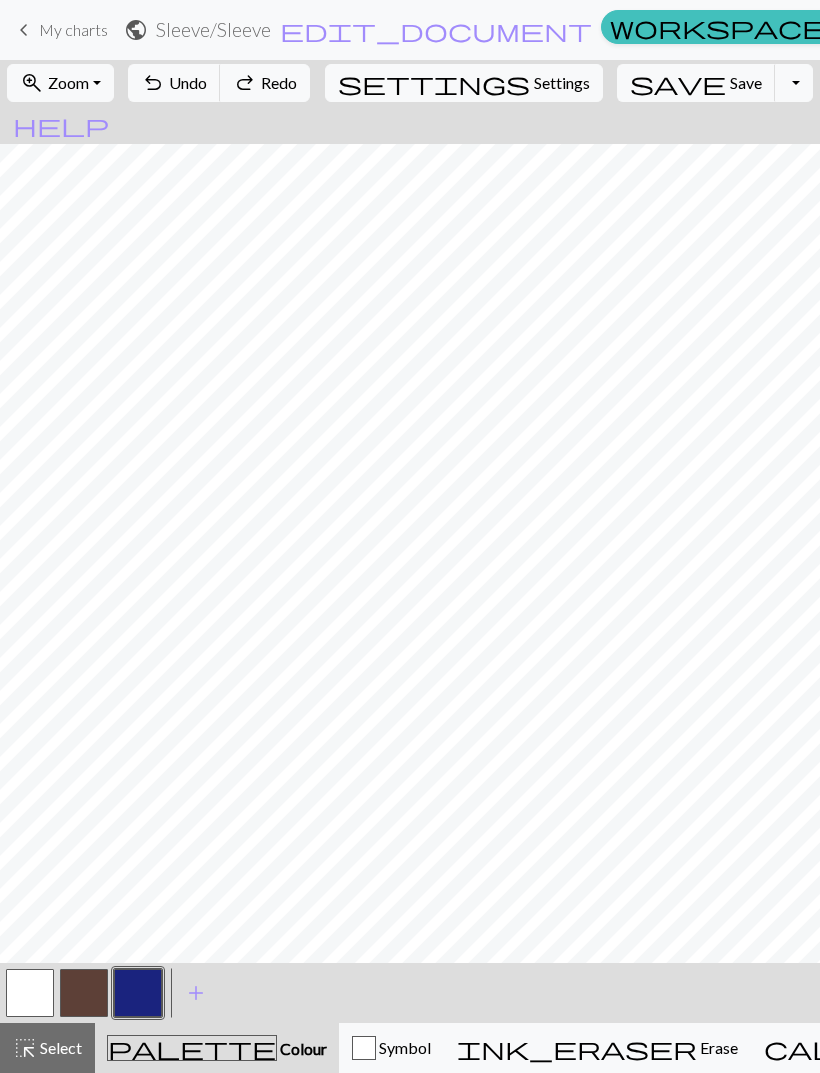 click at bounding box center [30, 993] 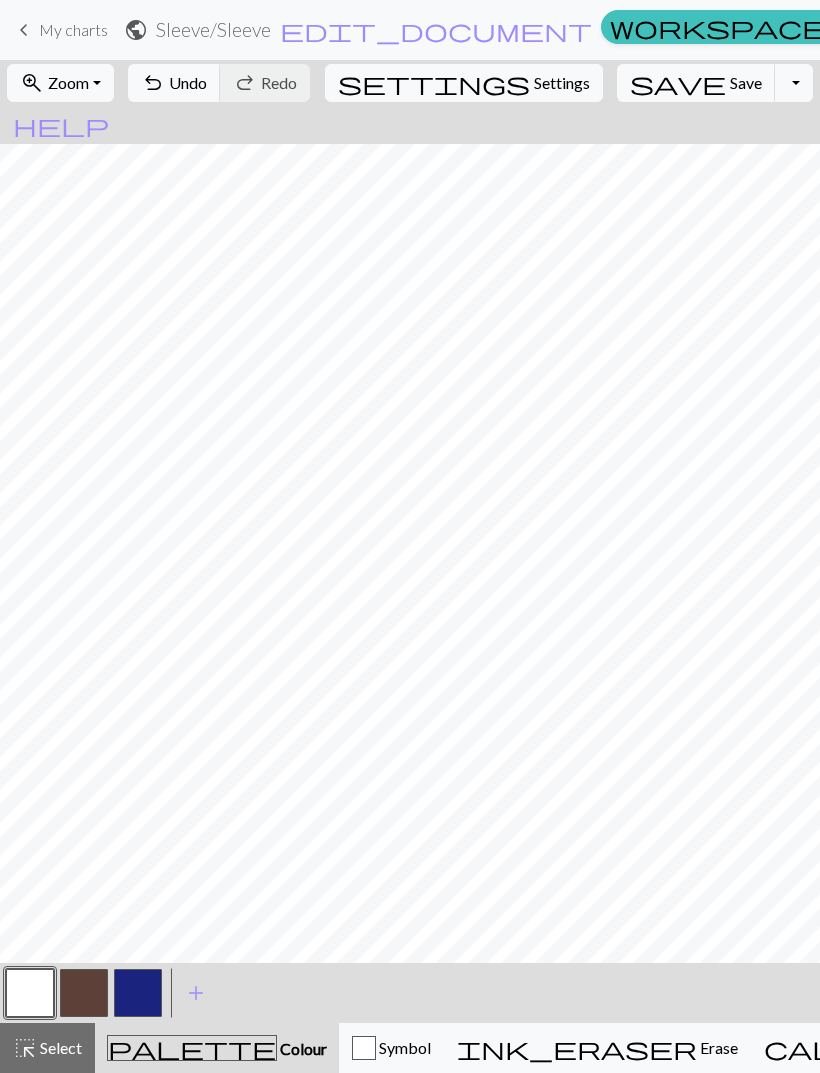 click at bounding box center [138, 993] 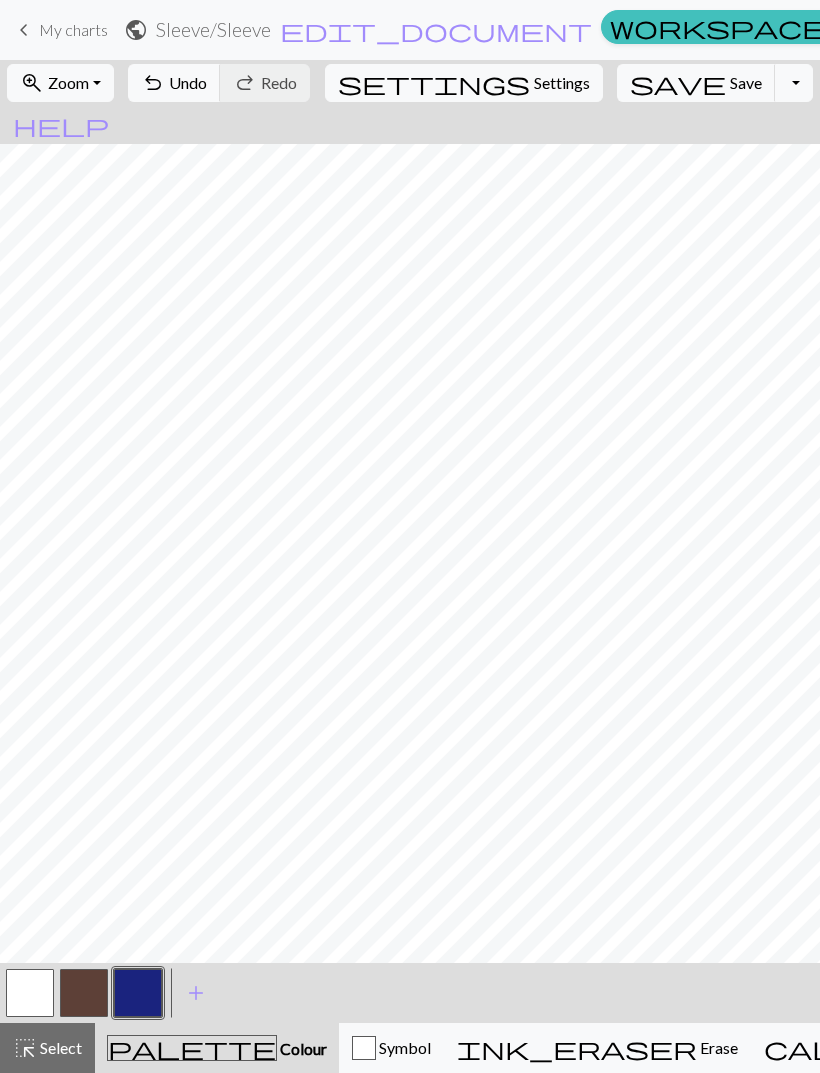 scroll, scrollTop: 0, scrollLeft: 40, axis: horizontal 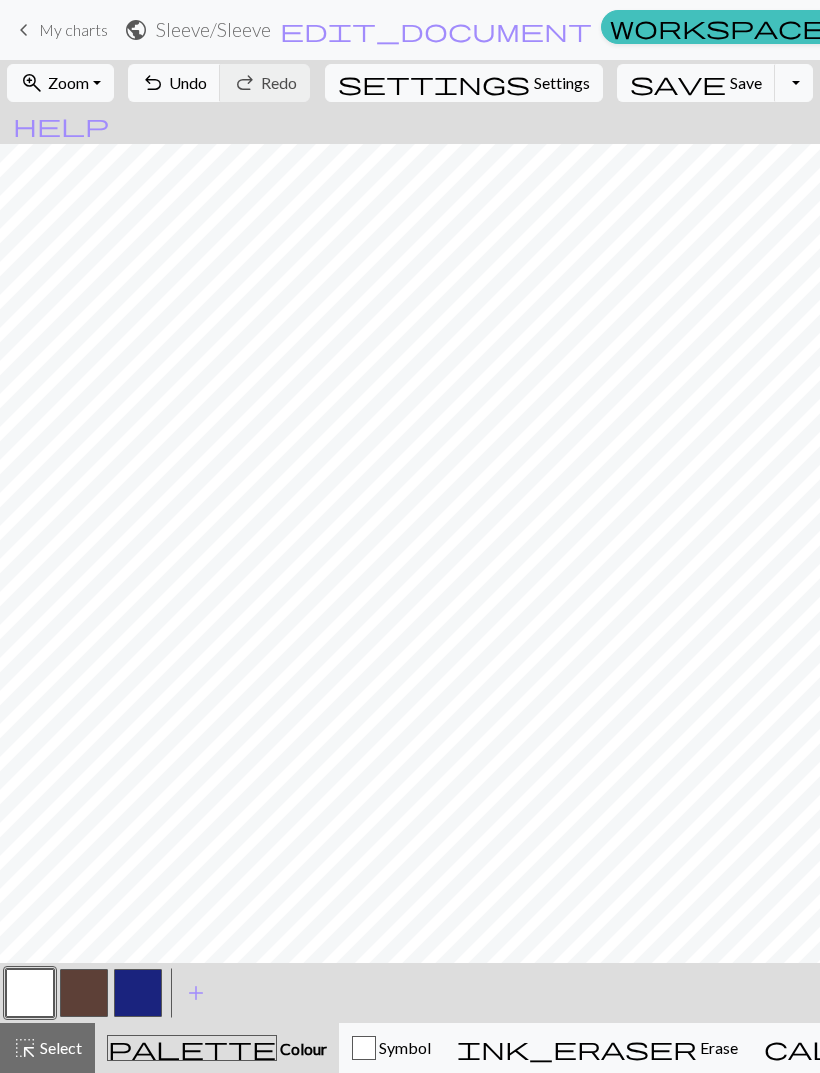 click on "Select" at bounding box center (59, 1047) 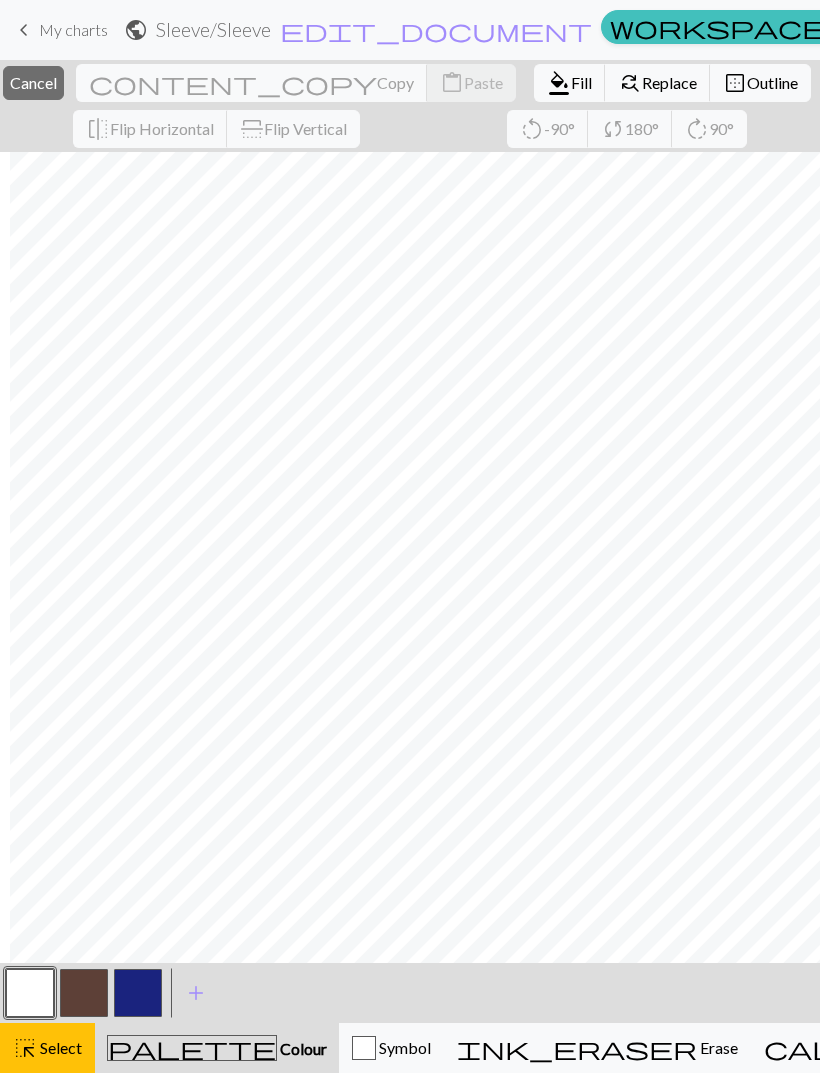 scroll, scrollTop: 409, scrollLeft: 38, axis: both 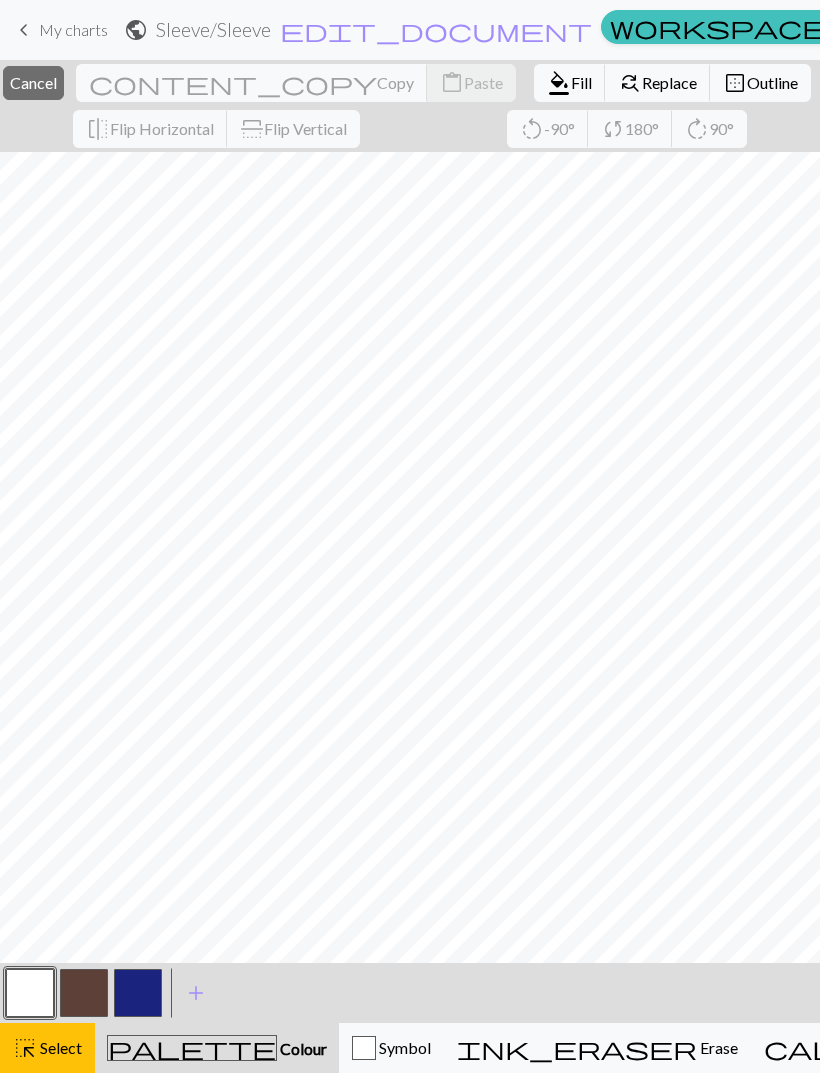 click on "Colour" at bounding box center (302, 1048) 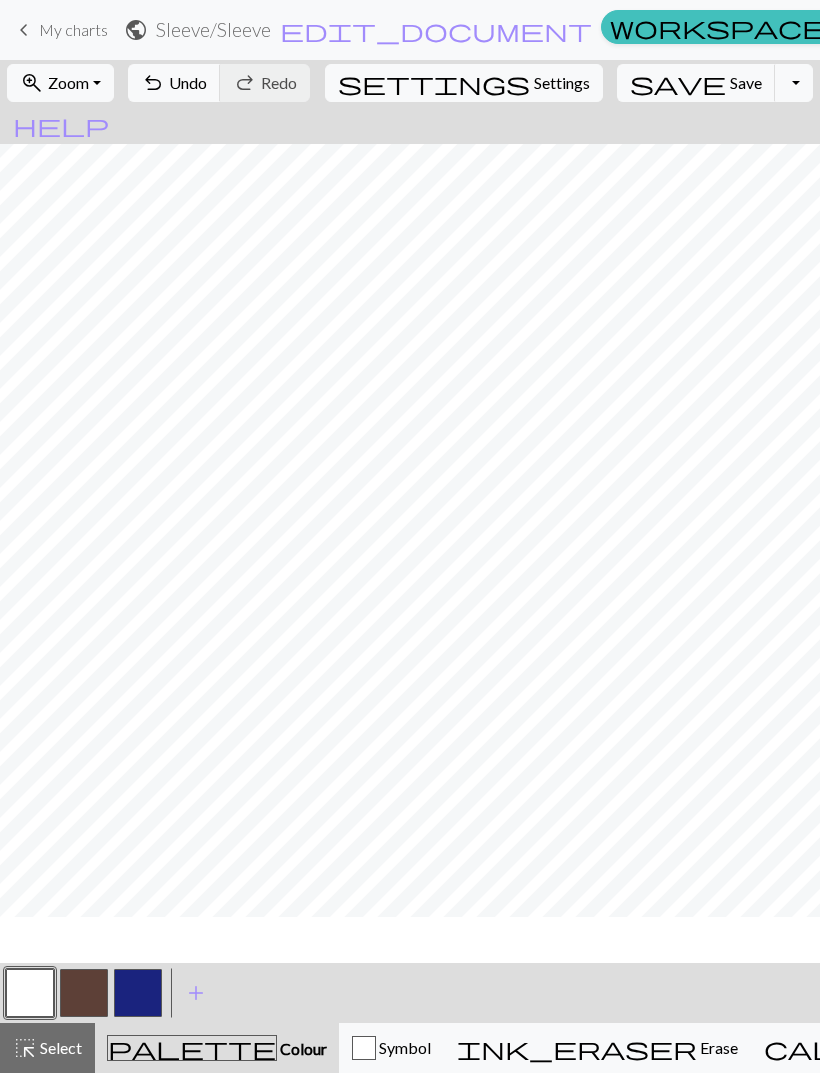 scroll, scrollTop: 363, scrollLeft: 38, axis: both 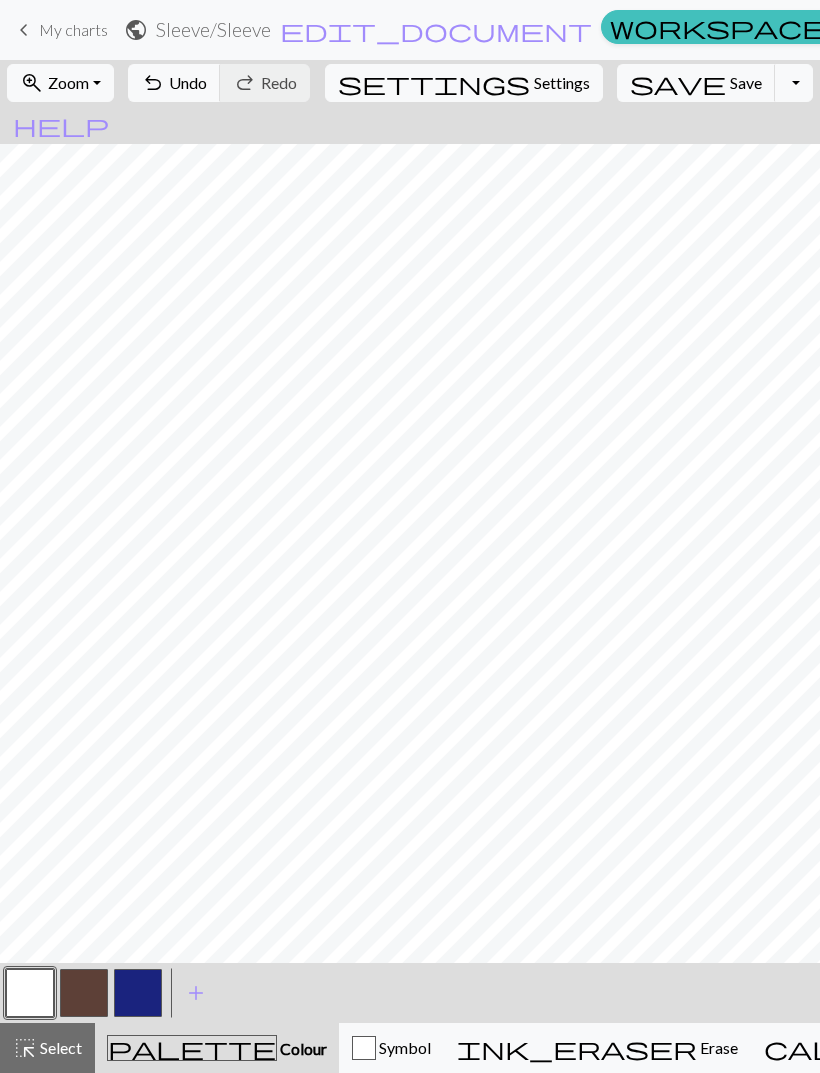 click on "palette" at bounding box center (192, 1048) 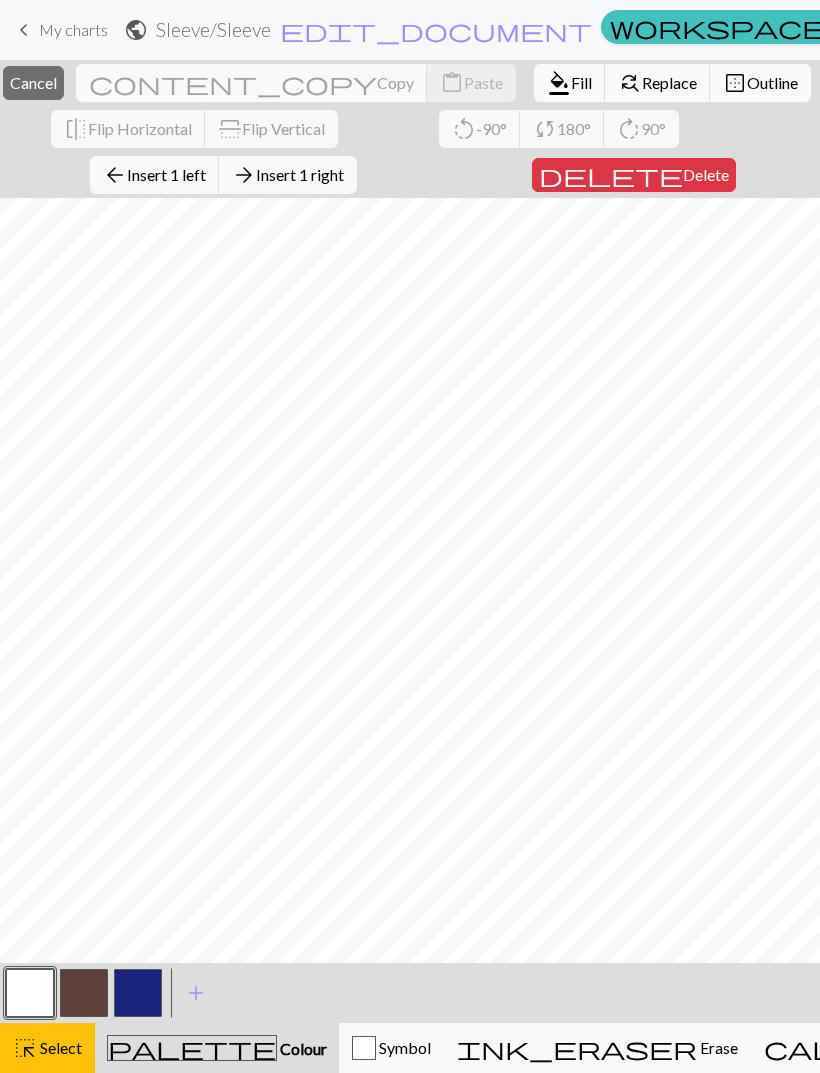 click on "Colour" at bounding box center [302, 1048] 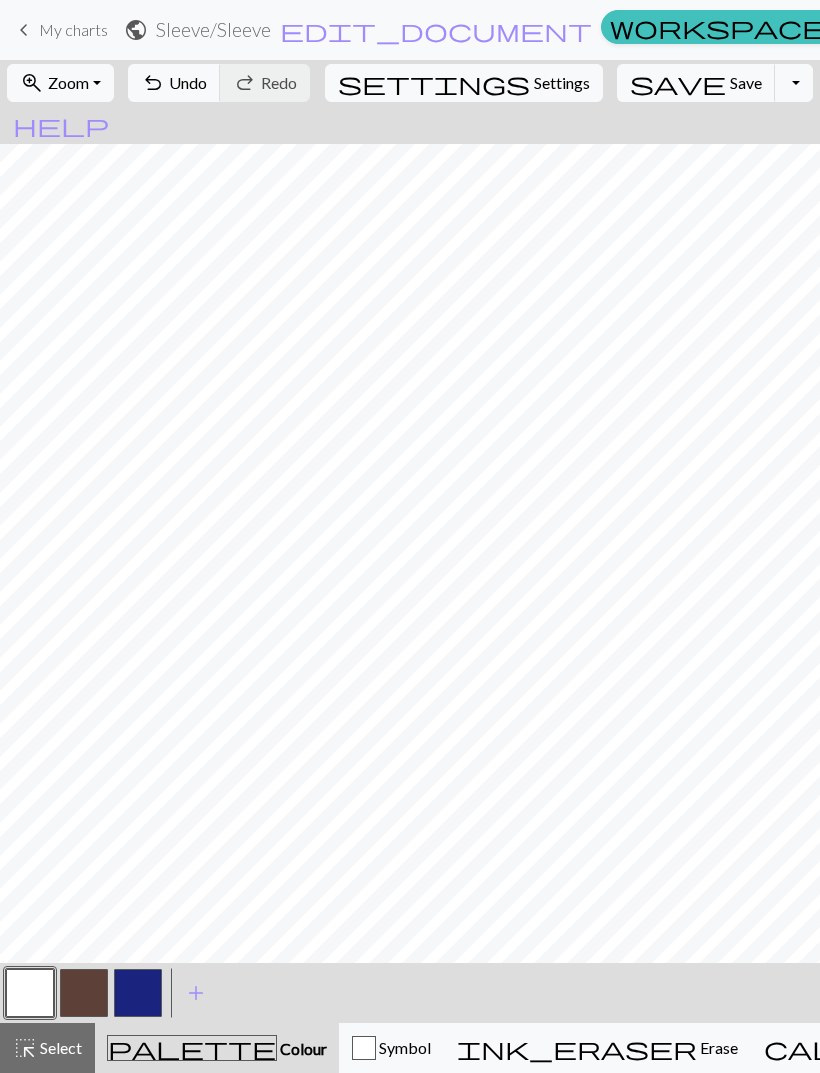 click at bounding box center (138, 993) 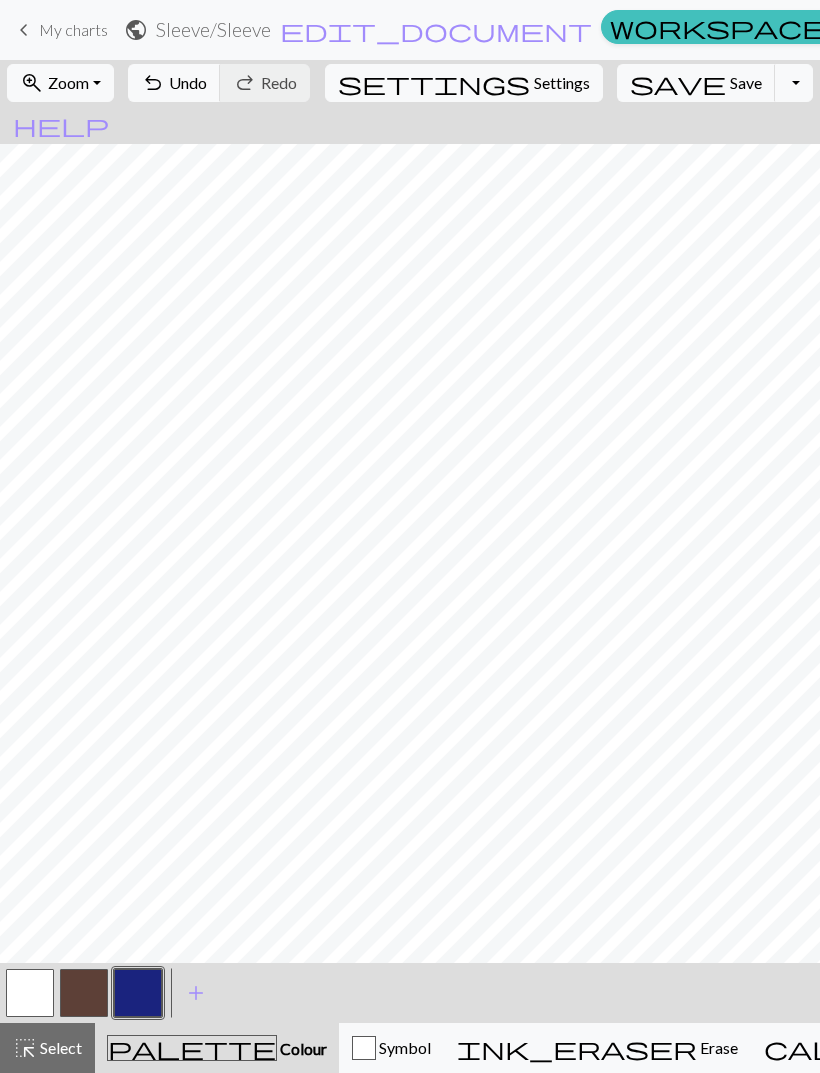 click on "Select" at bounding box center (59, 1047) 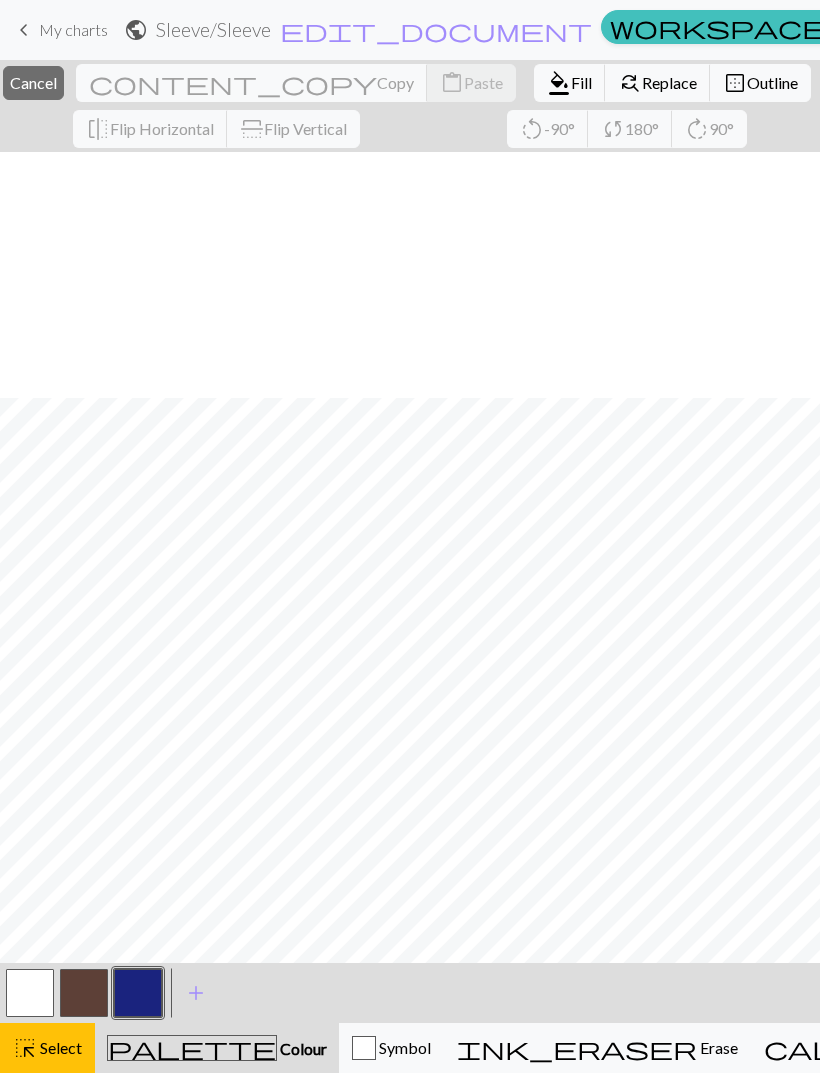 scroll, scrollTop: 409, scrollLeft: 57, axis: both 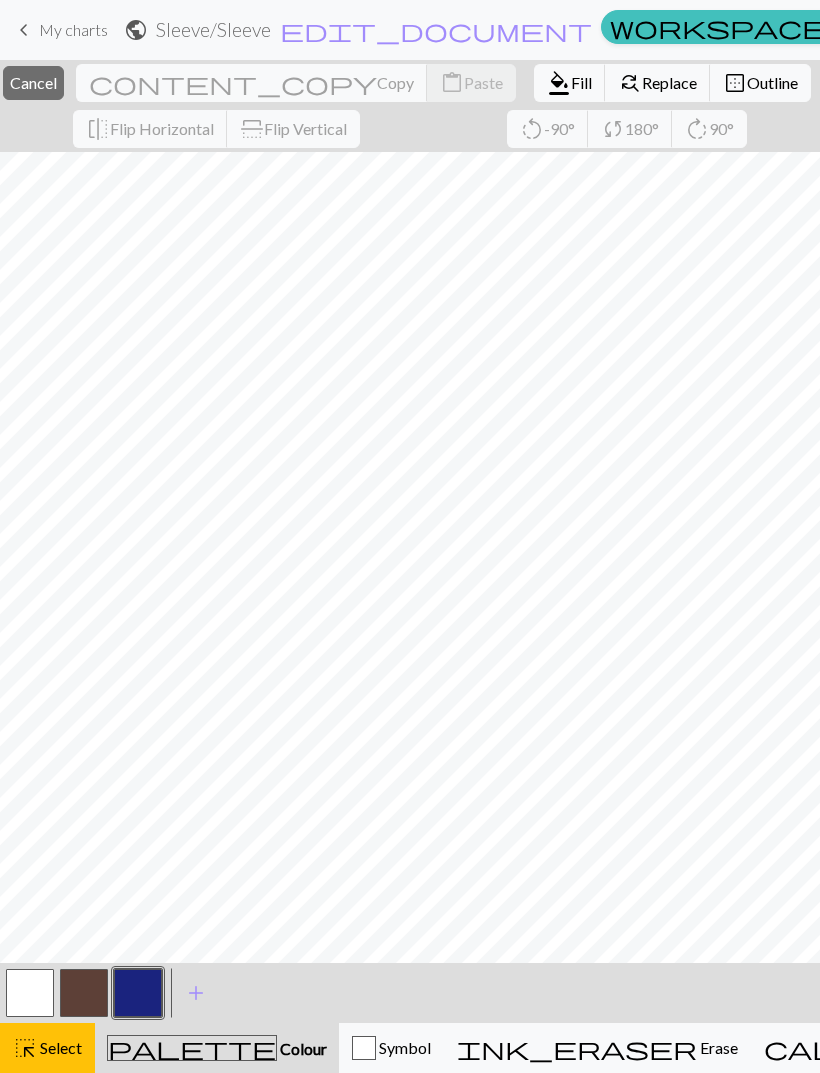 click at bounding box center (138, 993) 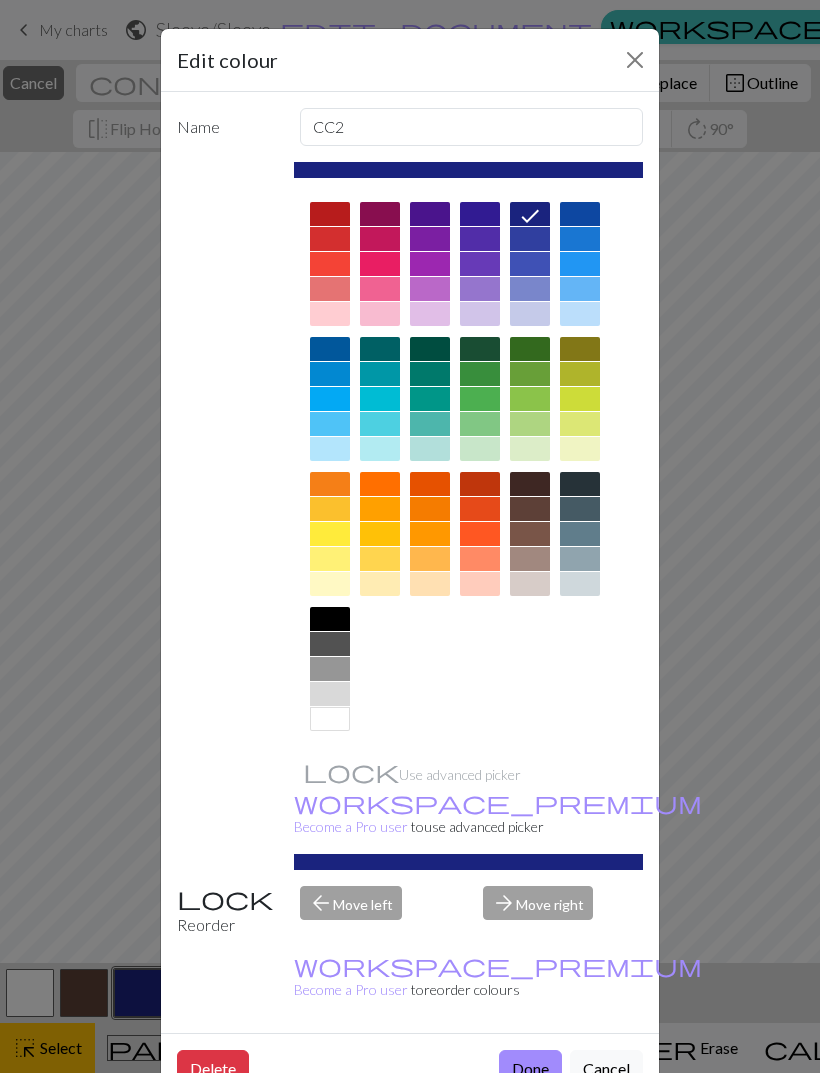 click on "Done" at bounding box center (530, 1069) 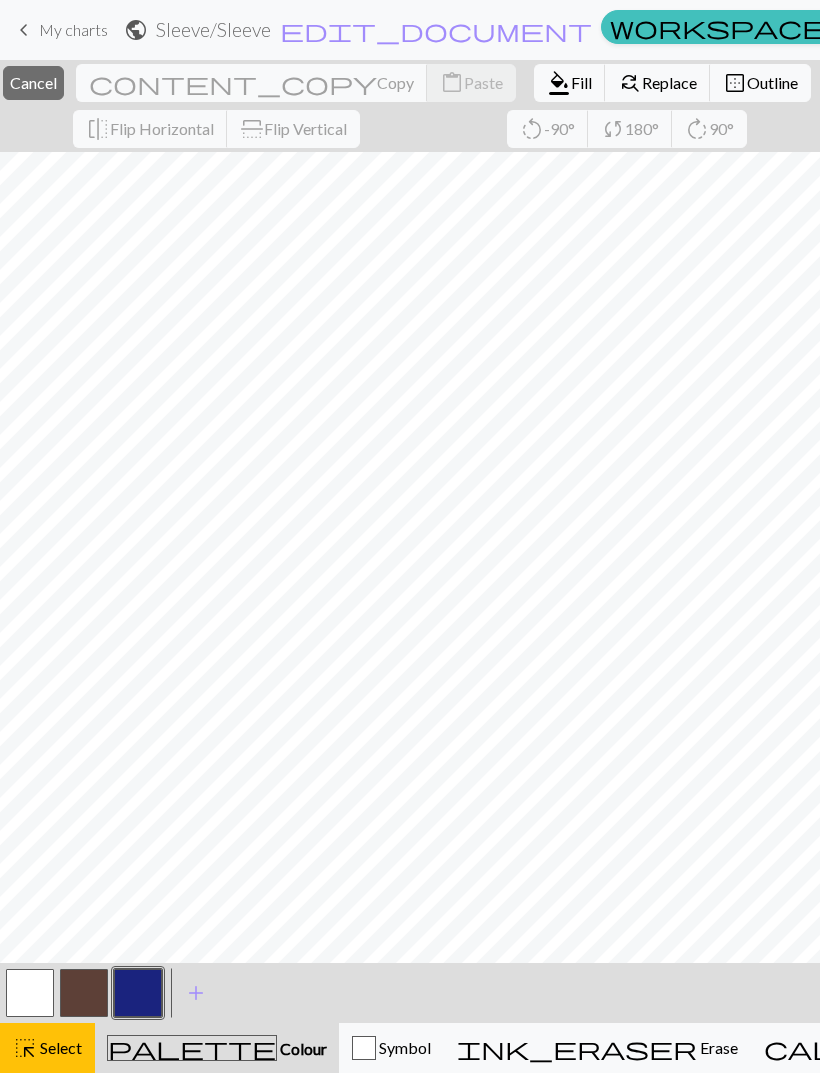 click on "Select" at bounding box center (59, 1047) 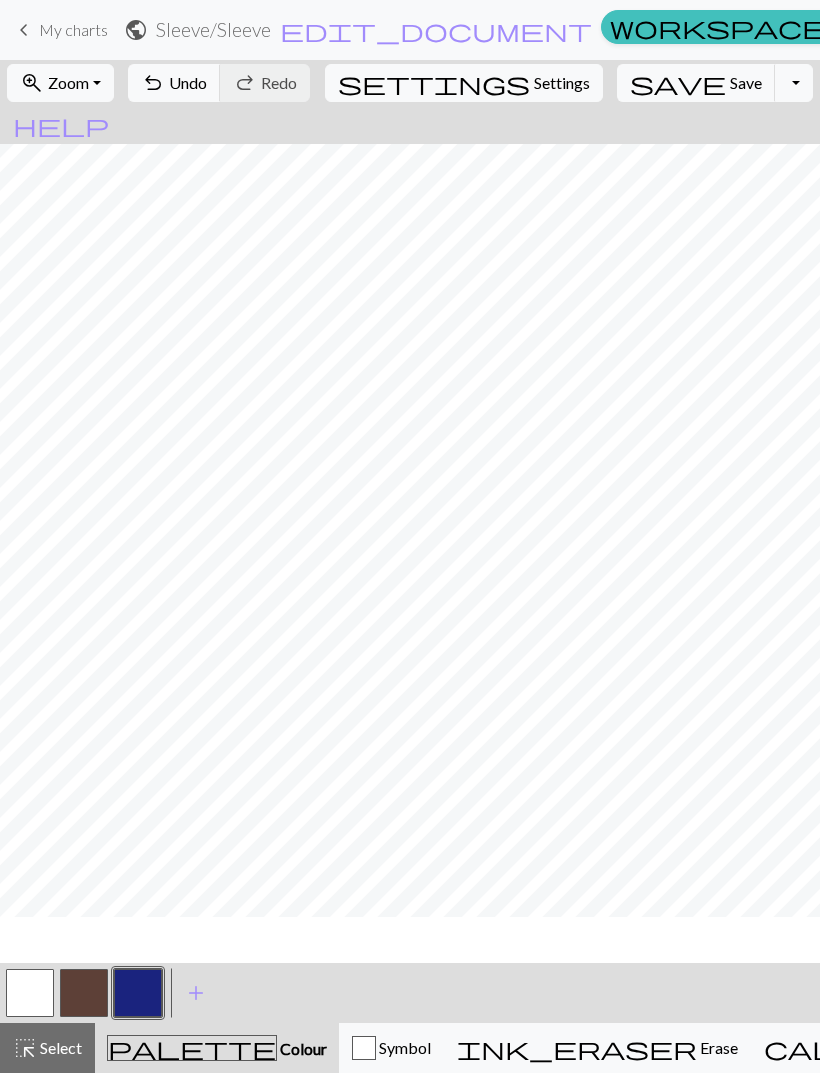 scroll, scrollTop: 363, scrollLeft: 57, axis: both 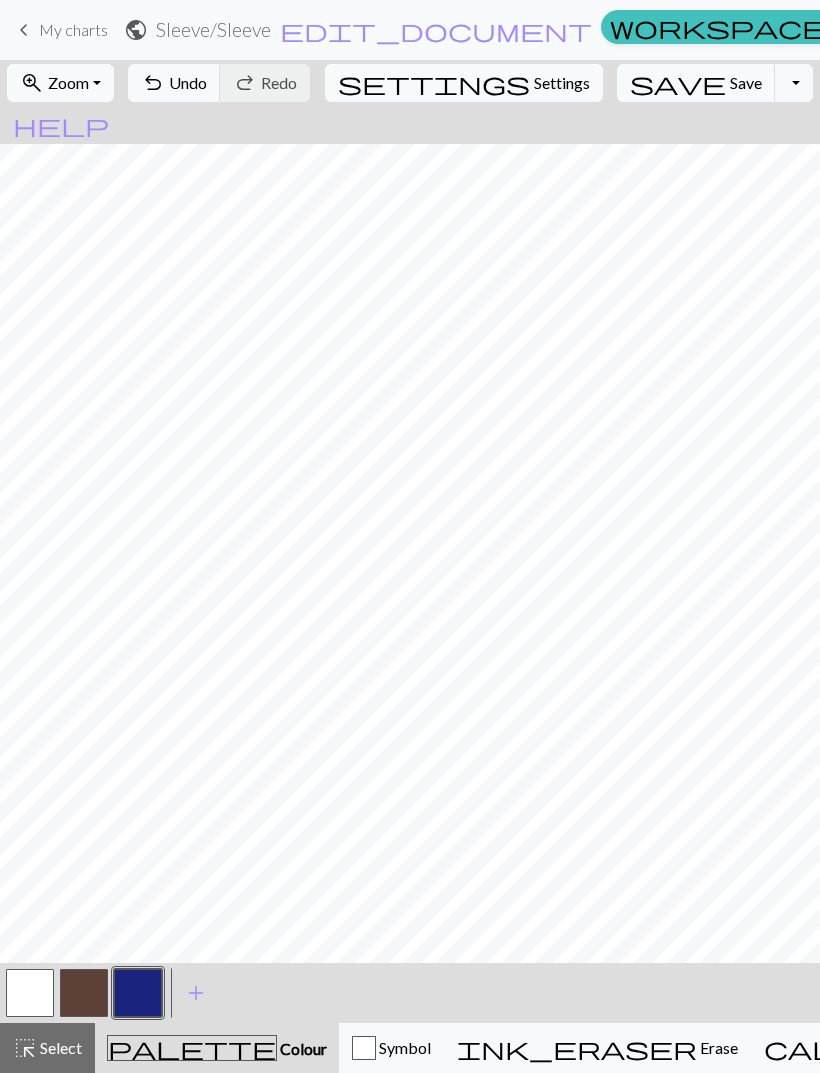 click on "Colour" at bounding box center (302, 1048) 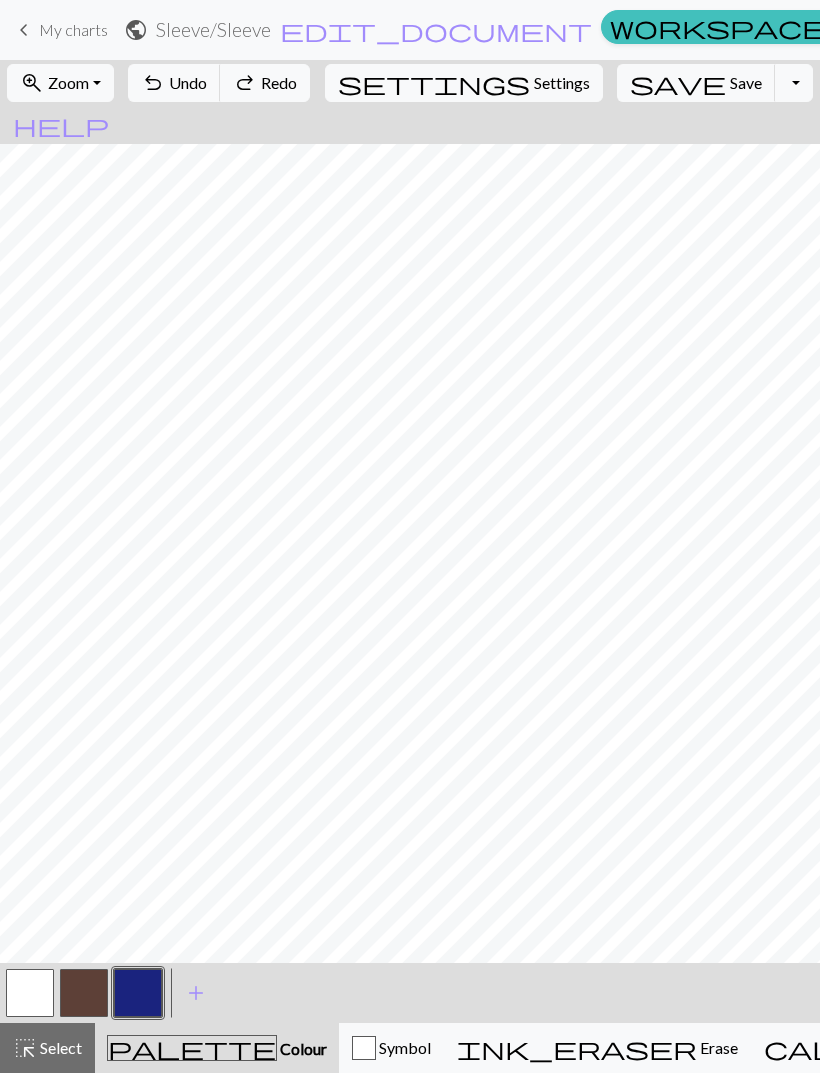 click on "Undo" at bounding box center [188, 82] 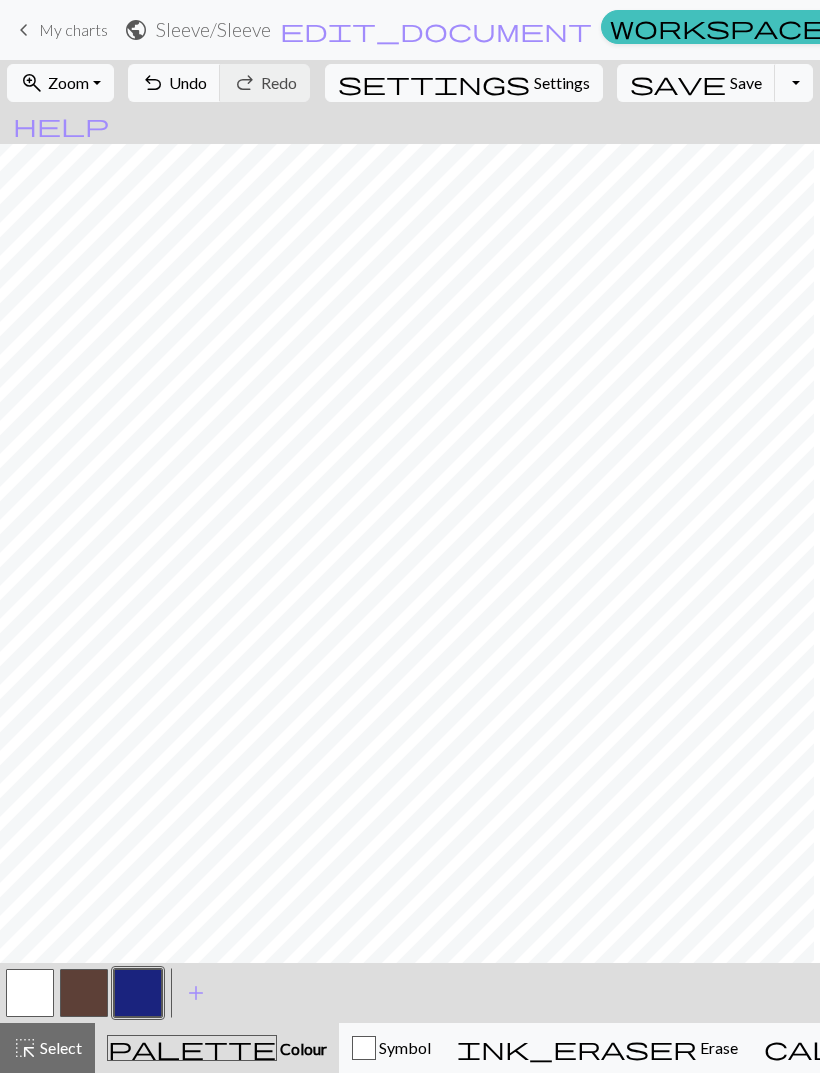 scroll, scrollTop: 0, scrollLeft: 0, axis: both 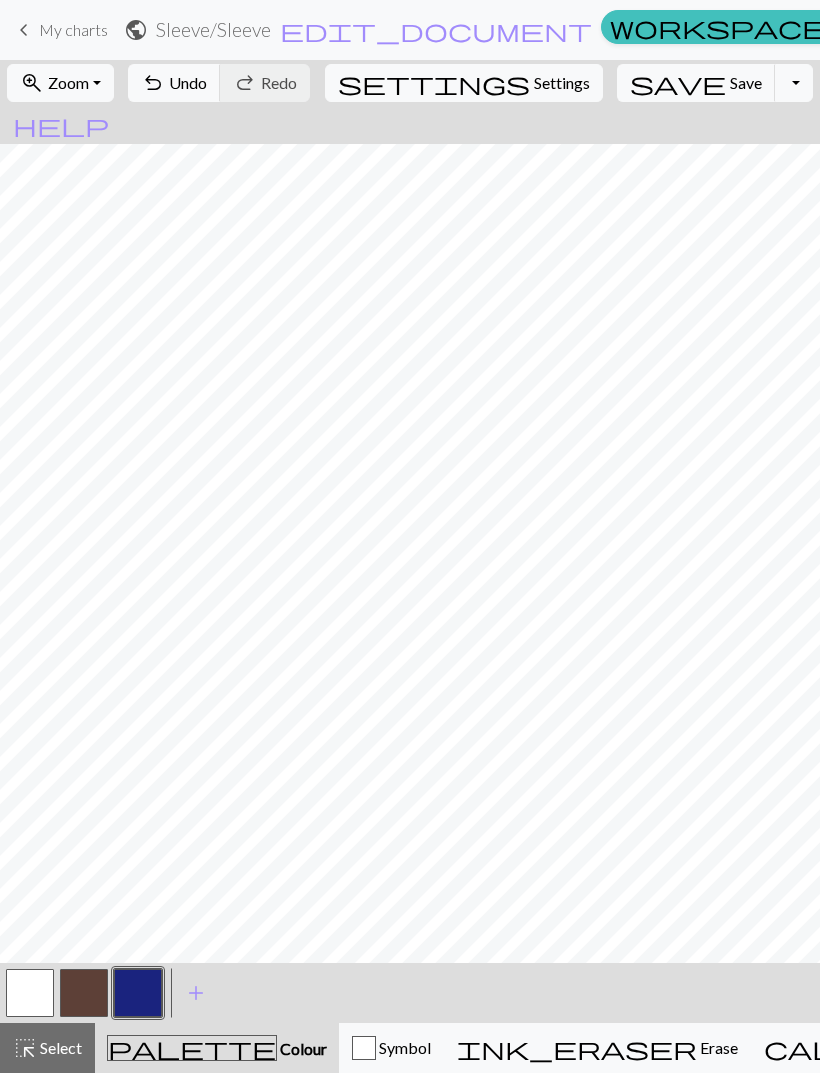 click on "Undo" at bounding box center (188, 82) 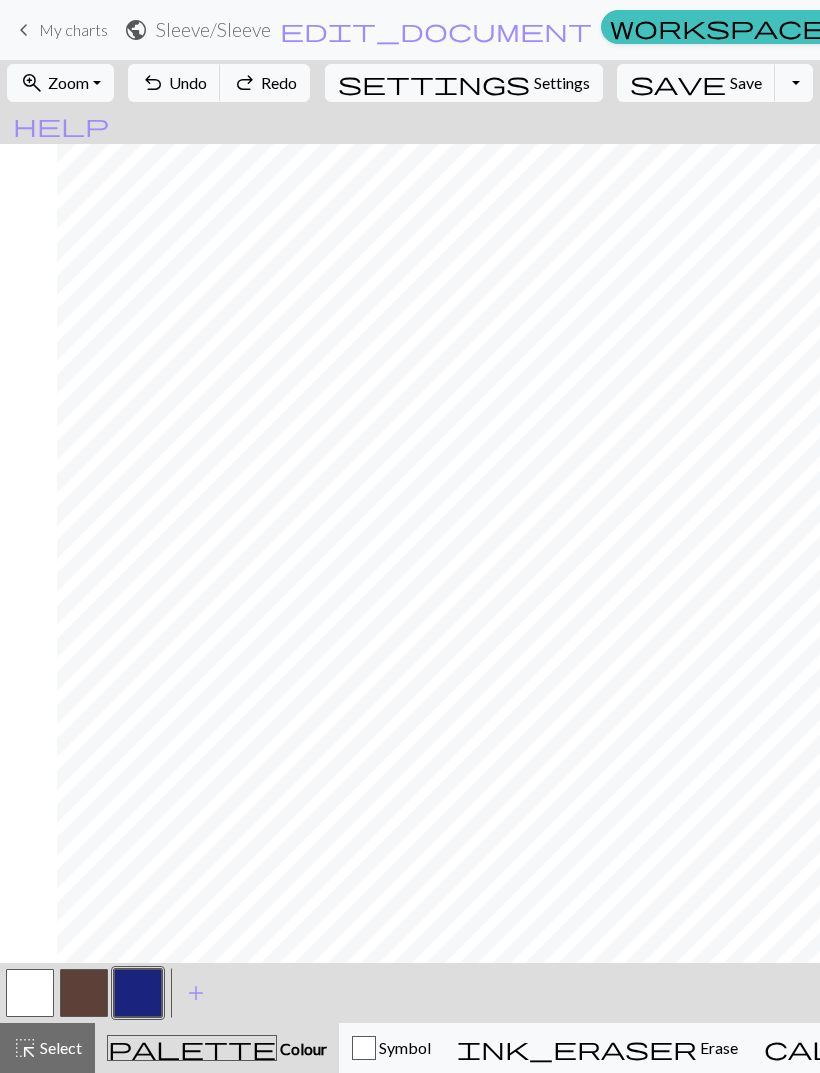 scroll, scrollTop: 0, scrollLeft: 57, axis: horizontal 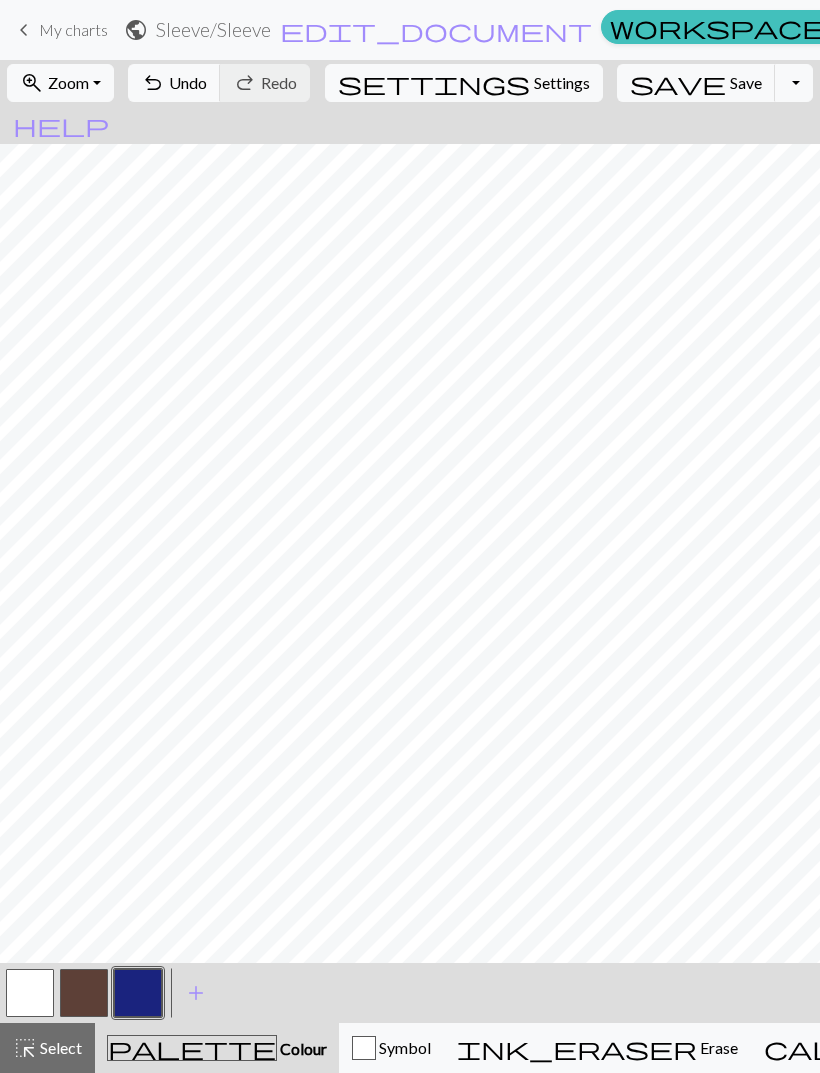 click at bounding box center (30, 993) 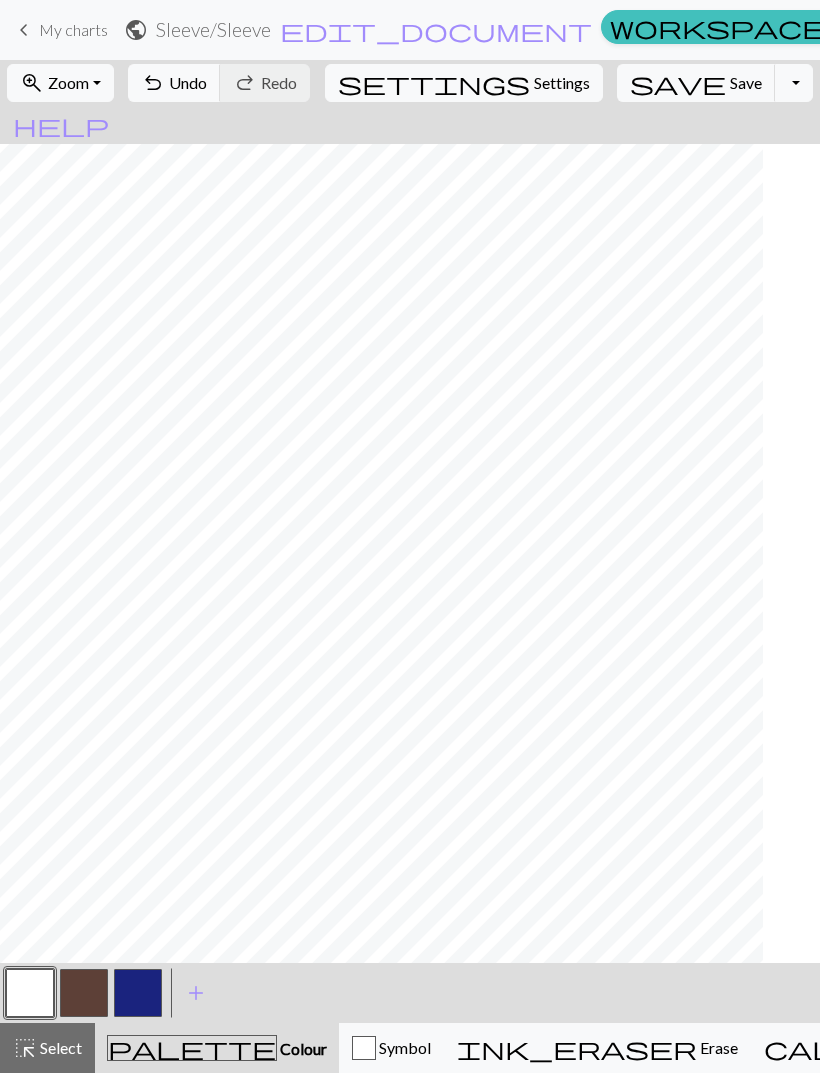 scroll, scrollTop: 0, scrollLeft: 0, axis: both 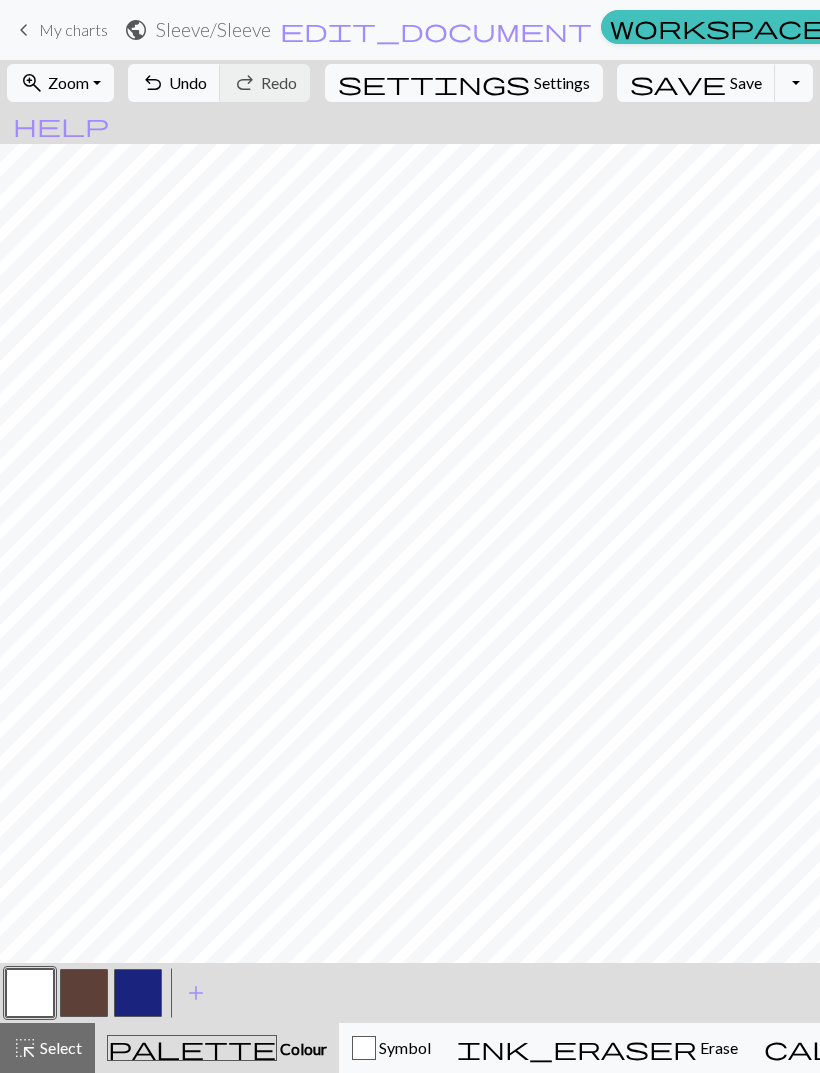 click at bounding box center [138, 993] 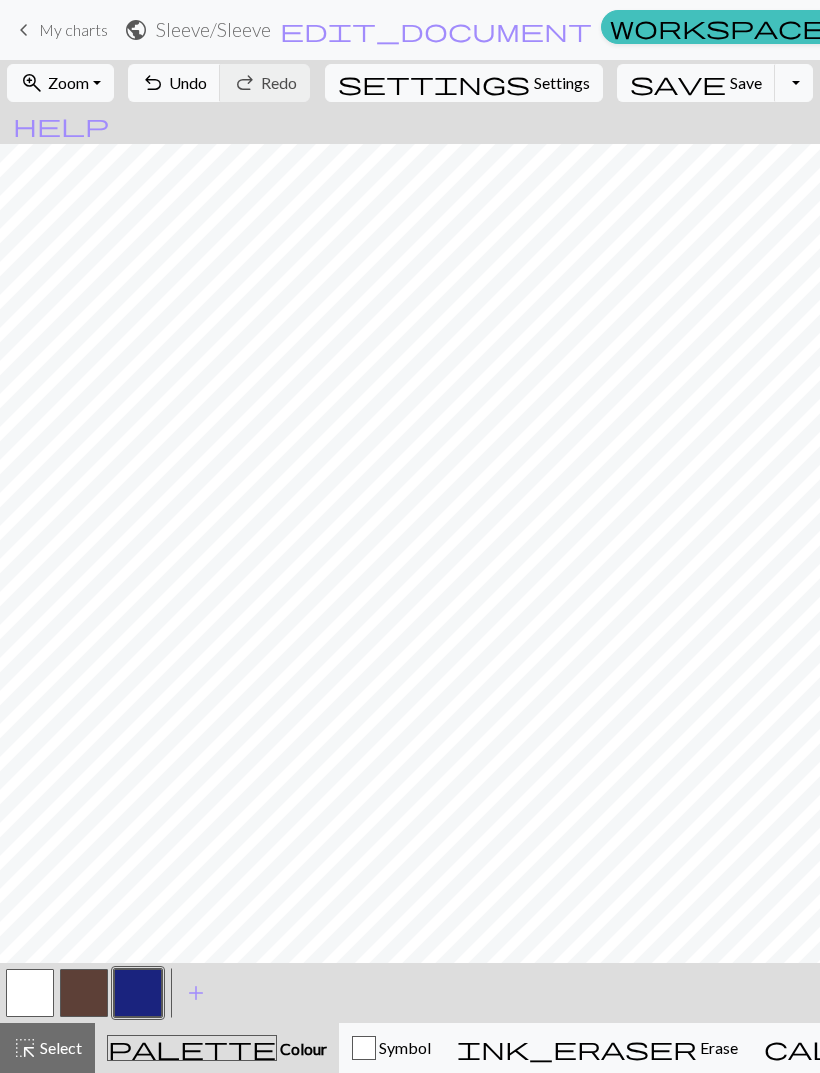 click on "Undo" at bounding box center (188, 82) 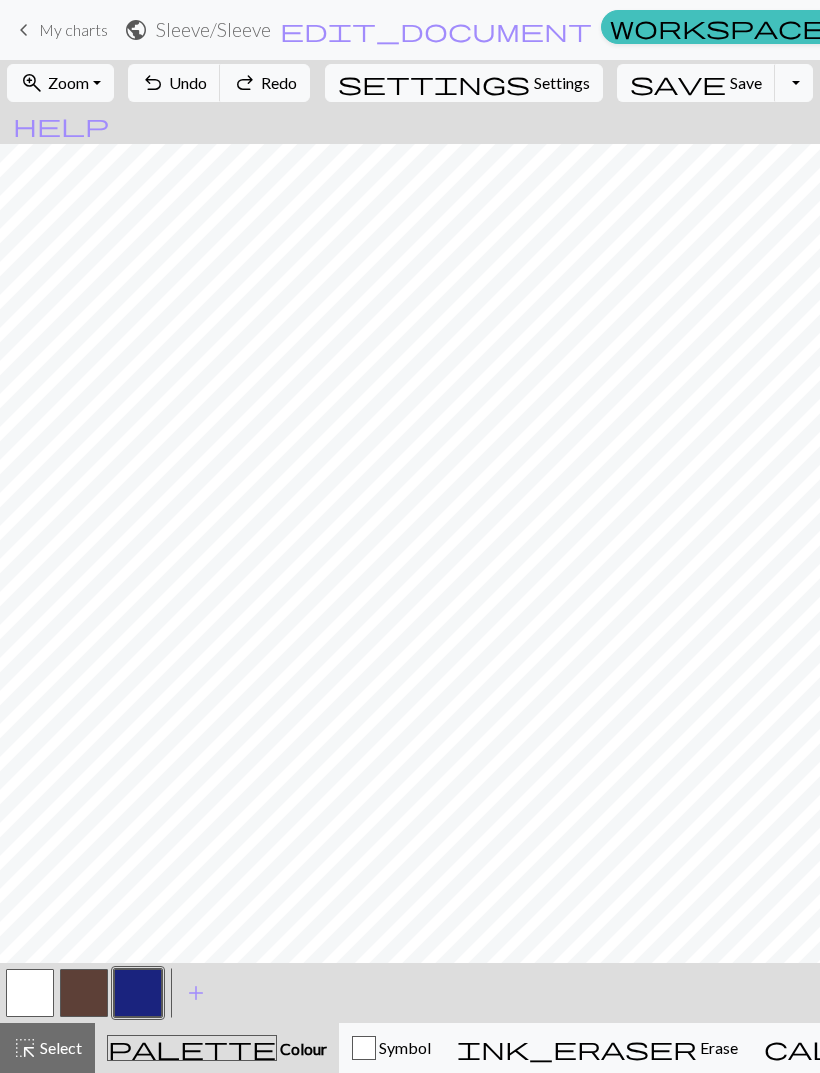 click on "Undo" at bounding box center (188, 82) 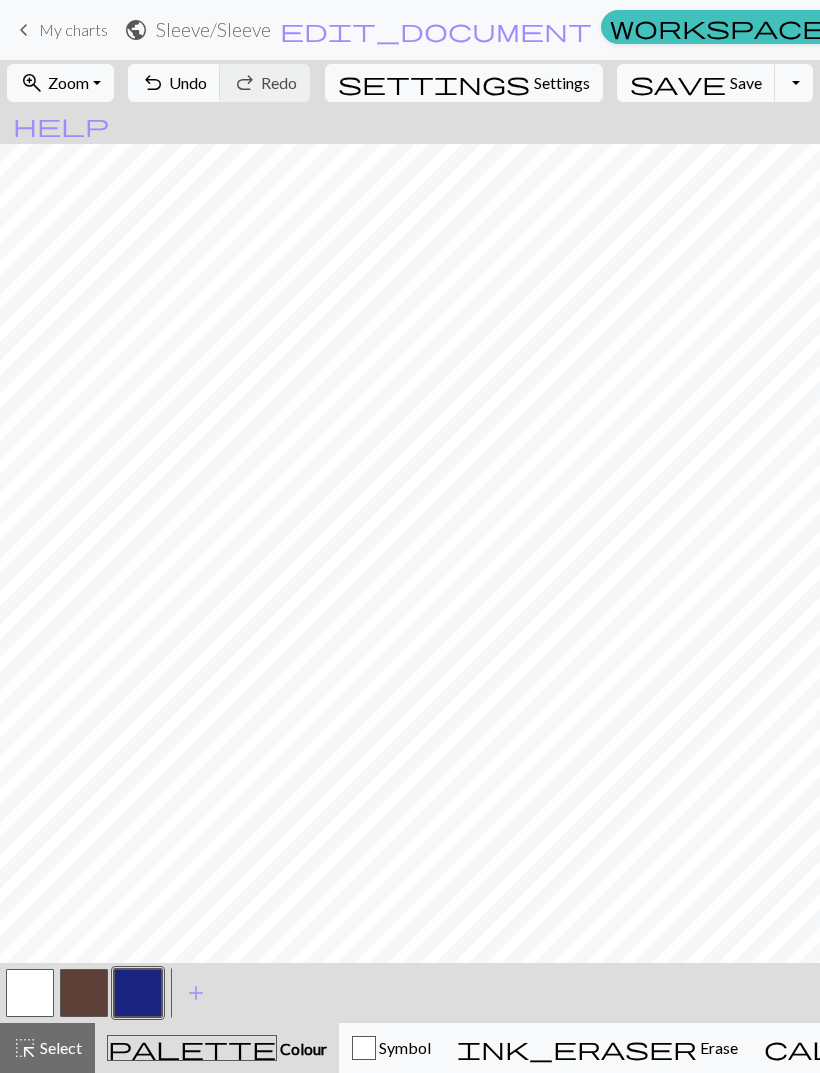 click at bounding box center [30, 993] 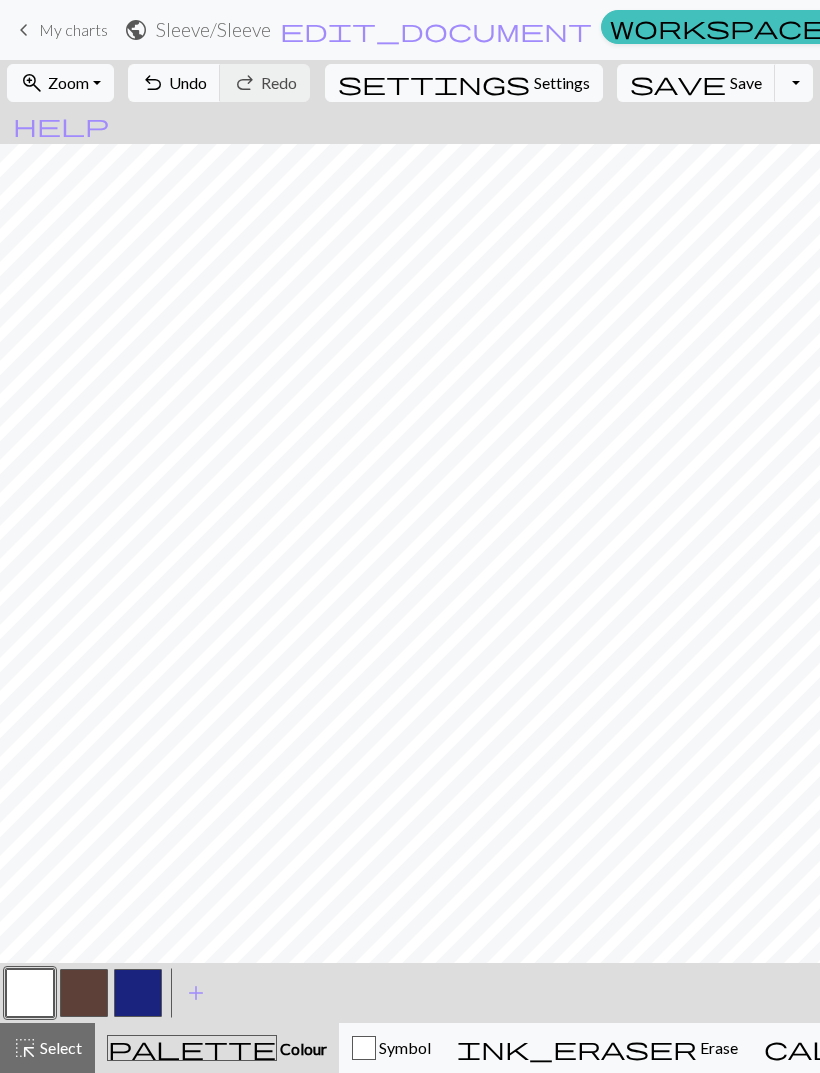 click at bounding box center (138, 993) 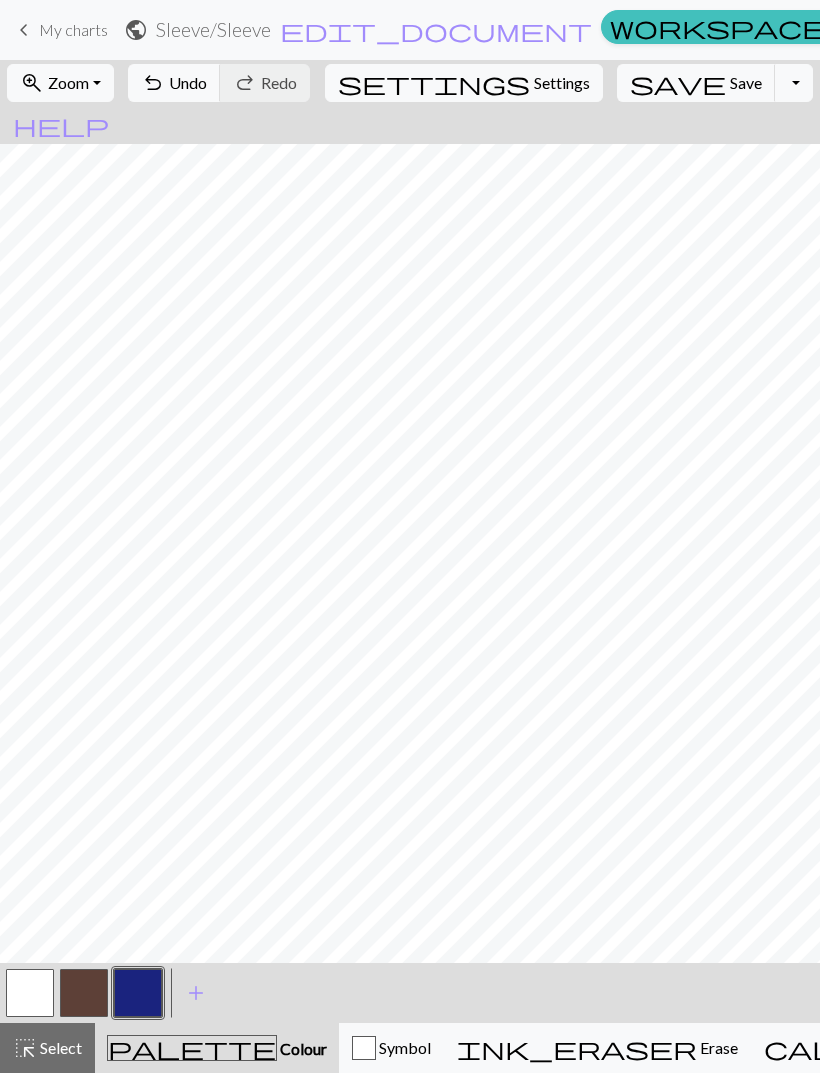 click at bounding box center (30, 993) 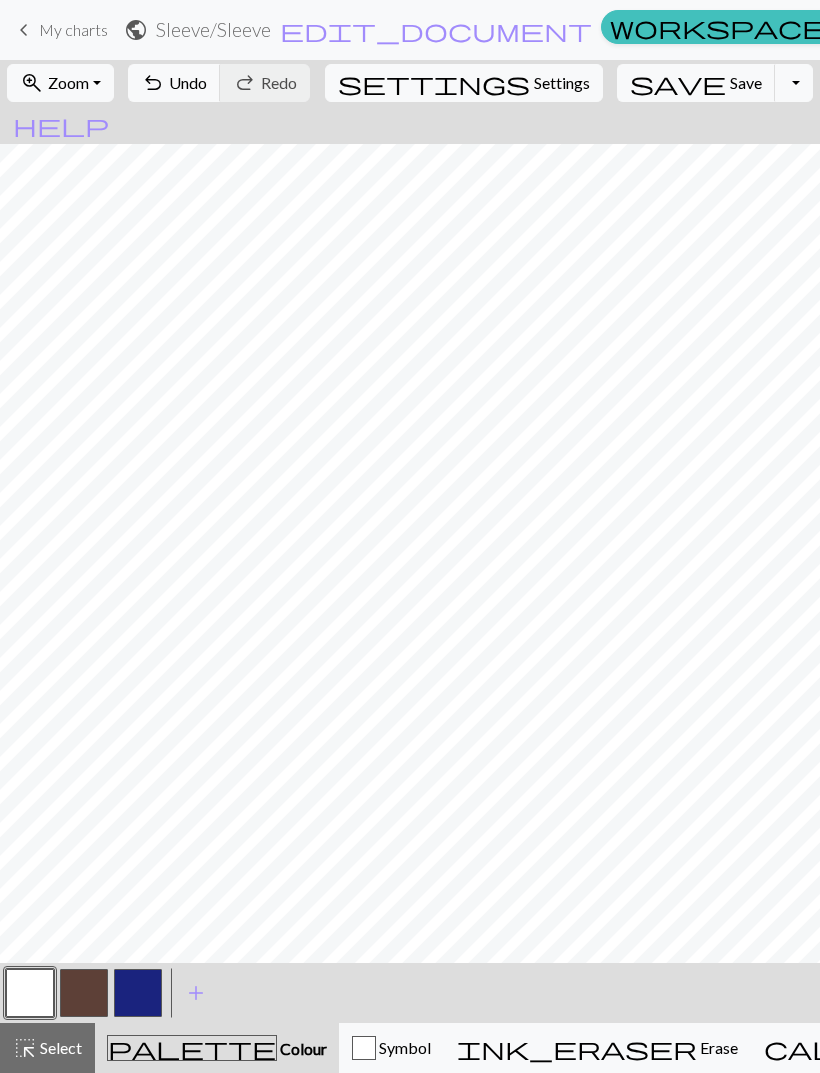 click at bounding box center [138, 993] 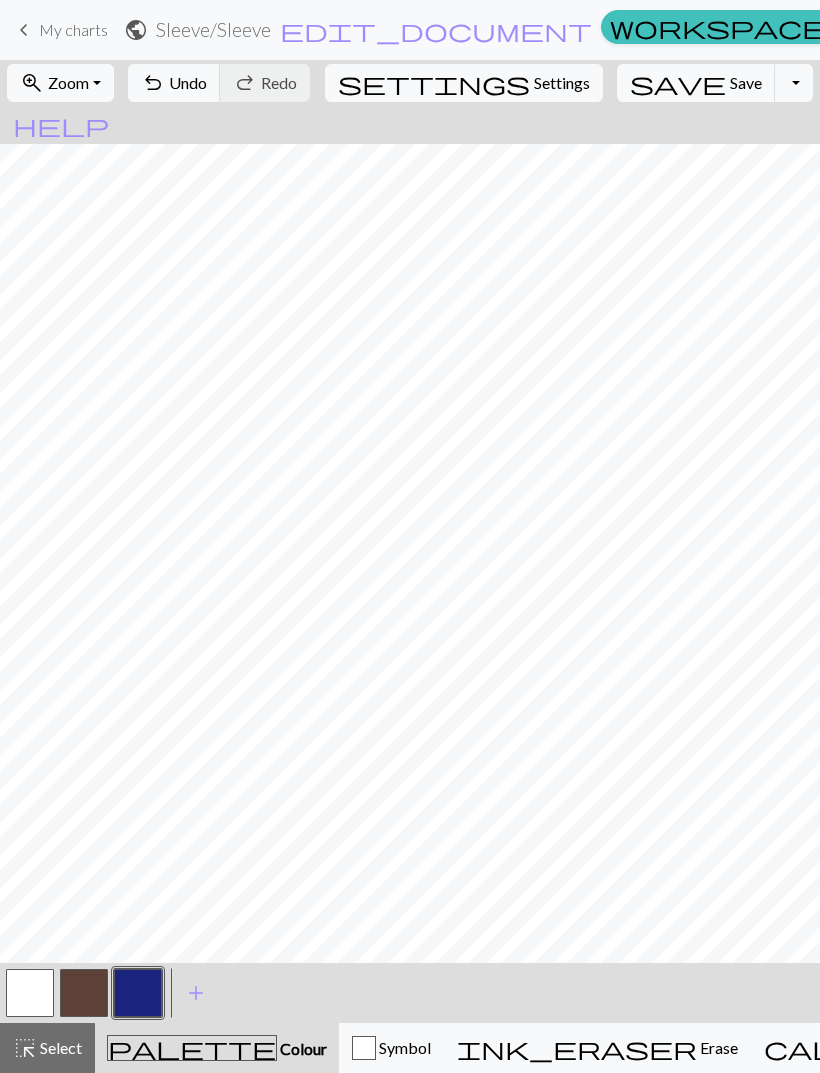 click at bounding box center (30, 993) 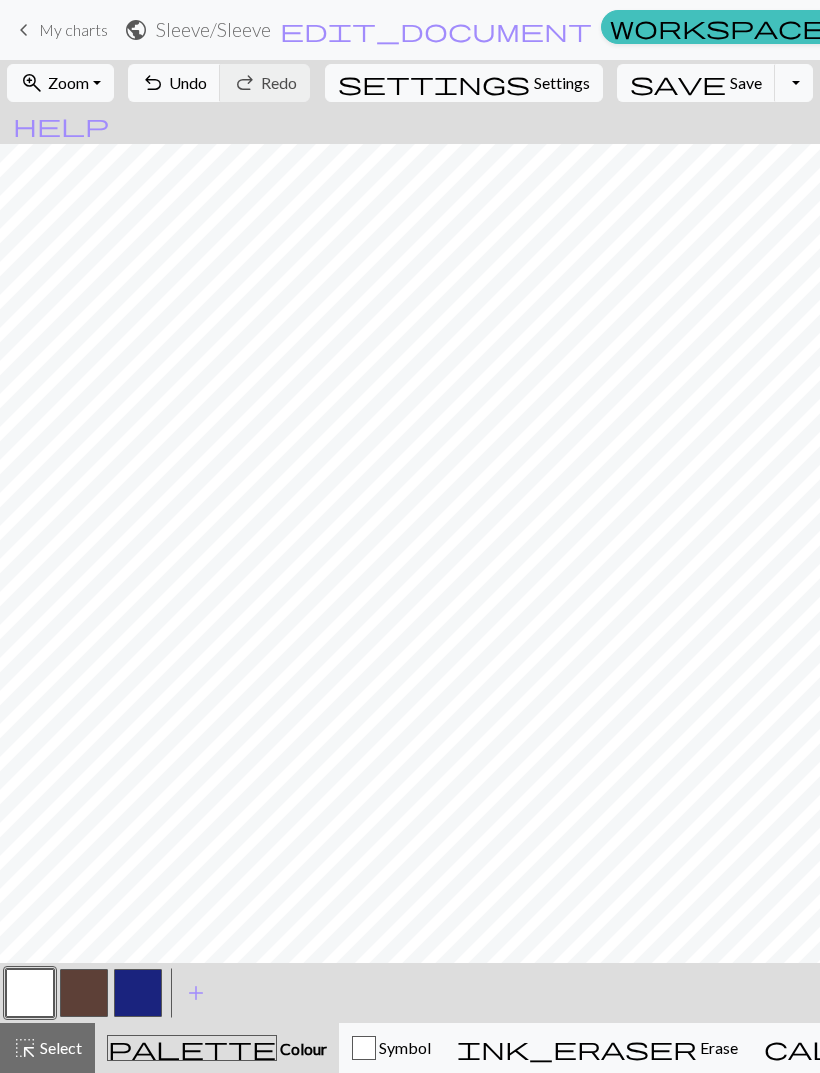 click at bounding box center (138, 993) 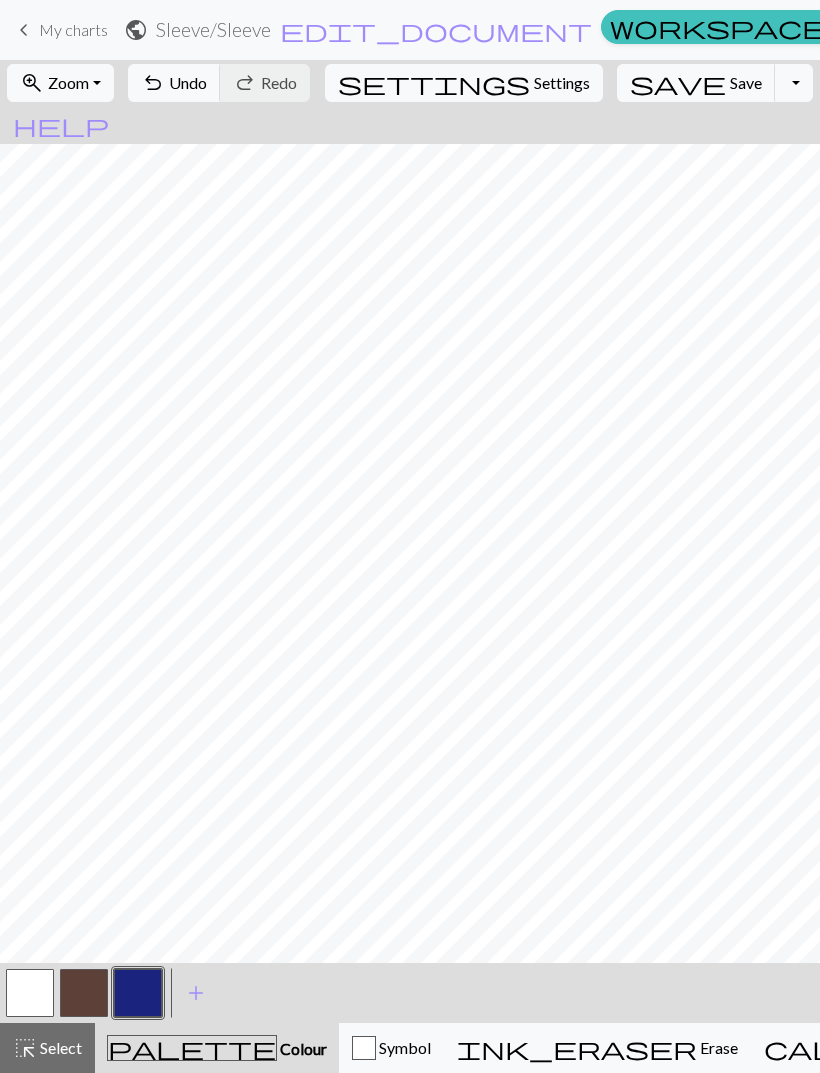 click at bounding box center [30, 993] 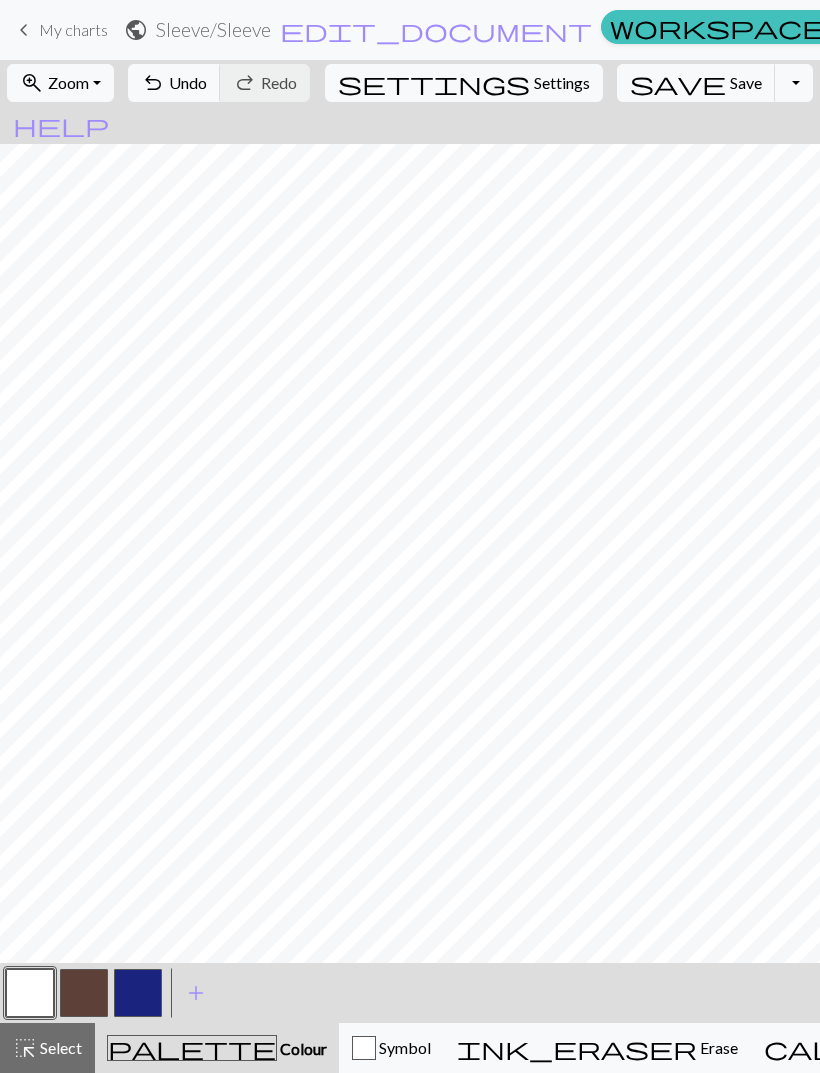 click at bounding box center (138, 993) 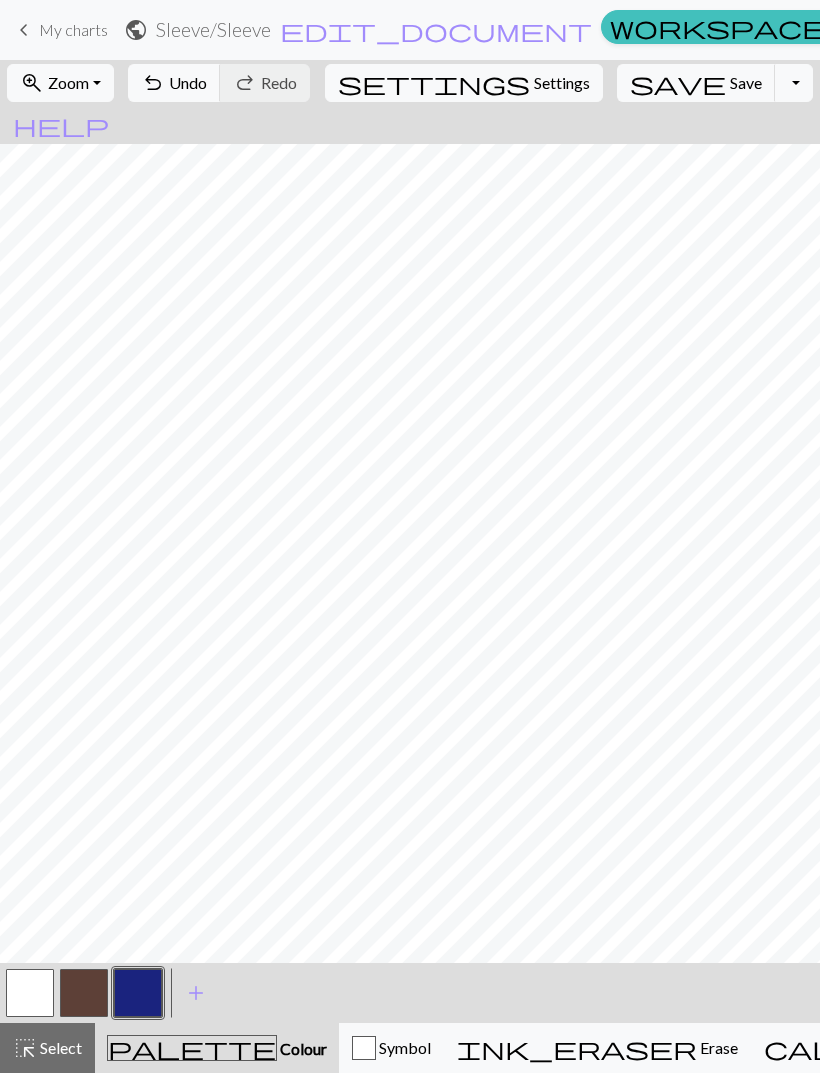 click on "undo Undo Undo" at bounding box center (174, 83) 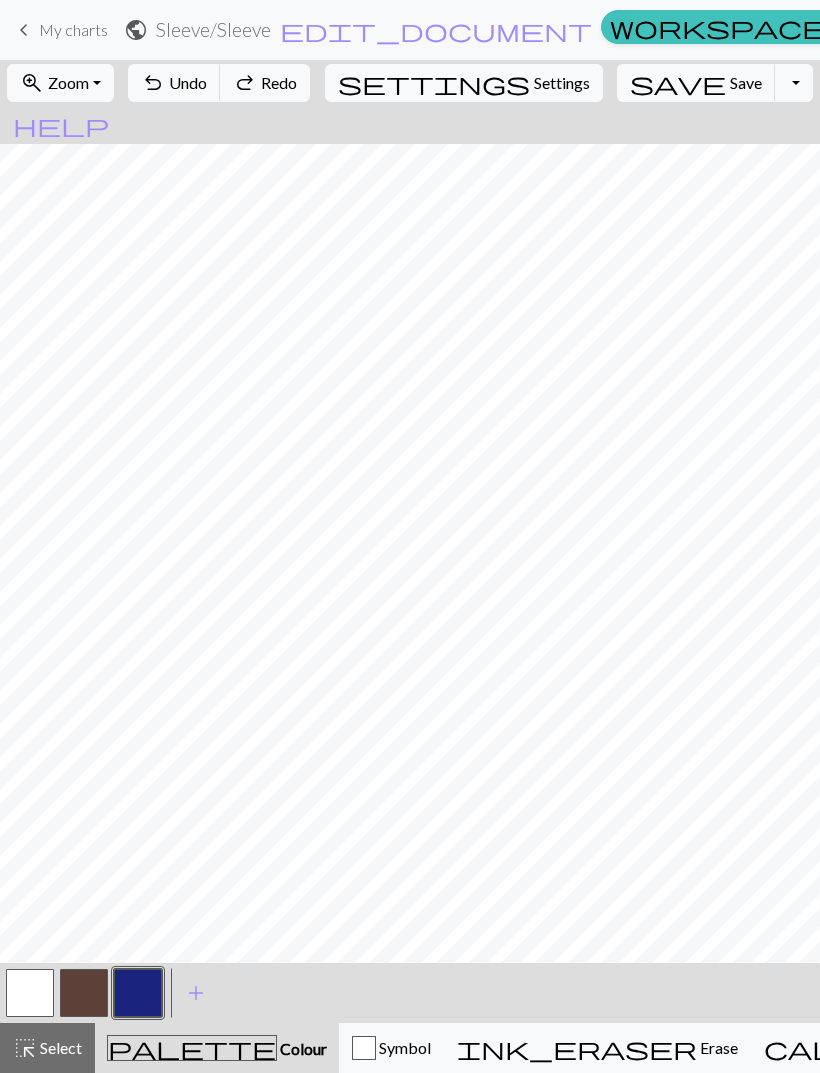 click on "undo Undo Undo" at bounding box center (174, 83) 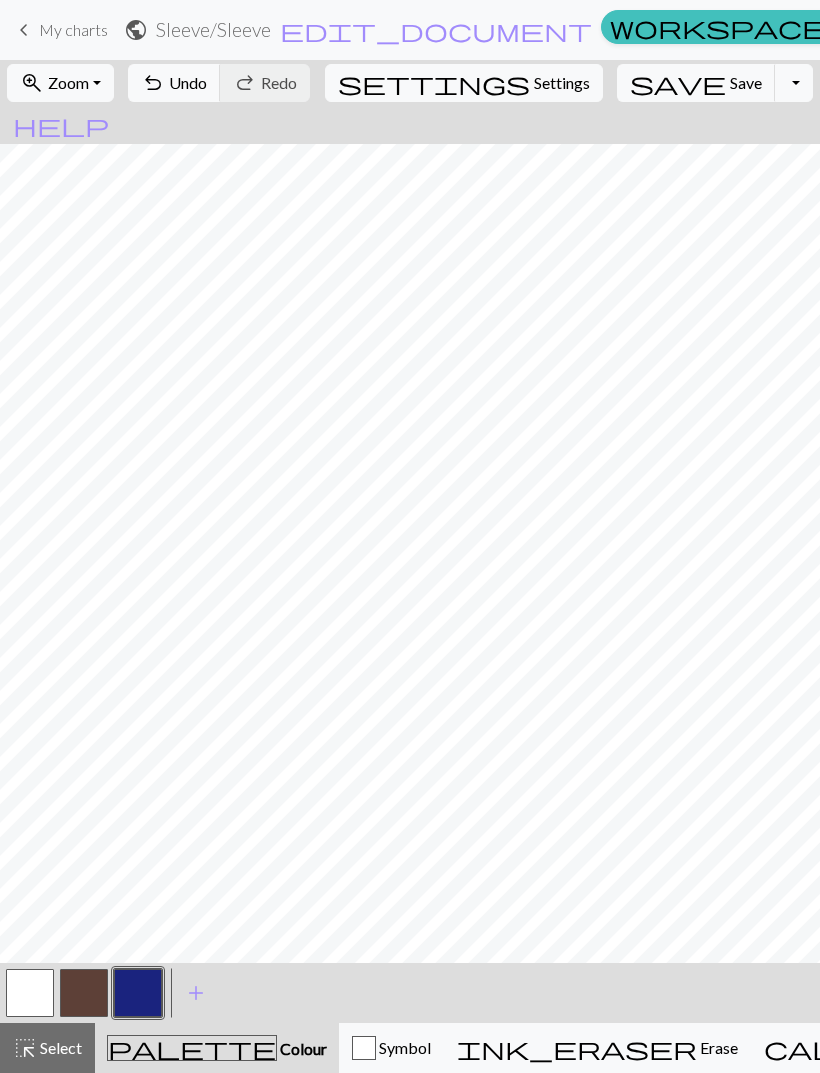 click on "Undo" at bounding box center (188, 82) 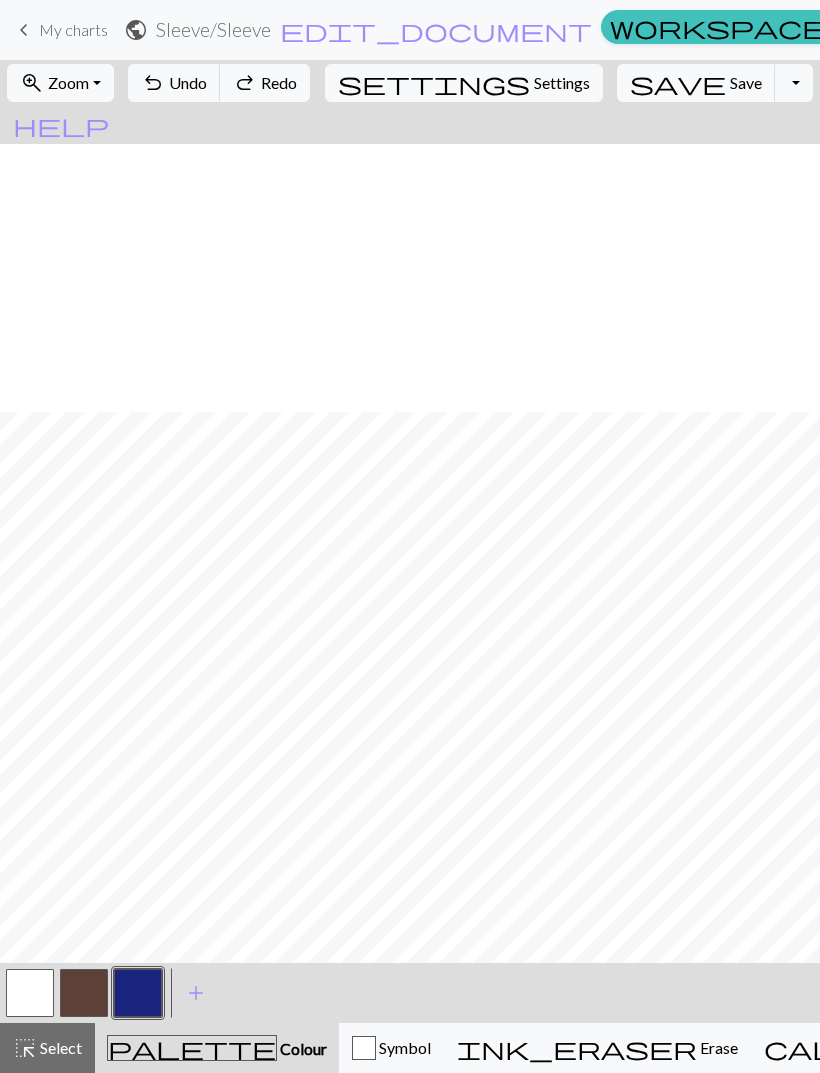 scroll, scrollTop: 268, scrollLeft: 0, axis: vertical 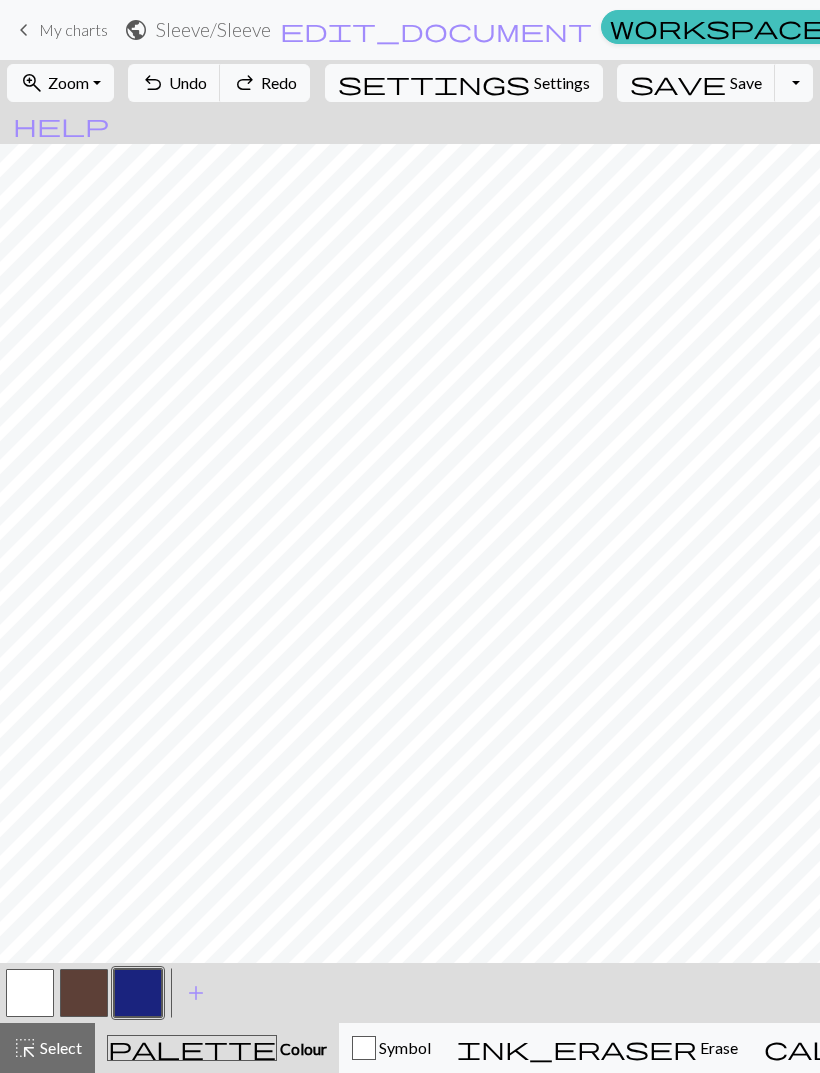 click on "keyboard_arrow_left   My charts" at bounding box center (60, 30) 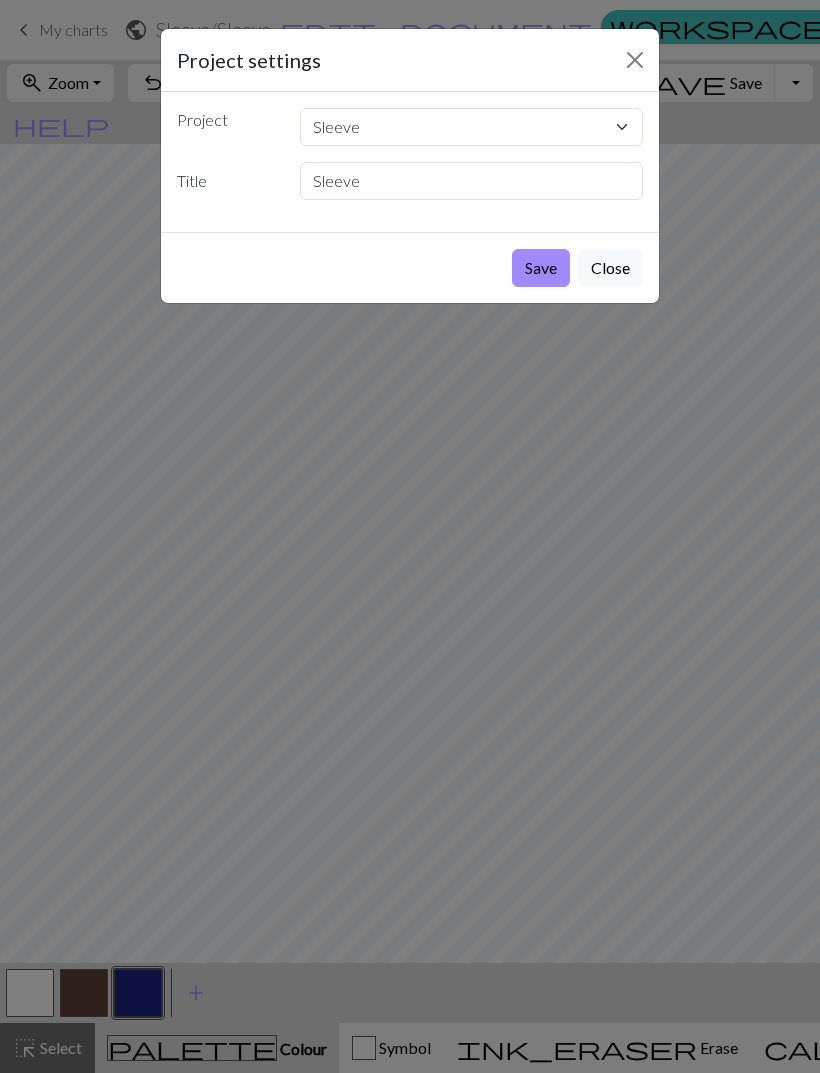 click on "Close" at bounding box center (610, 268) 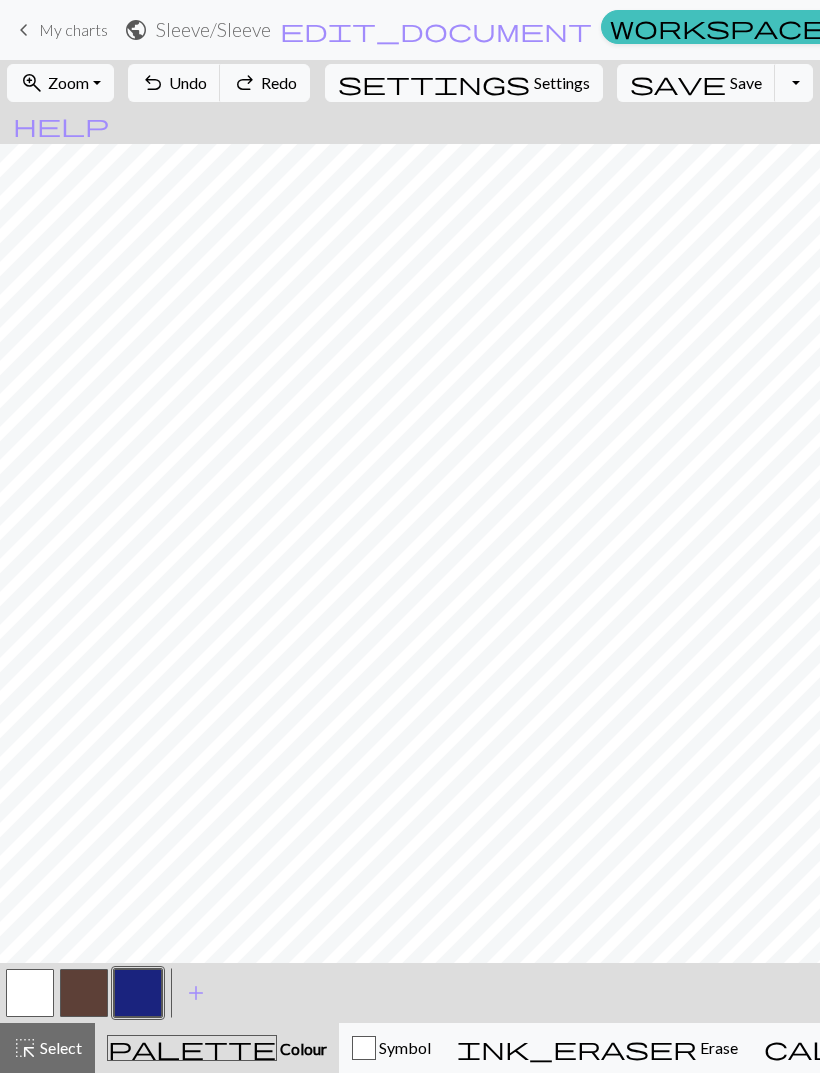 click on "My charts" at bounding box center (1103, 30) 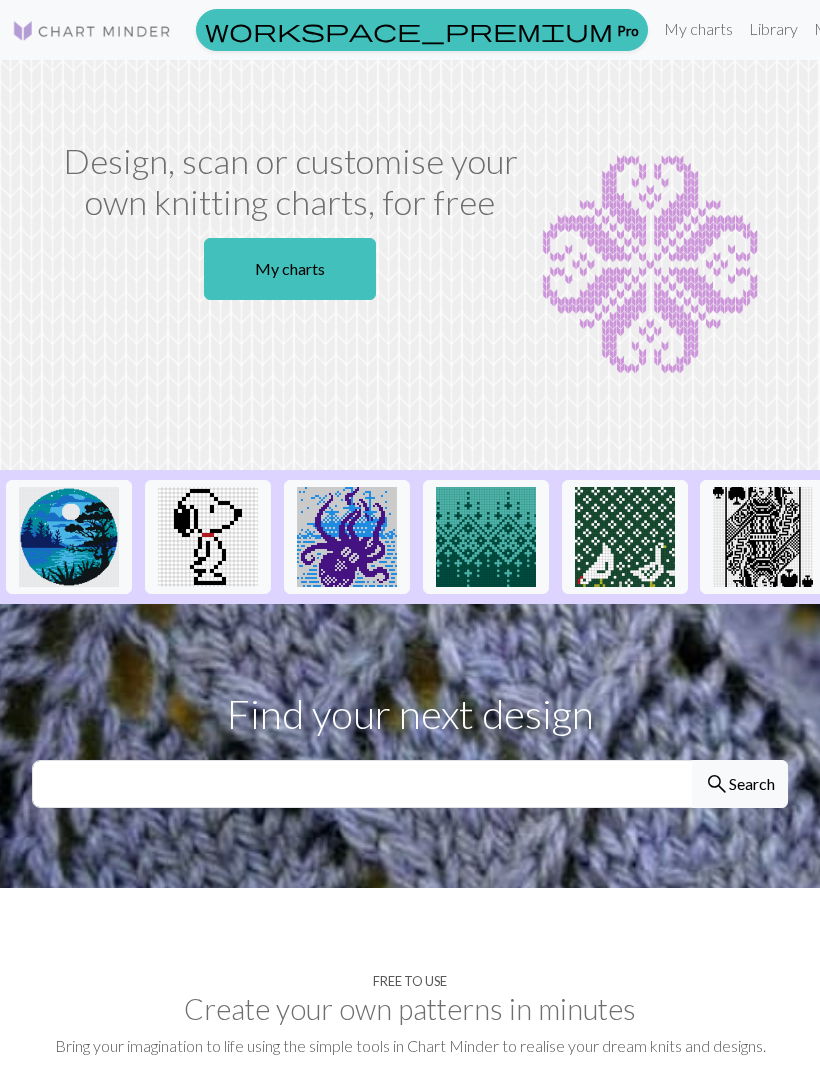 scroll, scrollTop: 0, scrollLeft: 0, axis: both 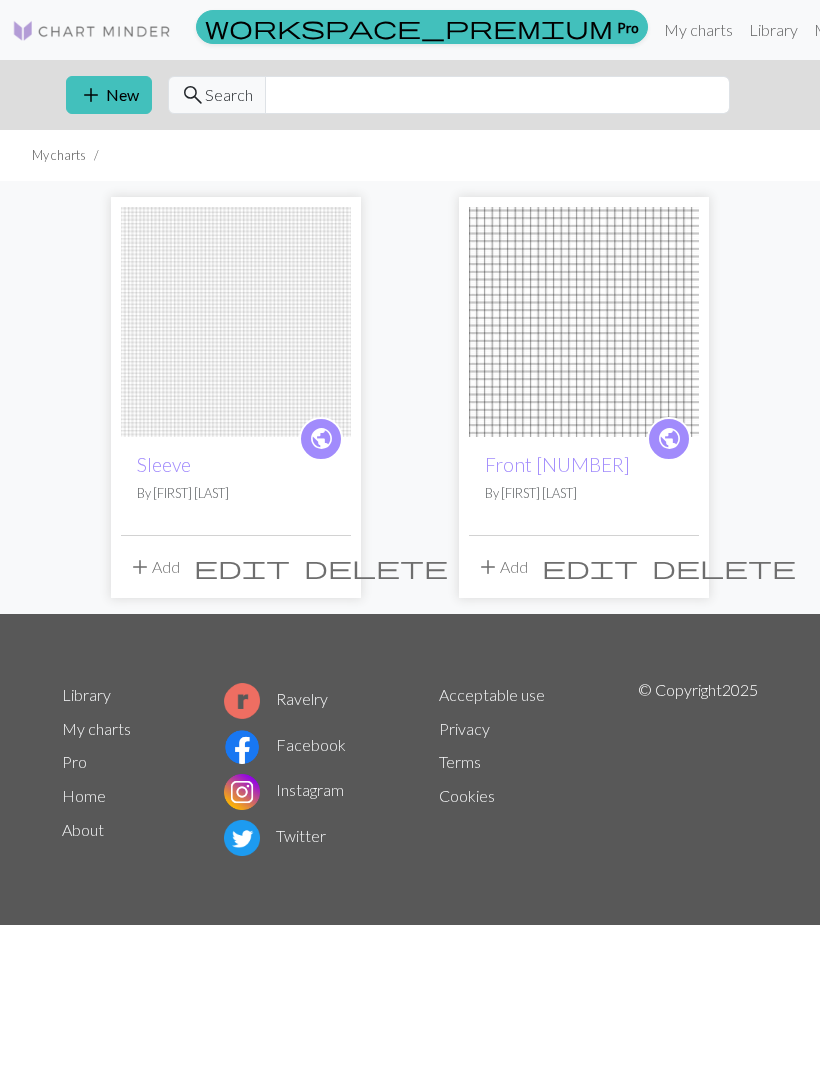click on "add   New" at bounding box center [109, 95] 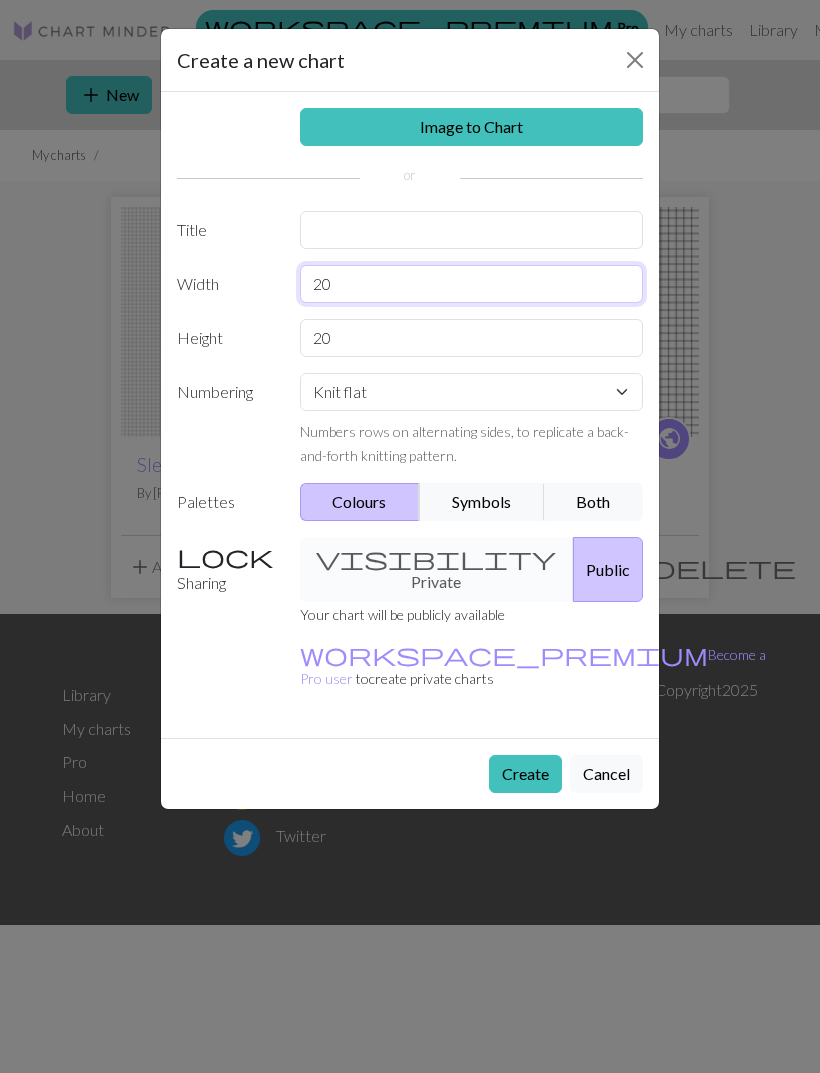 click on "20" at bounding box center [472, 284] 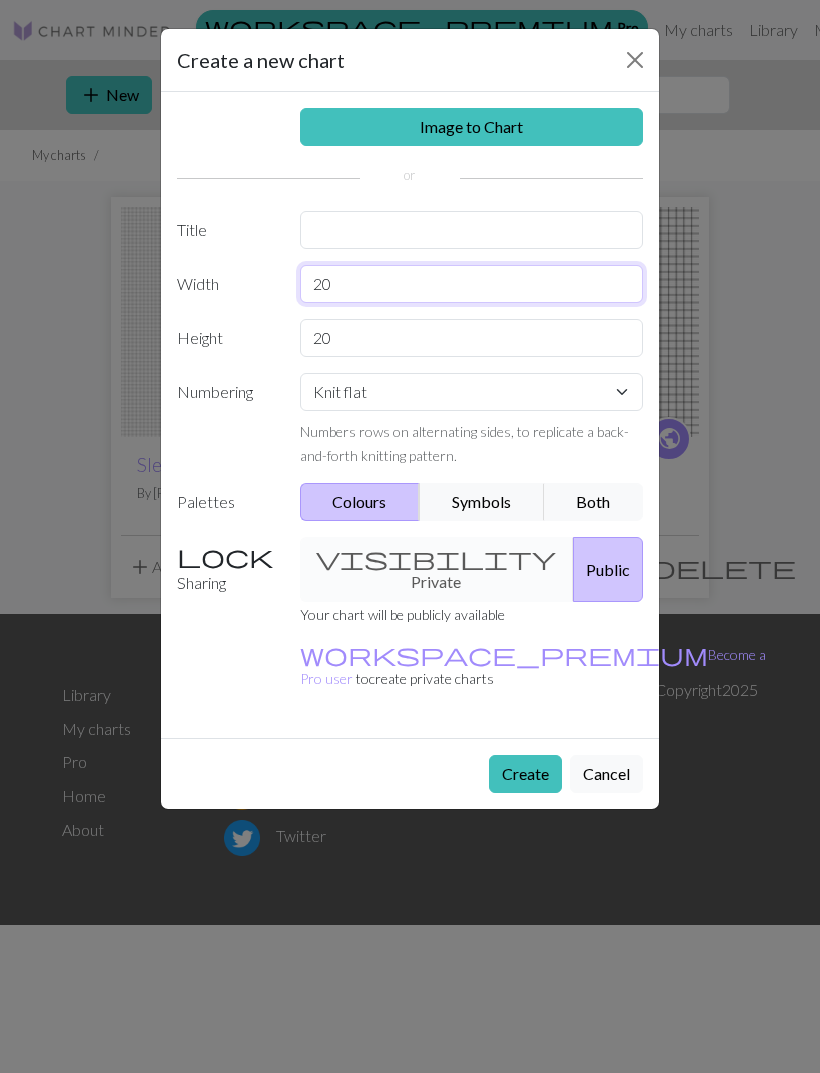 type on "2" 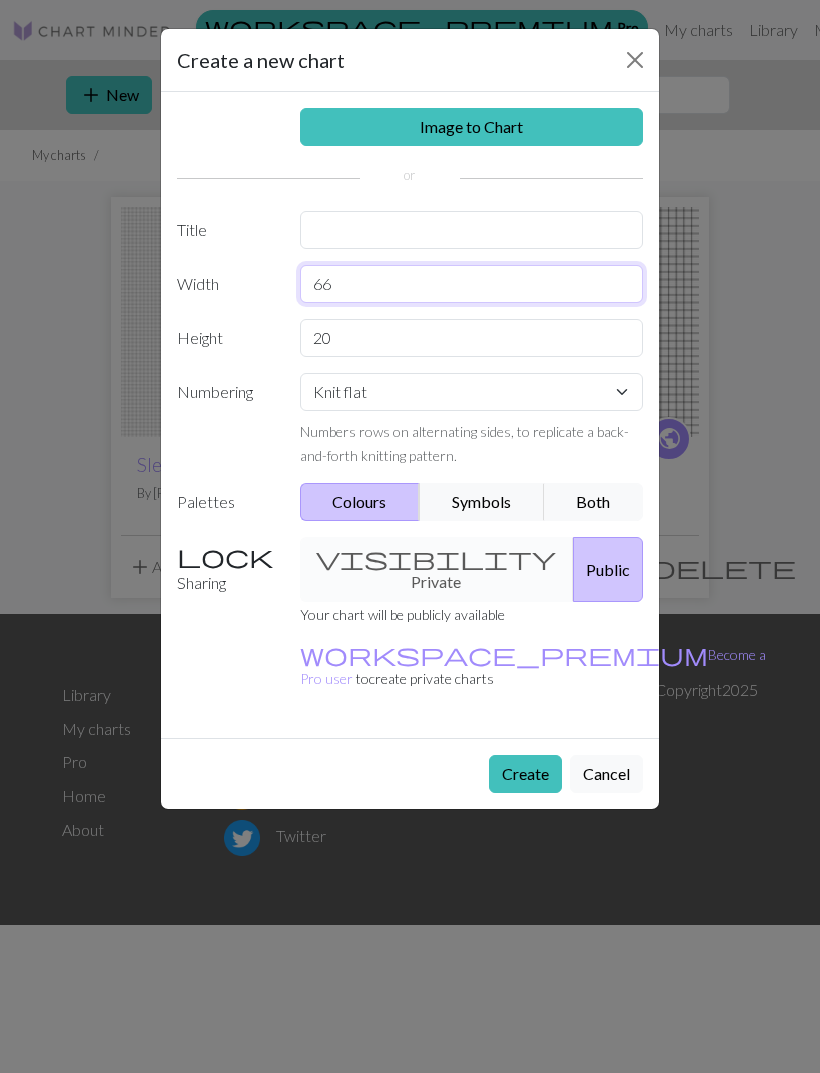 type on "66" 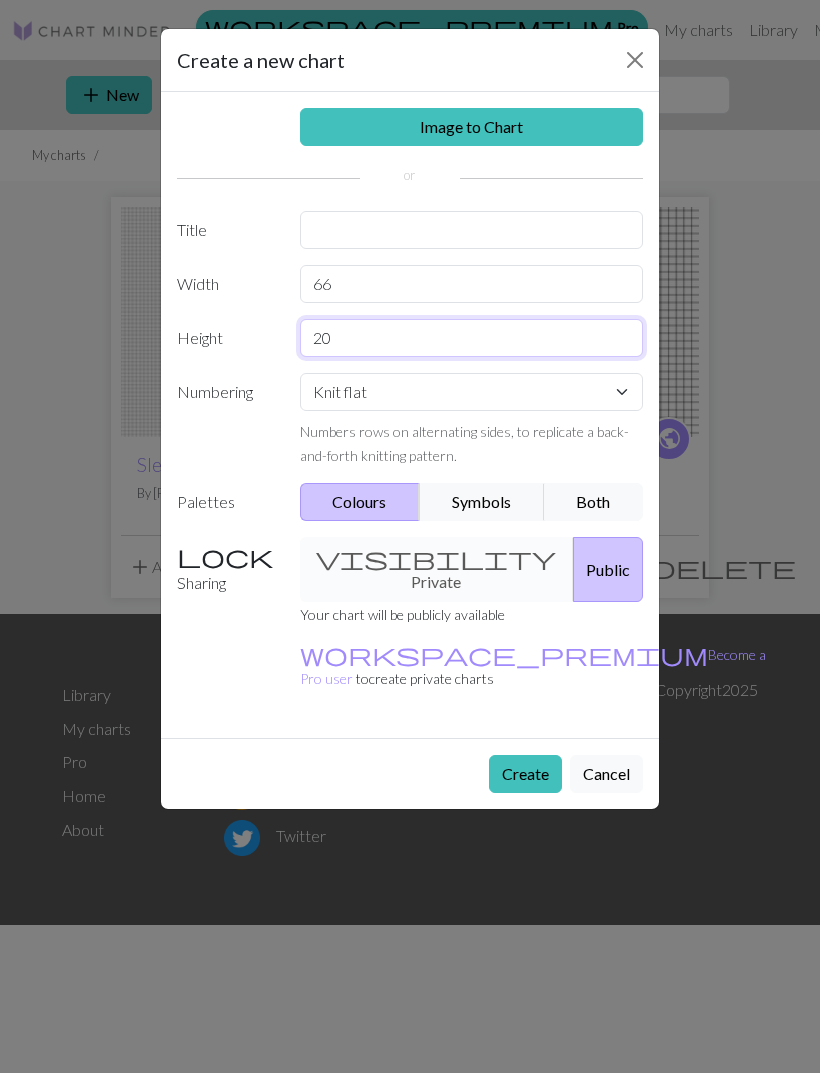 click on "20" at bounding box center (472, 338) 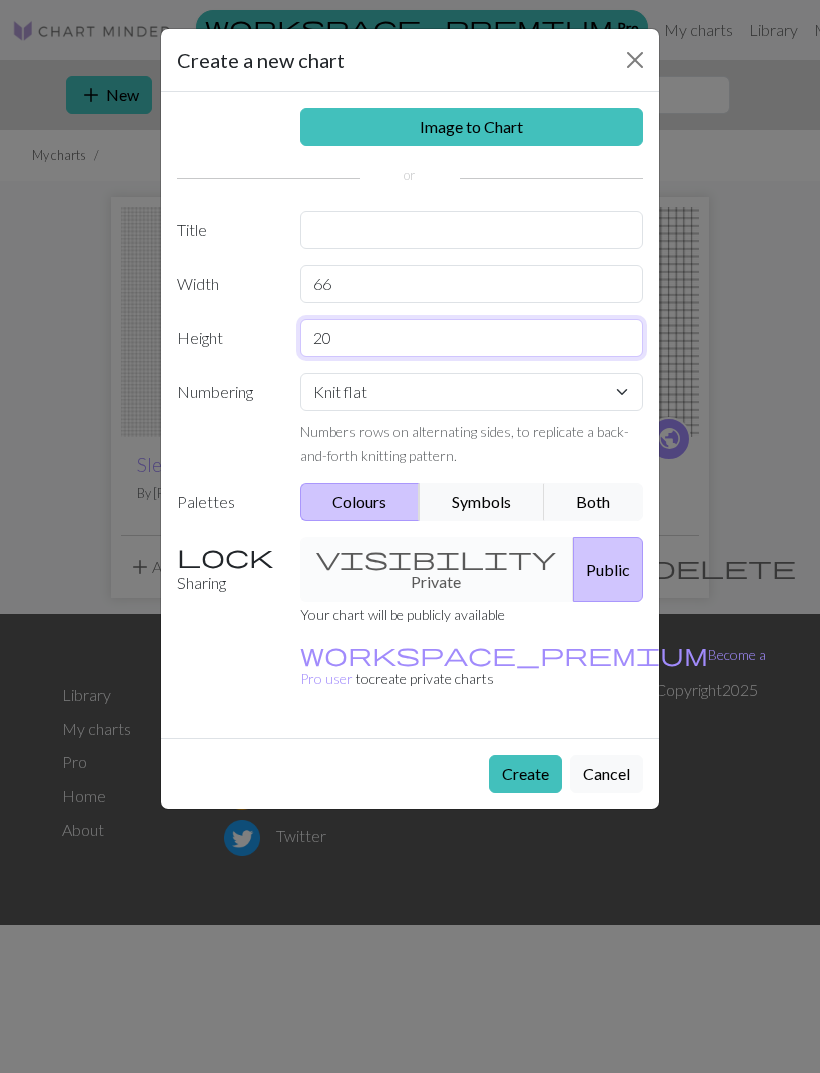 type on "2" 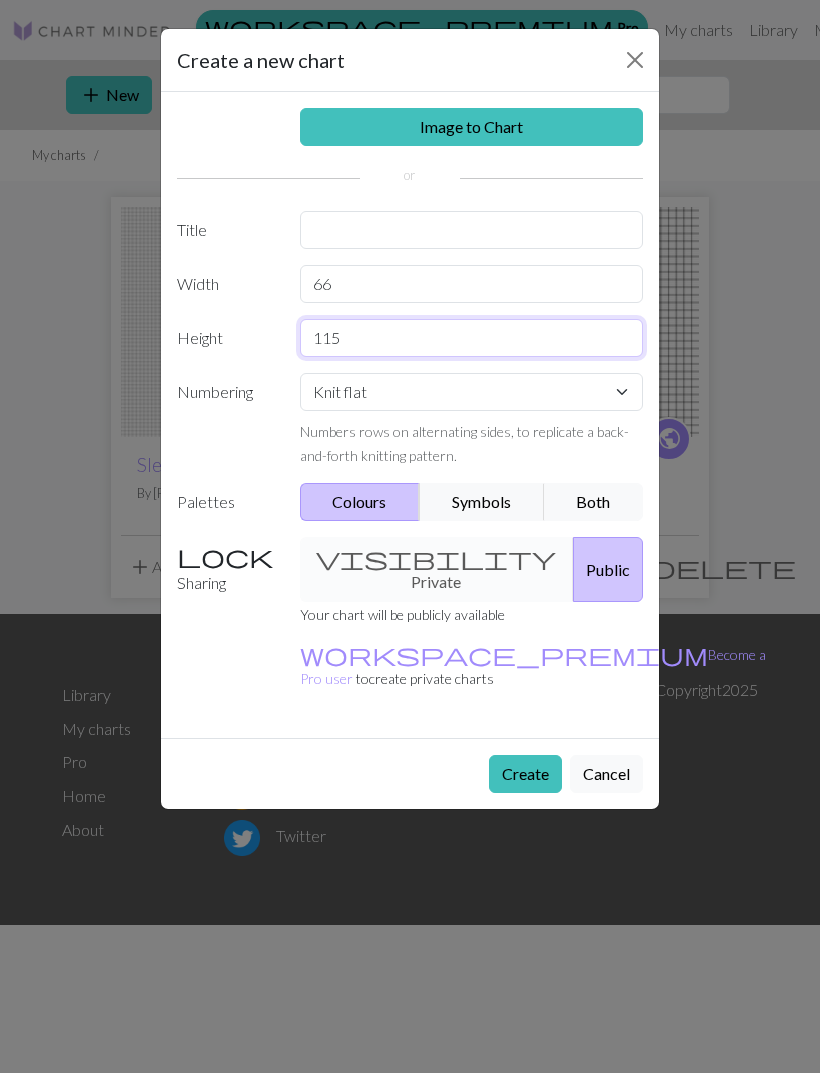 type on "115" 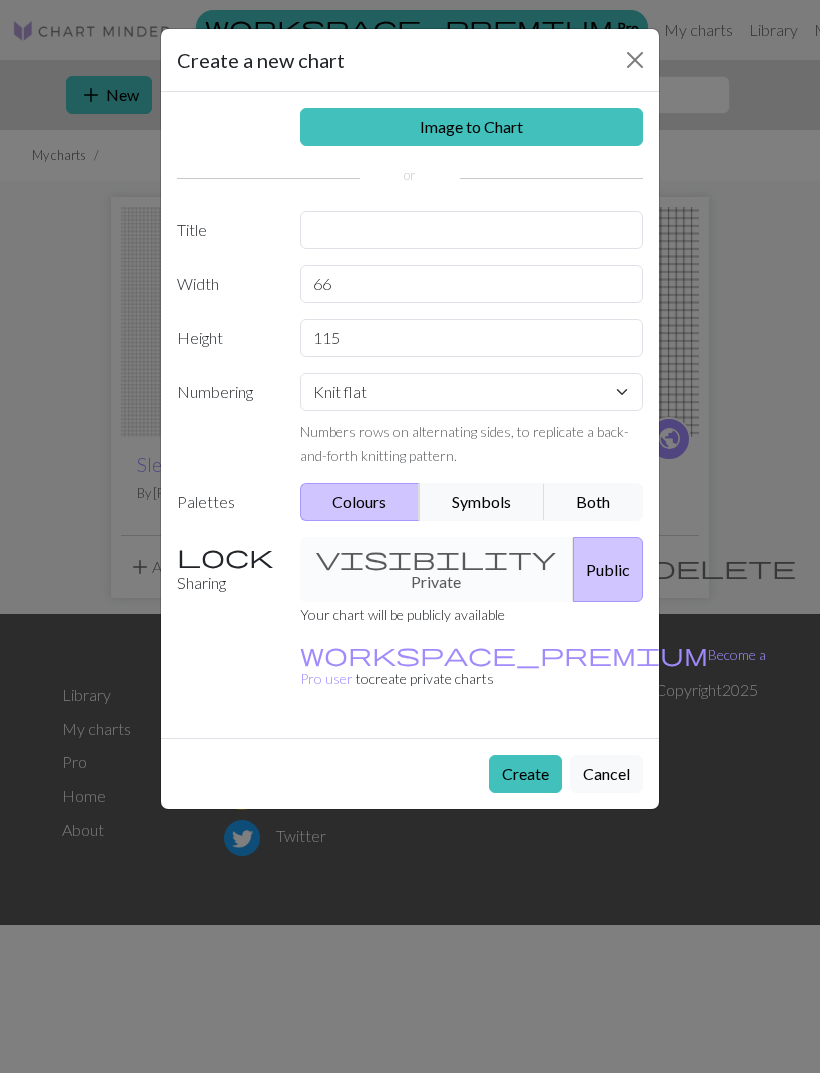 click on "Create" at bounding box center (525, 774) 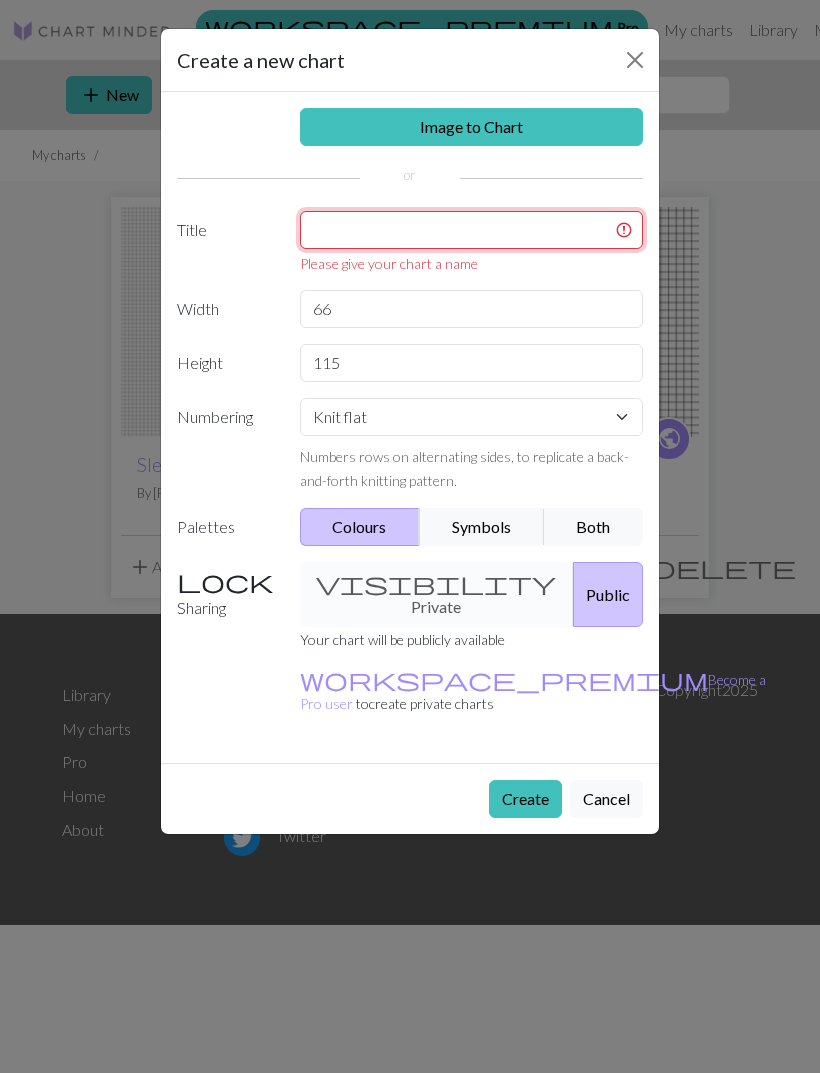 click at bounding box center (472, 230) 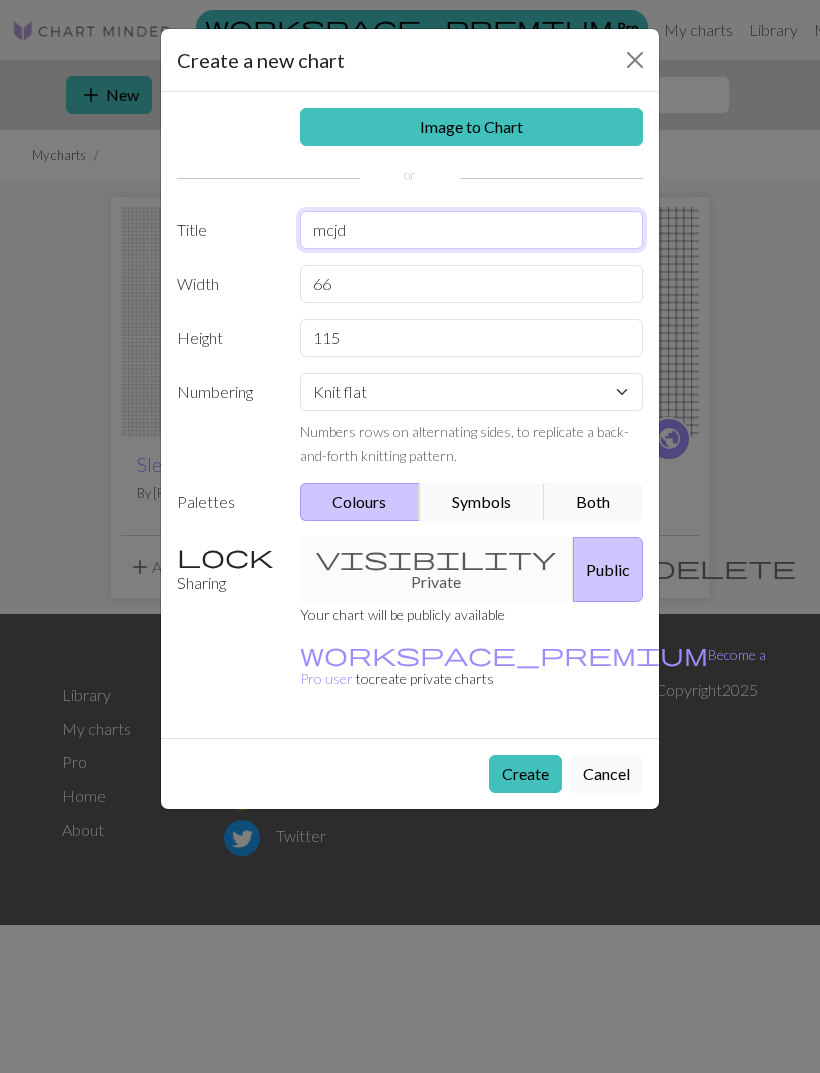 type on "mcjd" 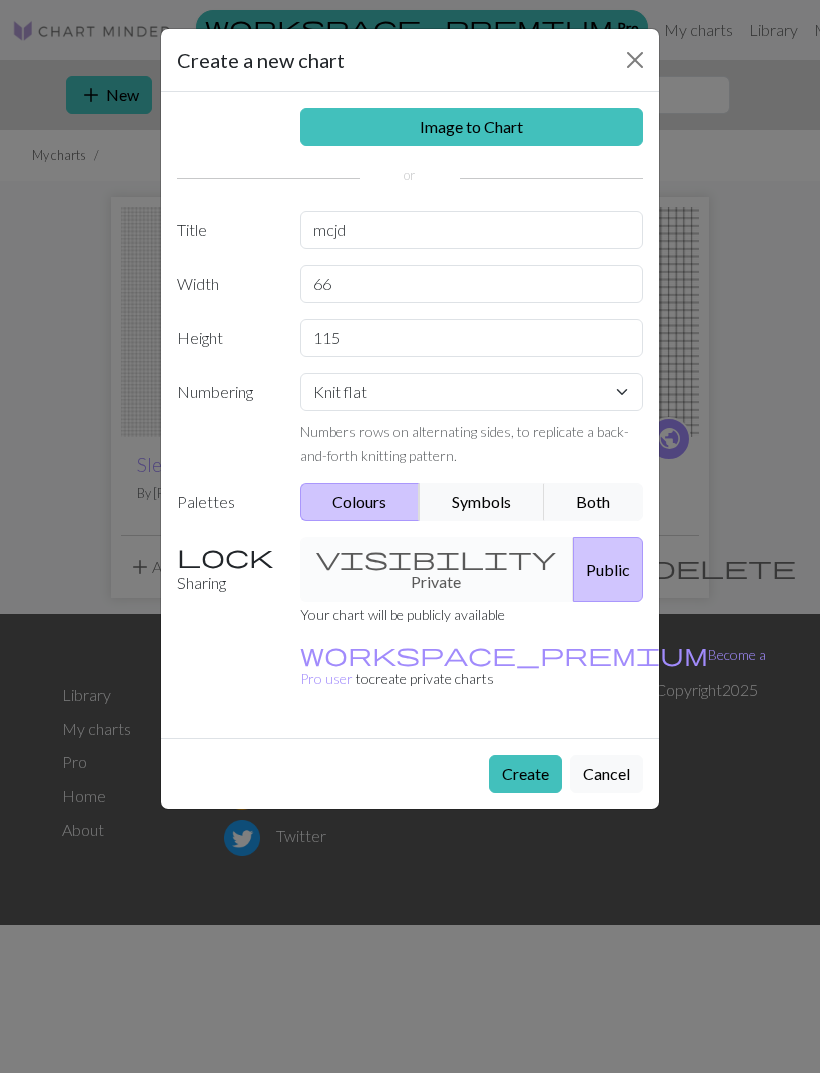 click on "Public" at bounding box center (608, 569) 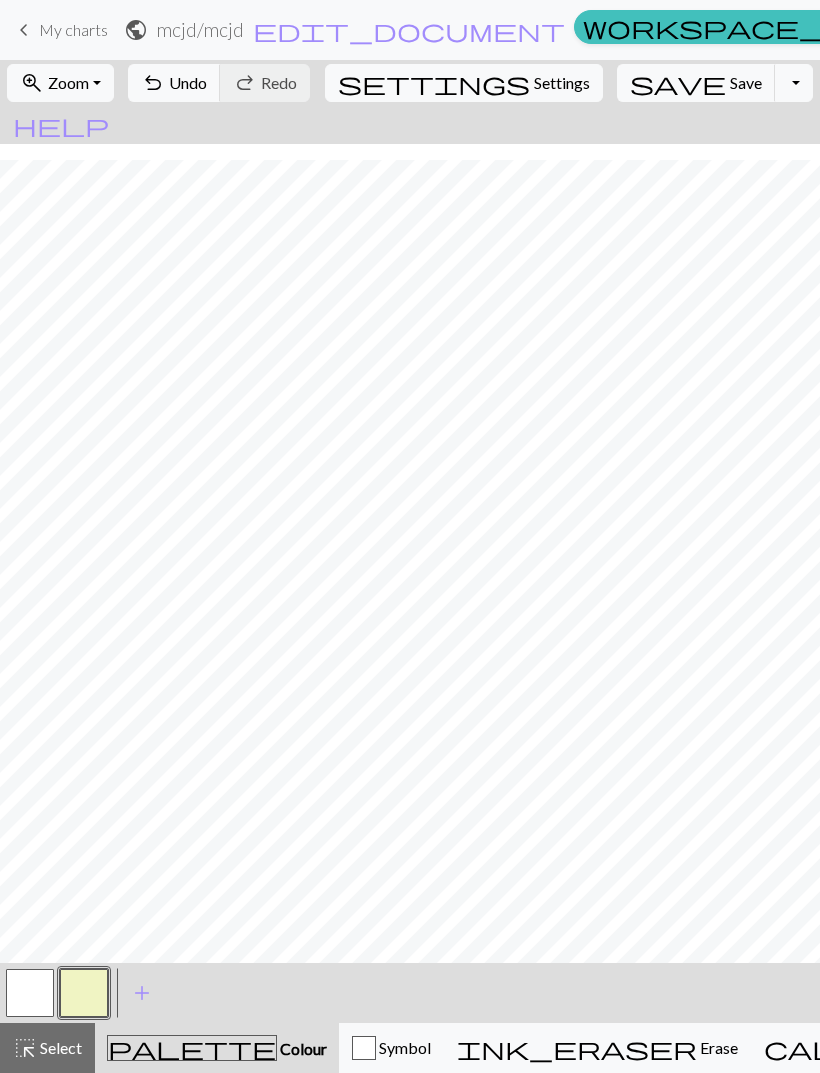 scroll, scrollTop: 220, scrollLeft: 0, axis: vertical 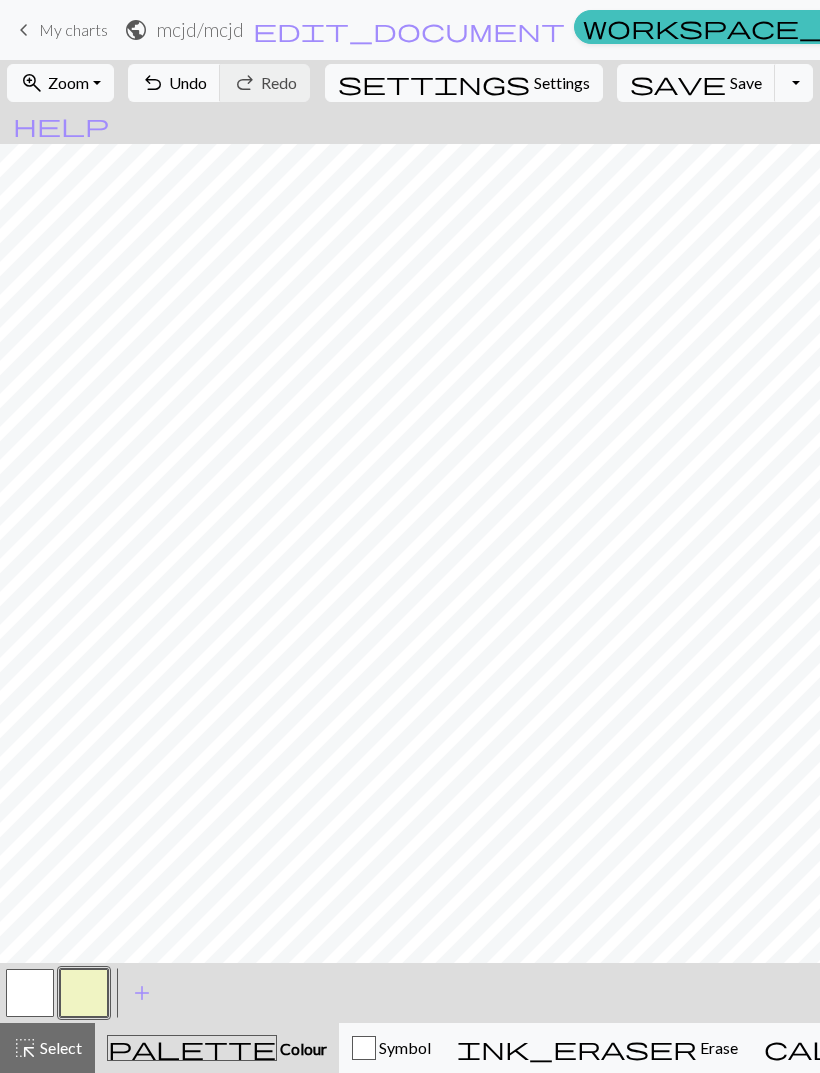 click on "add" at bounding box center (142, 993) 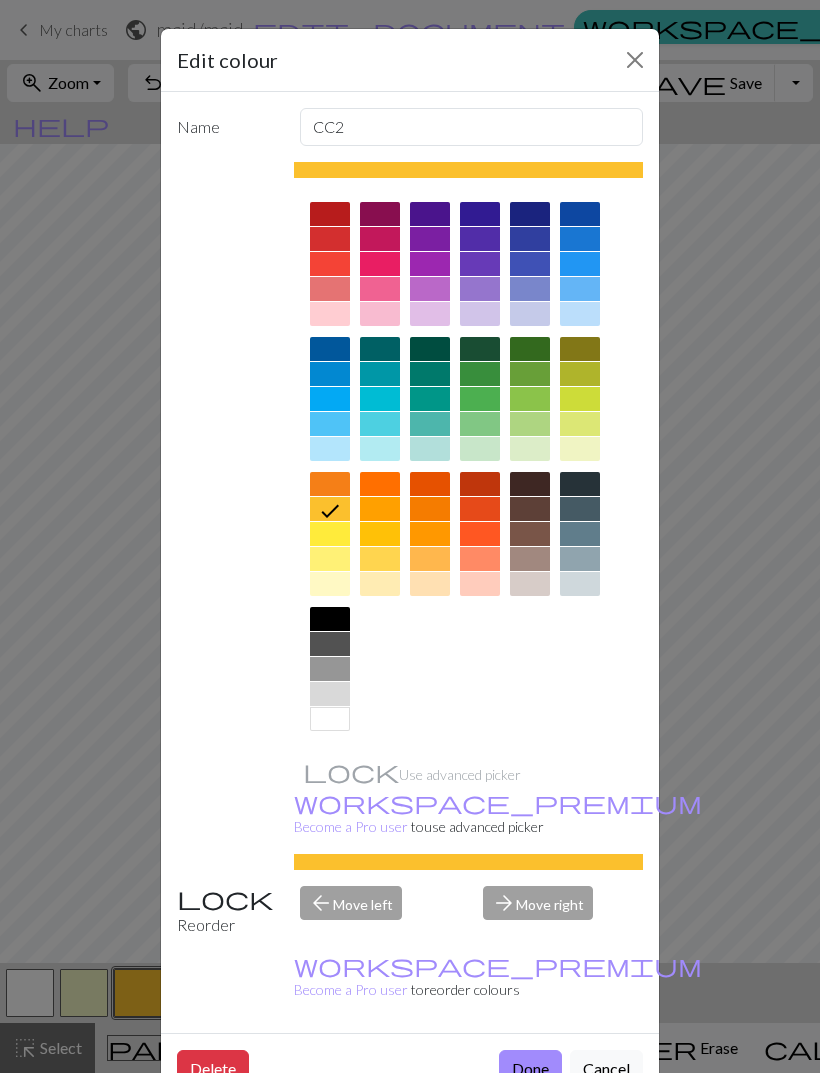 click at bounding box center (530, 214) 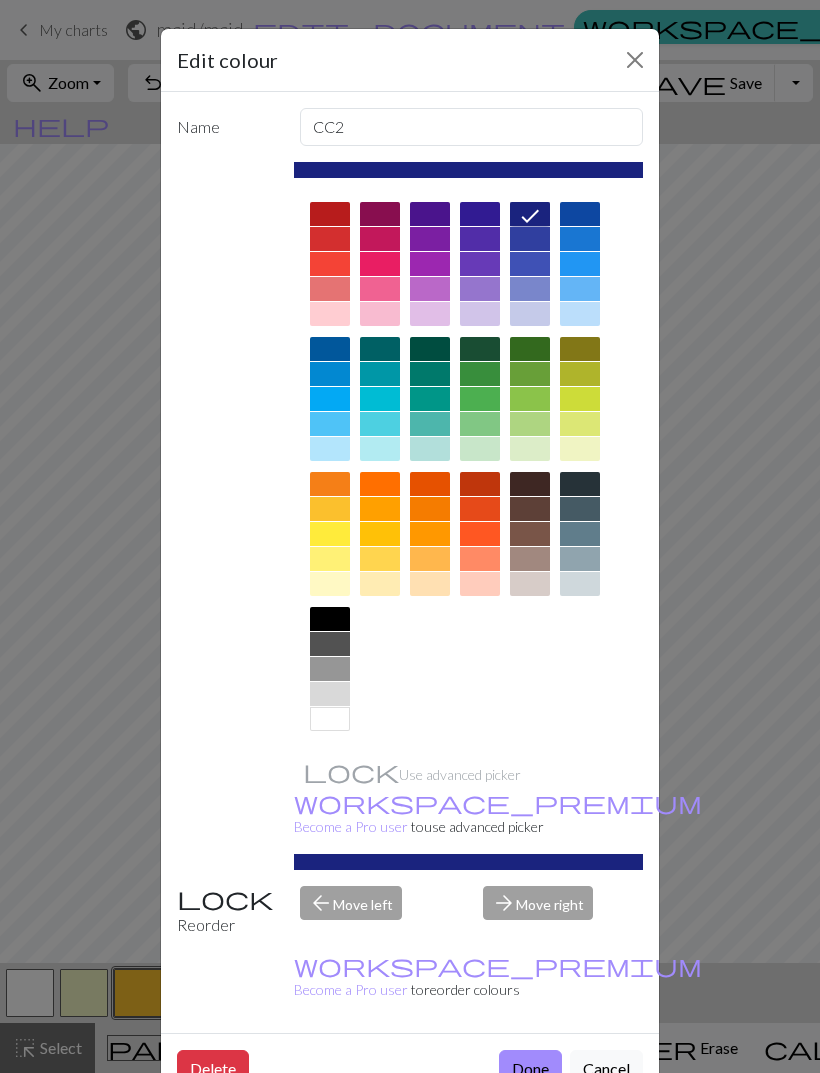 click at bounding box center (635, 60) 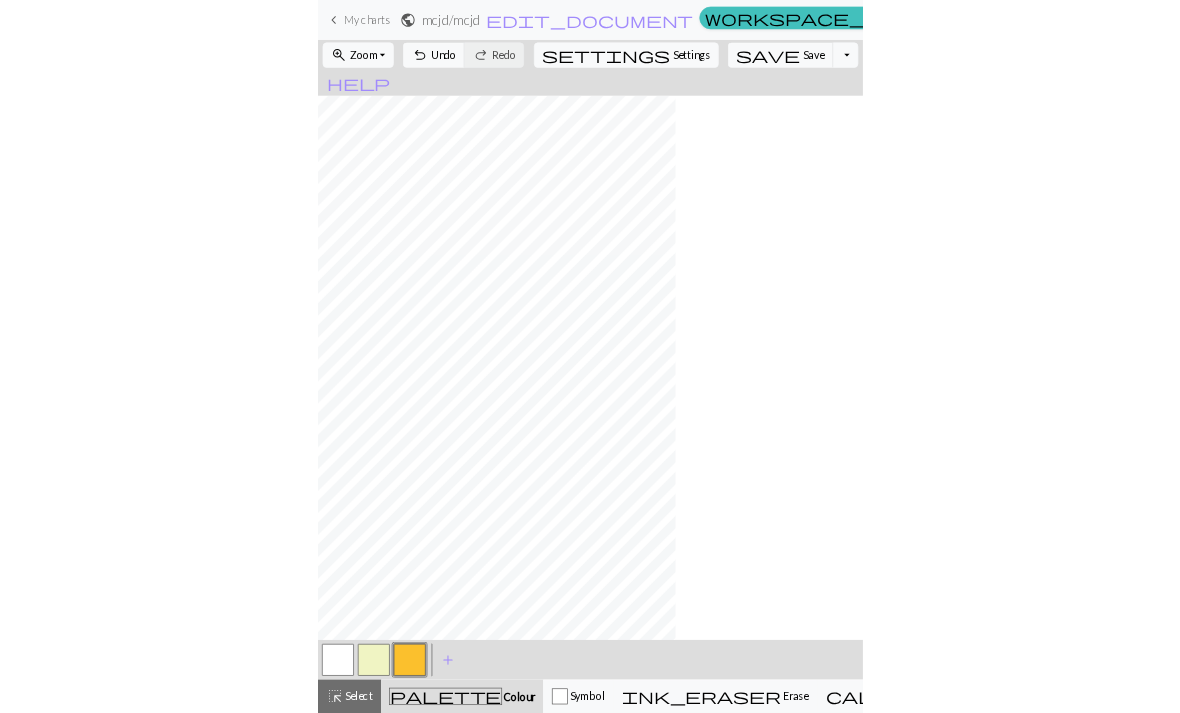 scroll, scrollTop: 0, scrollLeft: 0, axis: both 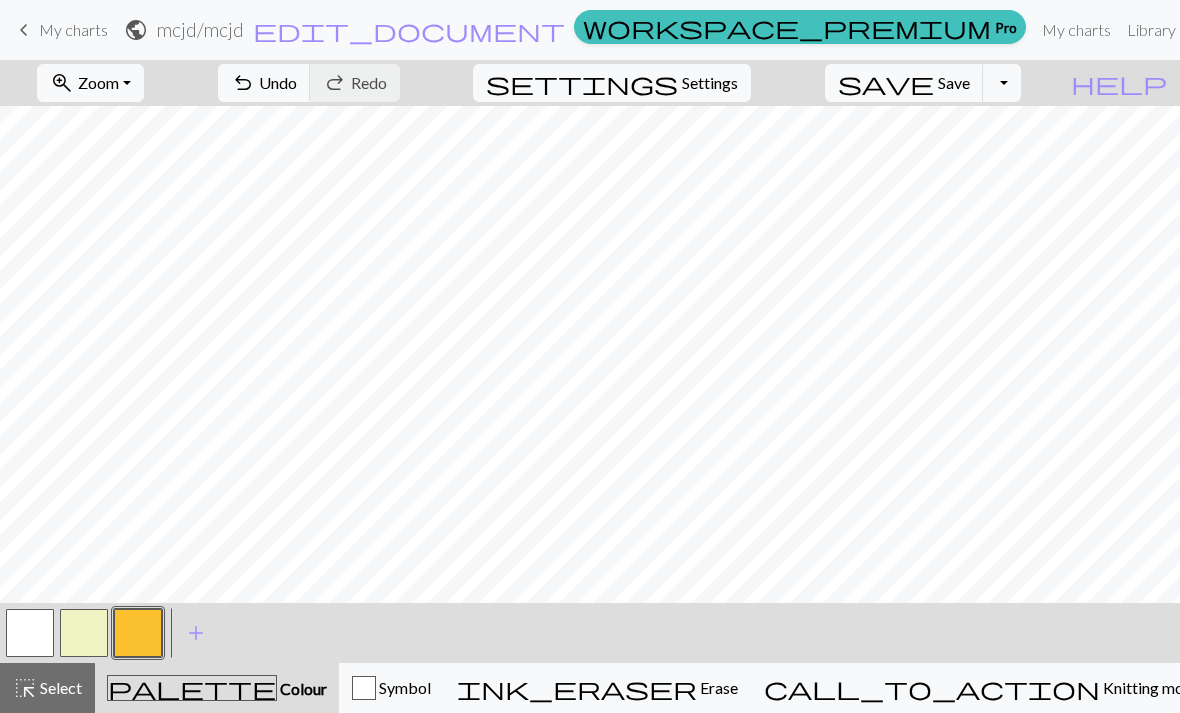 click at bounding box center [138, 633] 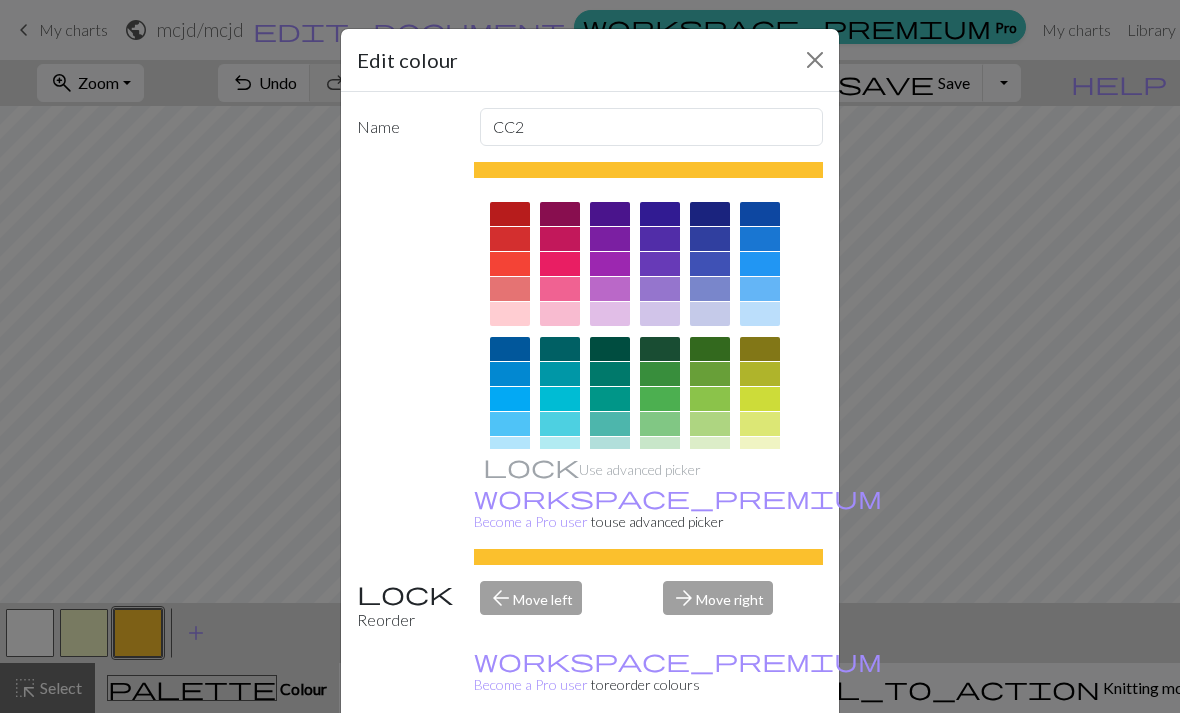 click at bounding box center (710, 214) 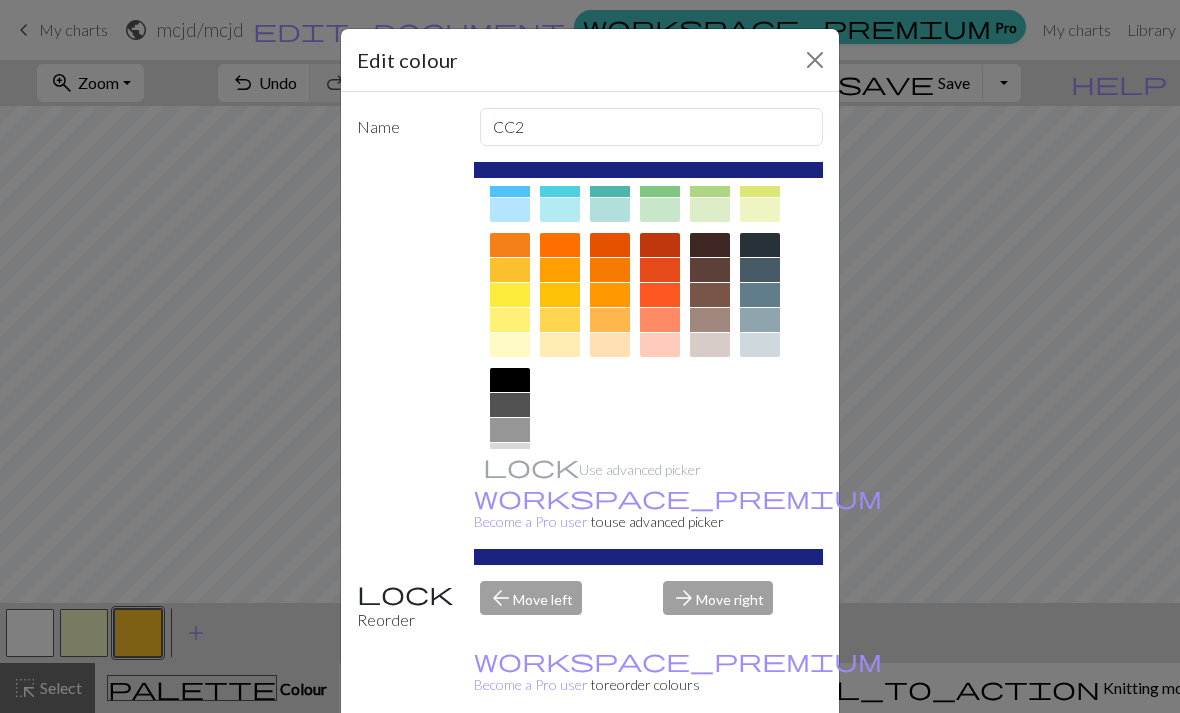 scroll, scrollTop: 239, scrollLeft: 0, axis: vertical 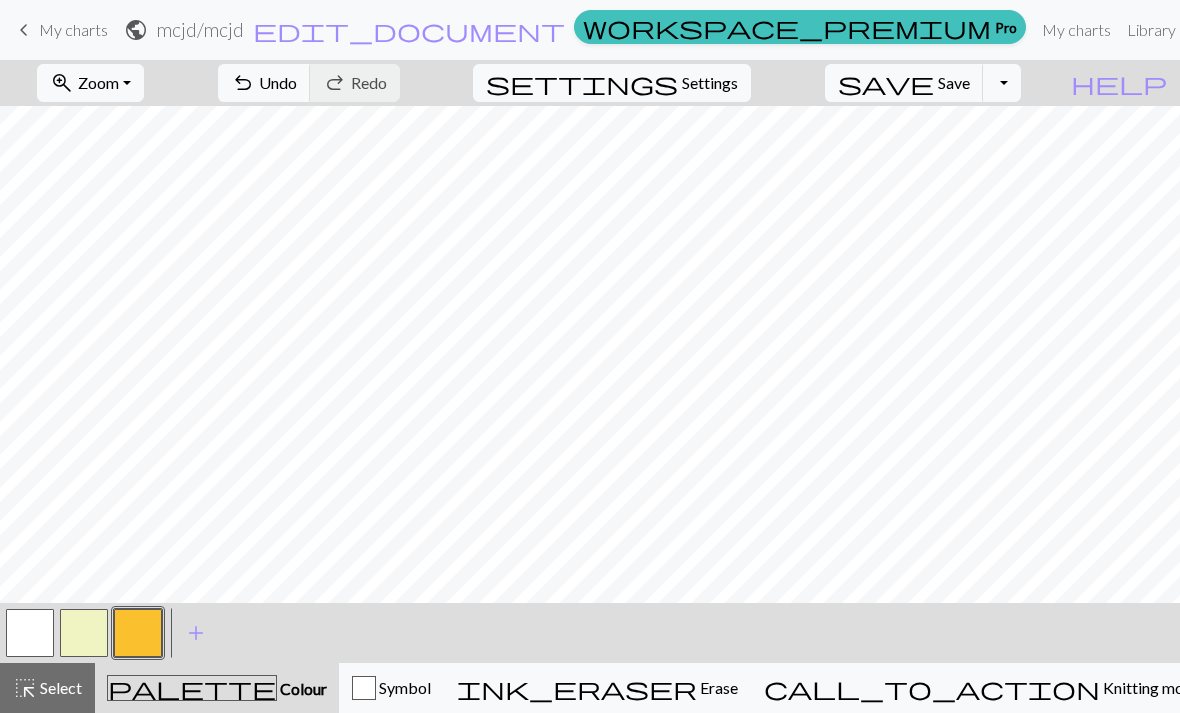 click at bounding box center [138, 633] 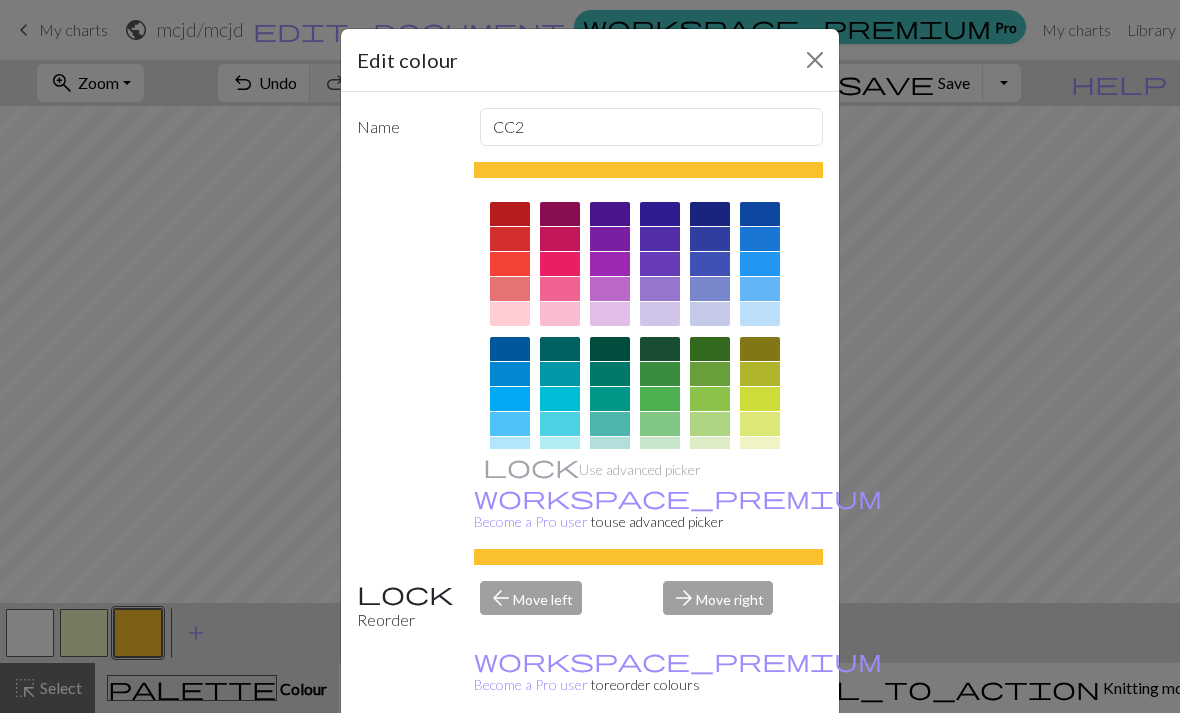 click at bounding box center (710, 214) 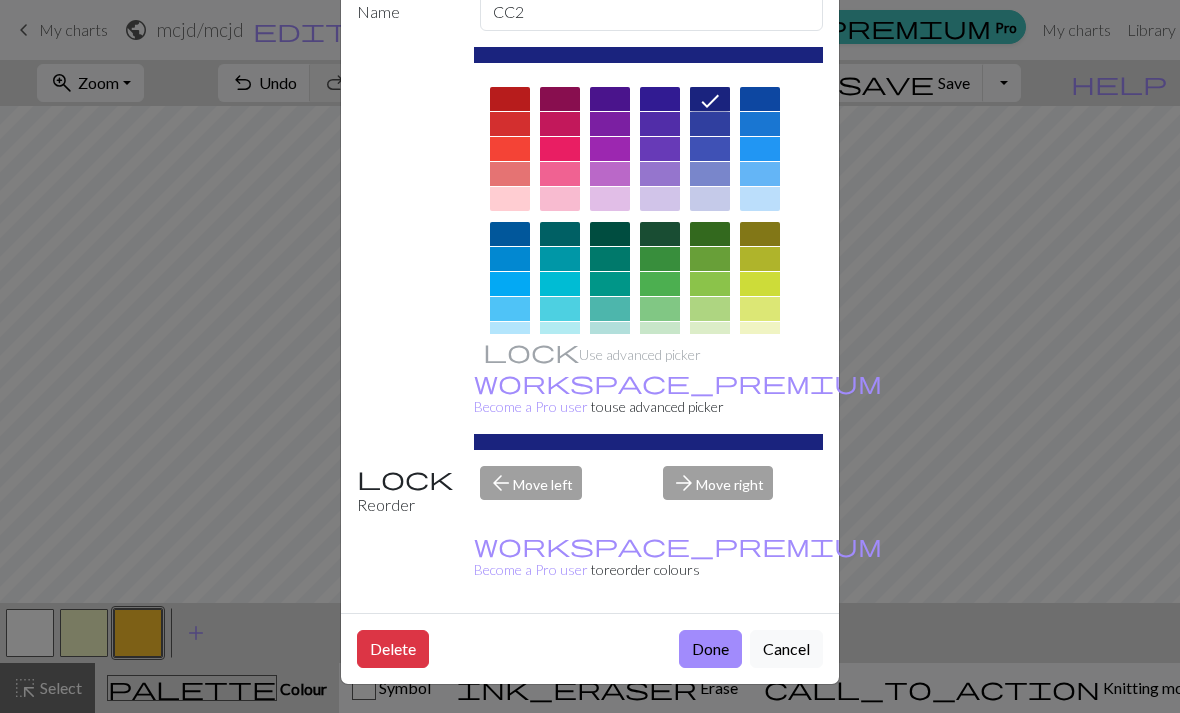 scroll, scrollTop: 116, scrollLeft: 0, axis: vertical 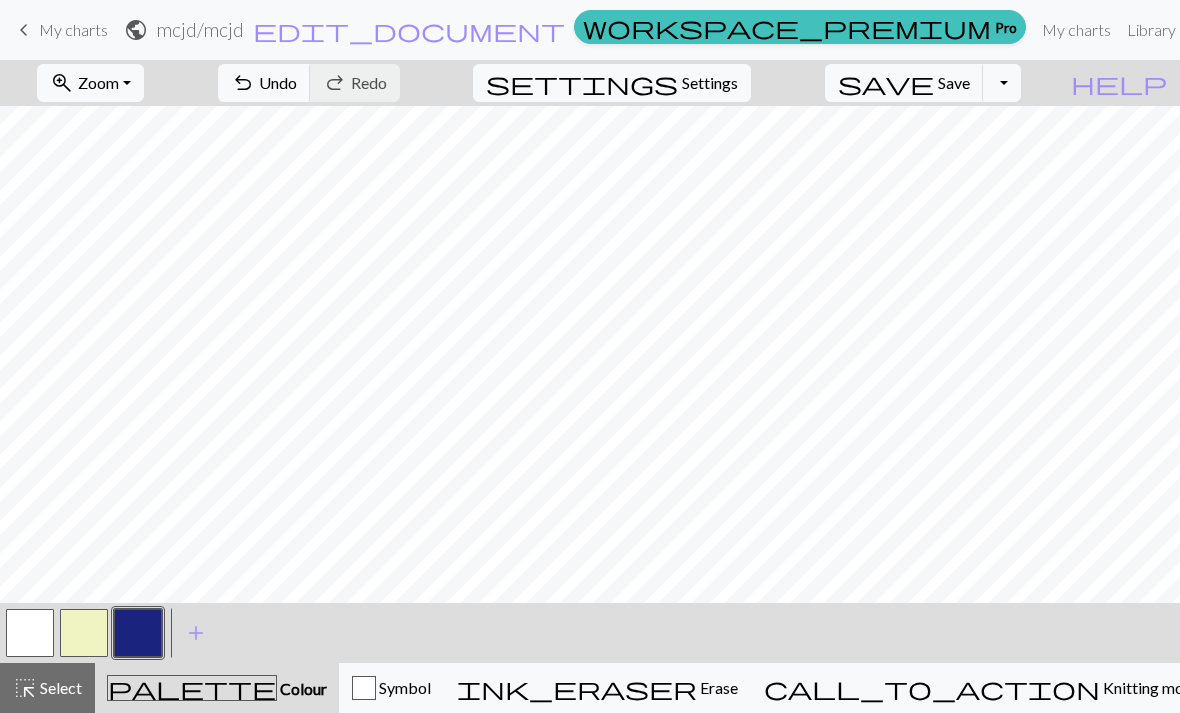 click on "Select" at bounding box center (59, 687) 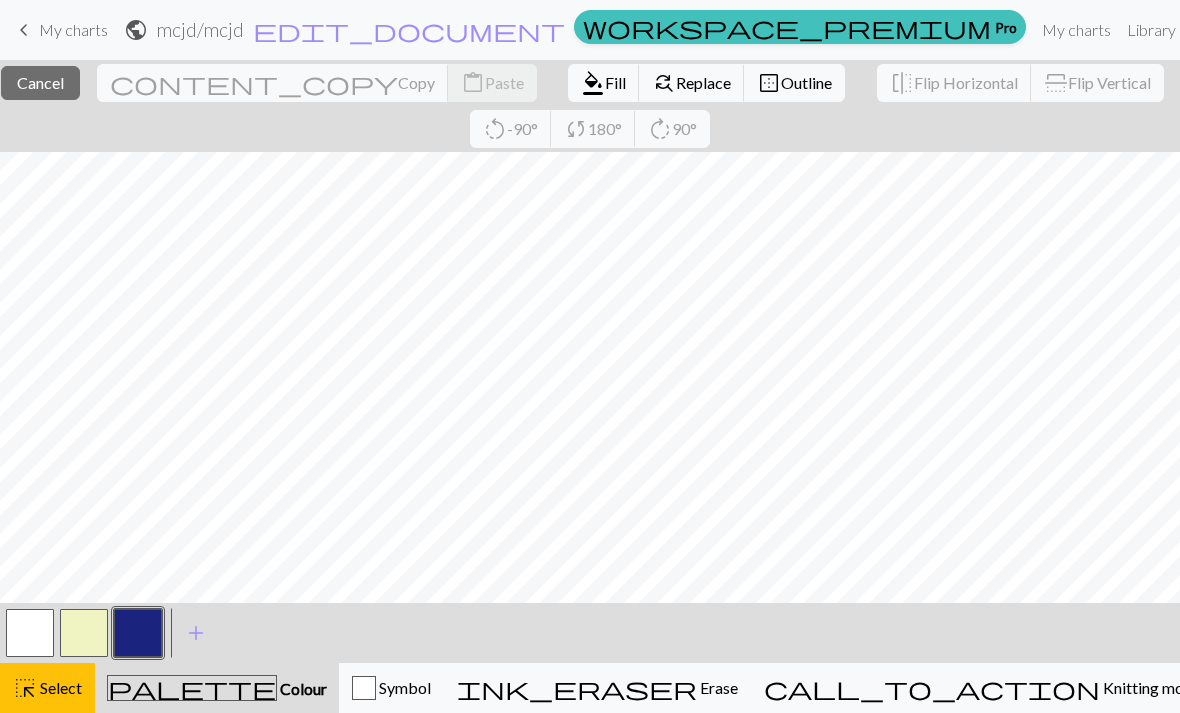 click at bounding box center [138, 633] 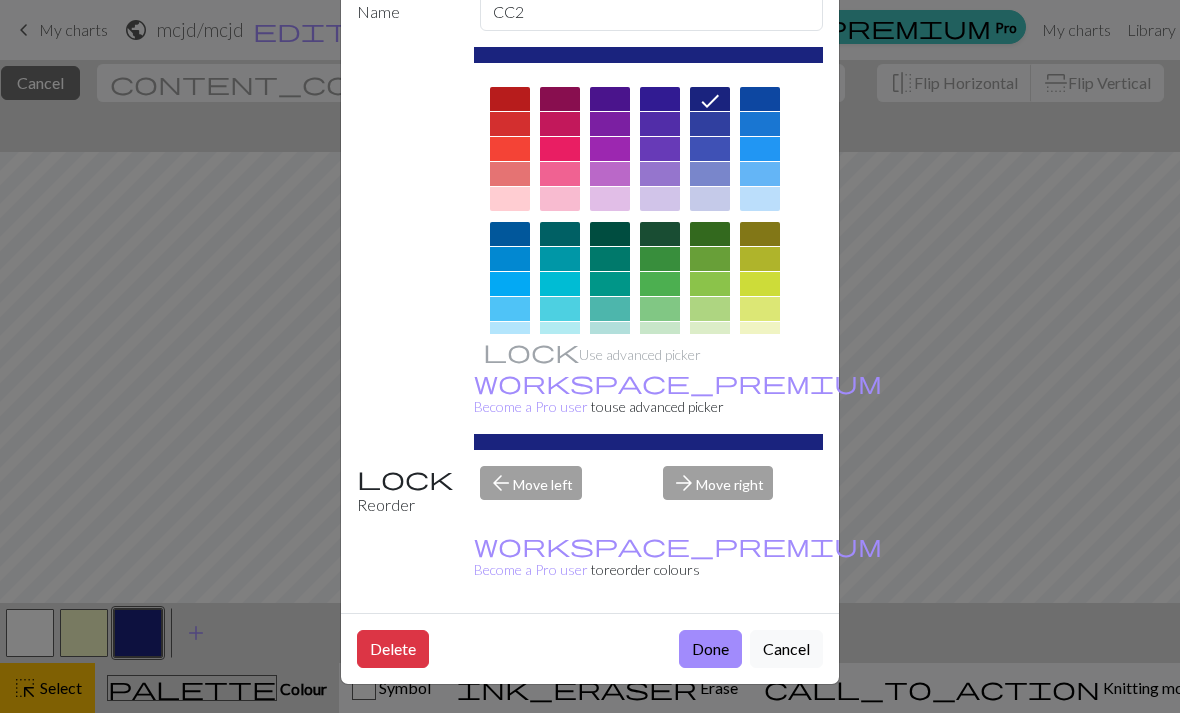 scroll, scrollTop: 116, scrollLeft: 0, axis: vertical 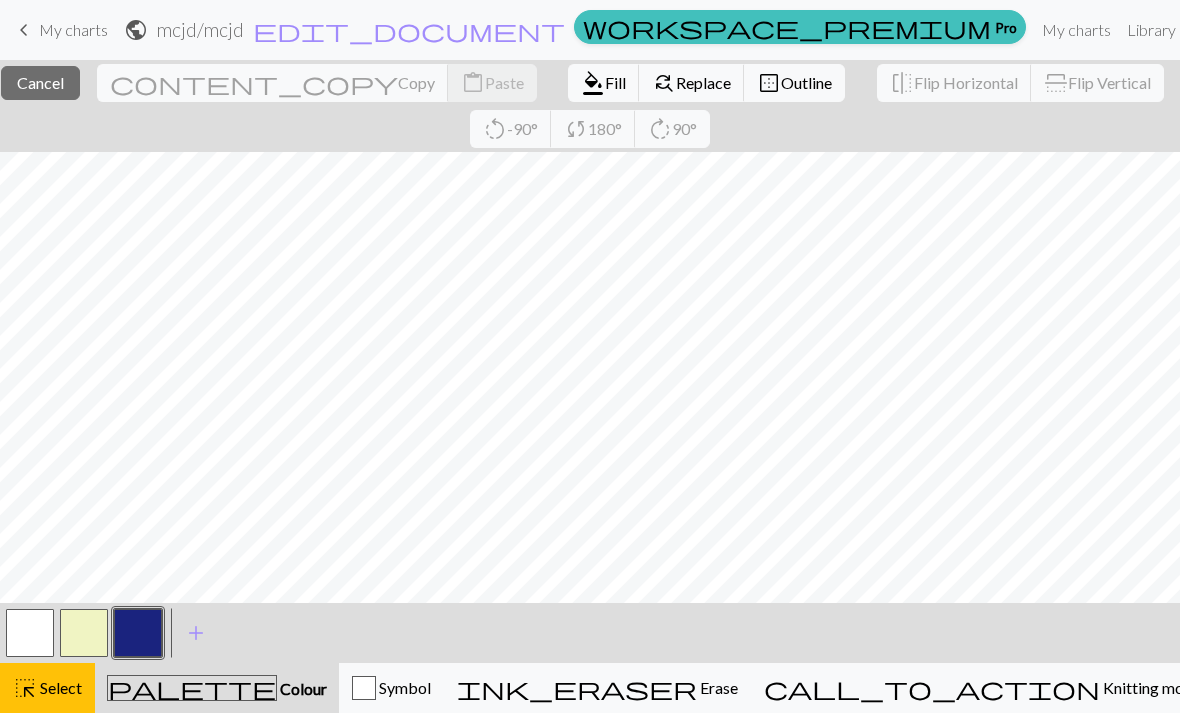 click on "Fill" at bounding box center (615, 82) 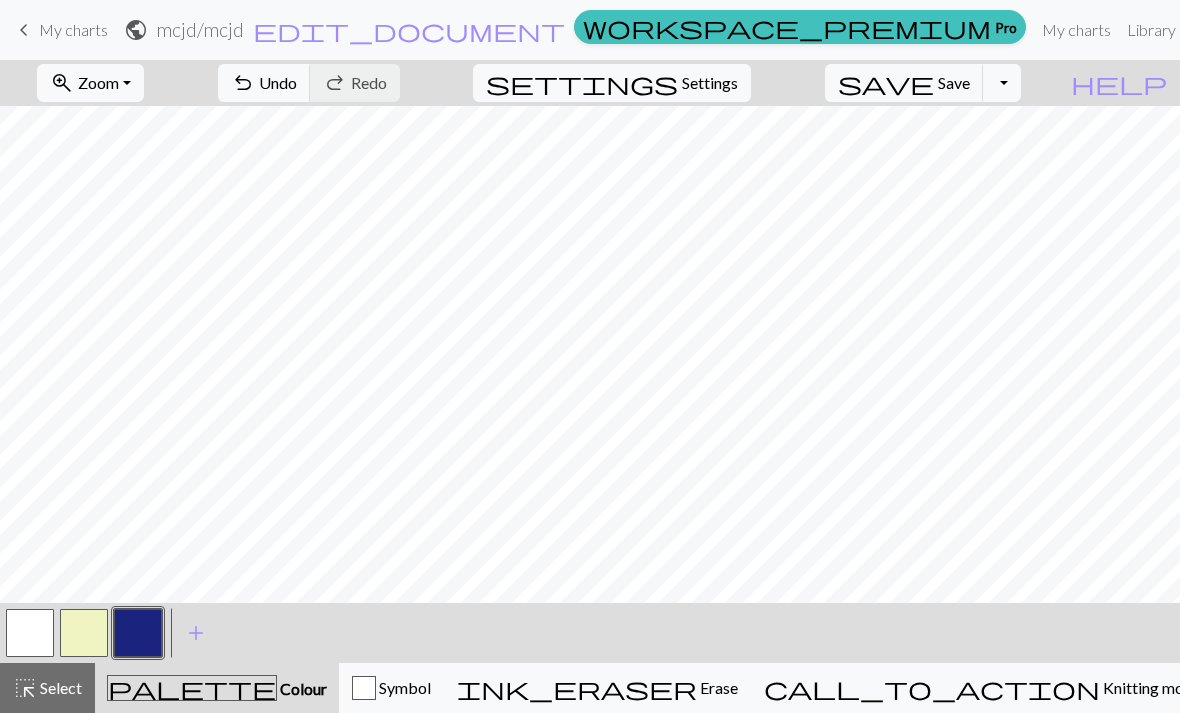 click at bounding box center [138, 633] 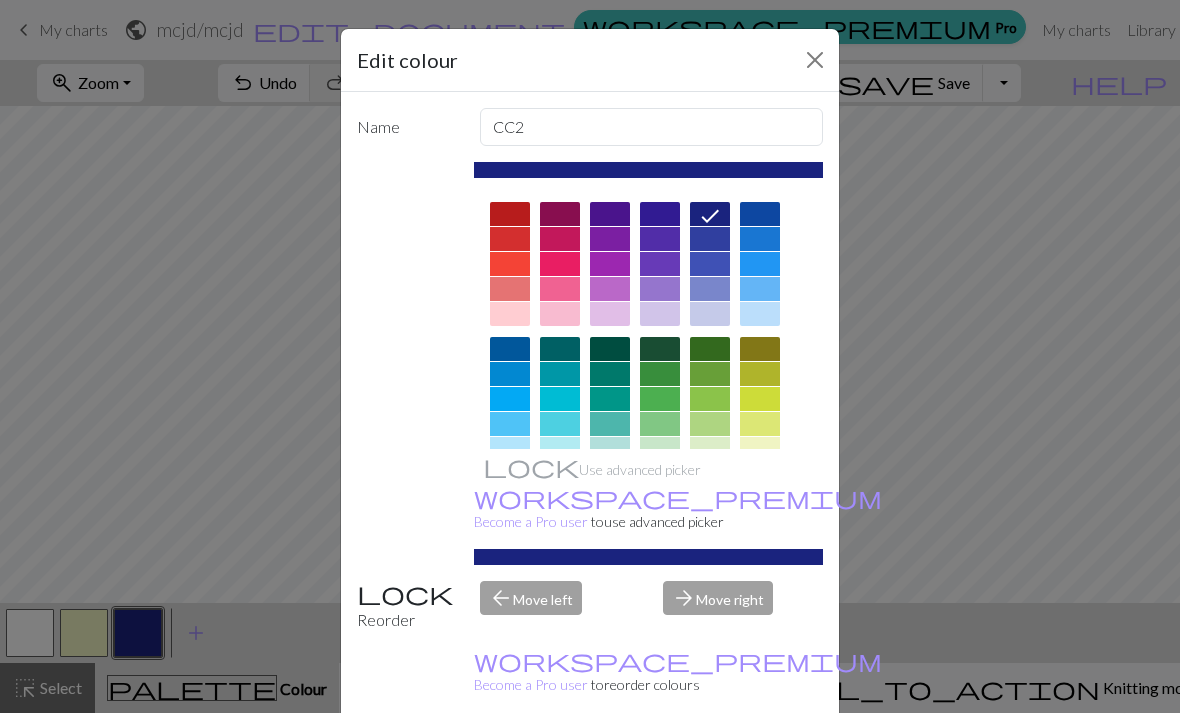 click on "Edit colour Name CC2 Use advanced picker workspace_premium Become a Pro user   to  use advanced picker Reorder arrow_back Move left arrow_forward Move right workspace_premium Become a Pro user   to  reorder colours Delete Done Cancel" at bounding box center (590, 356) 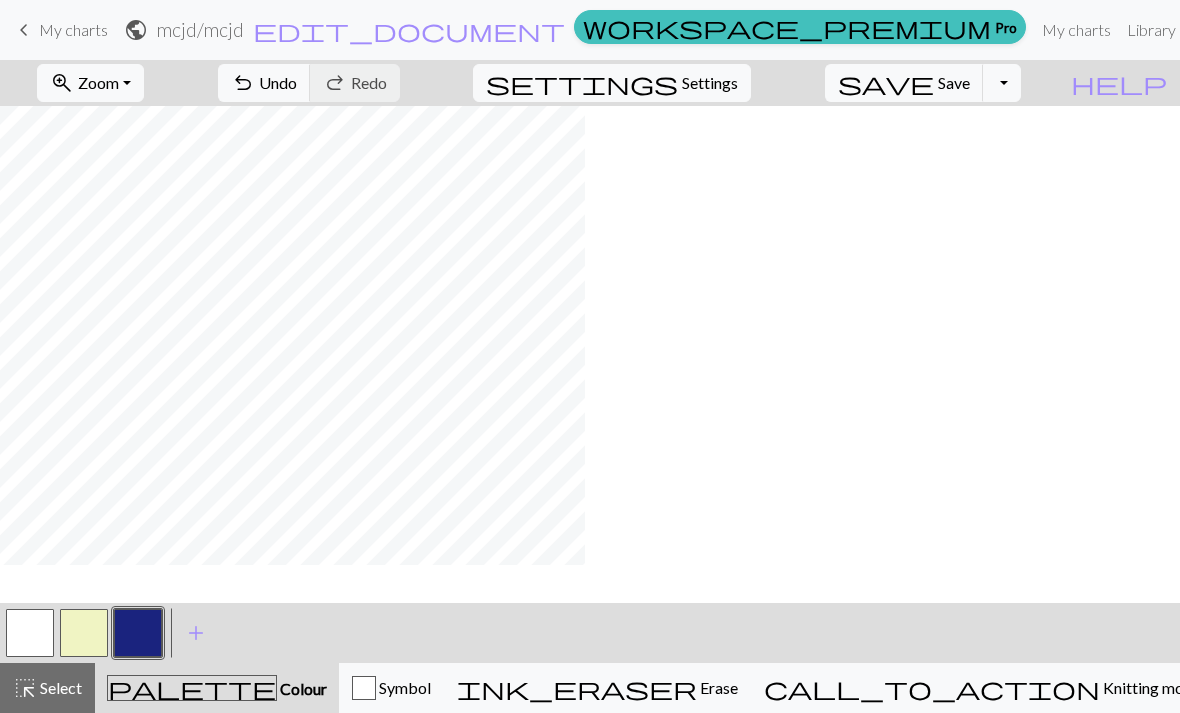click on "Undo" at bounding box center [278, 82] 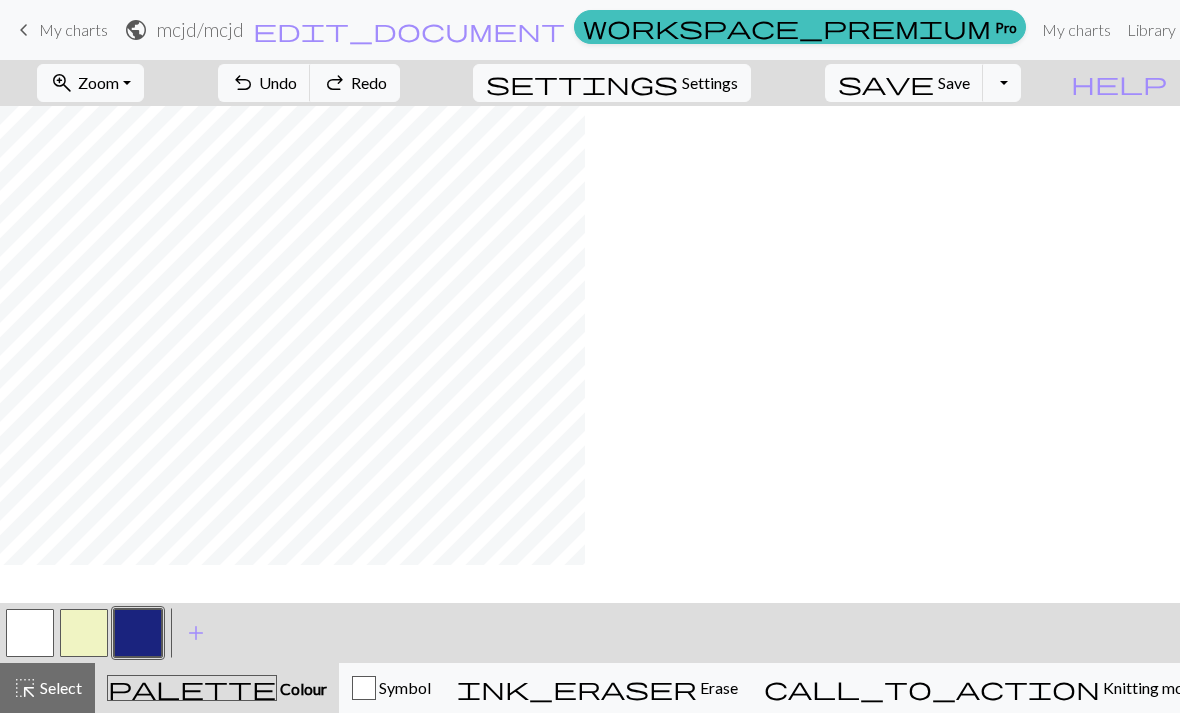 click on "Undo" at bounding box center (278, 82) 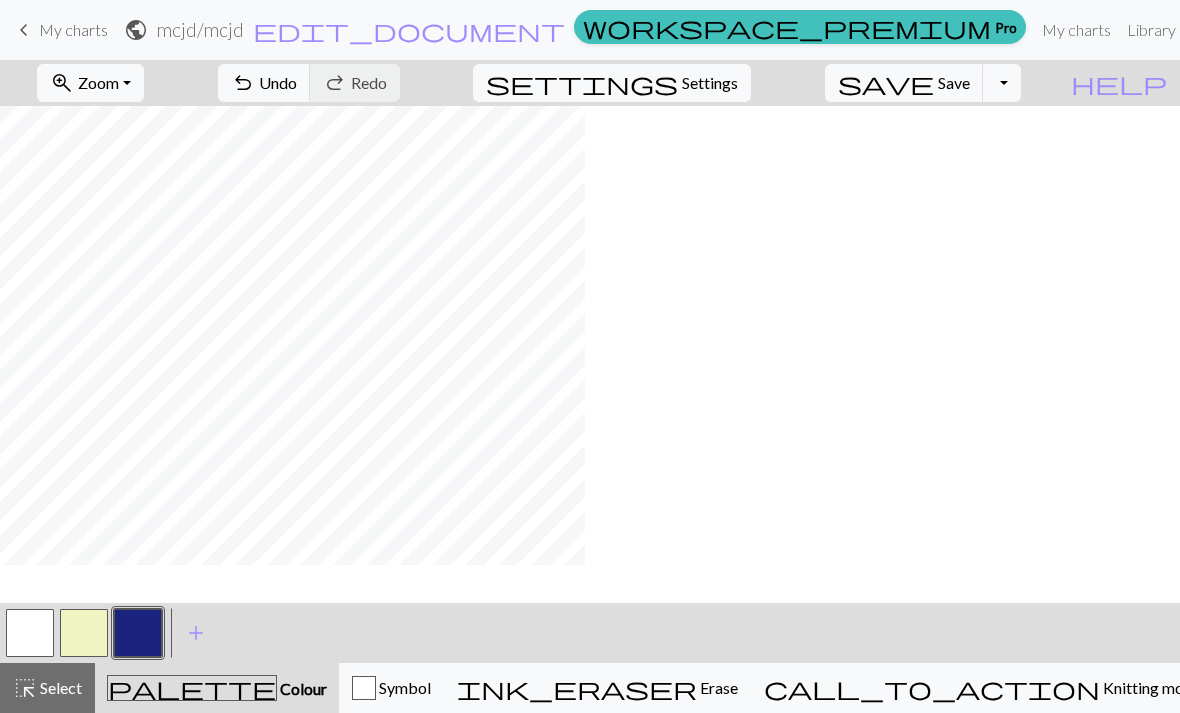 click on "Undo" at bounding box center (278, 82) 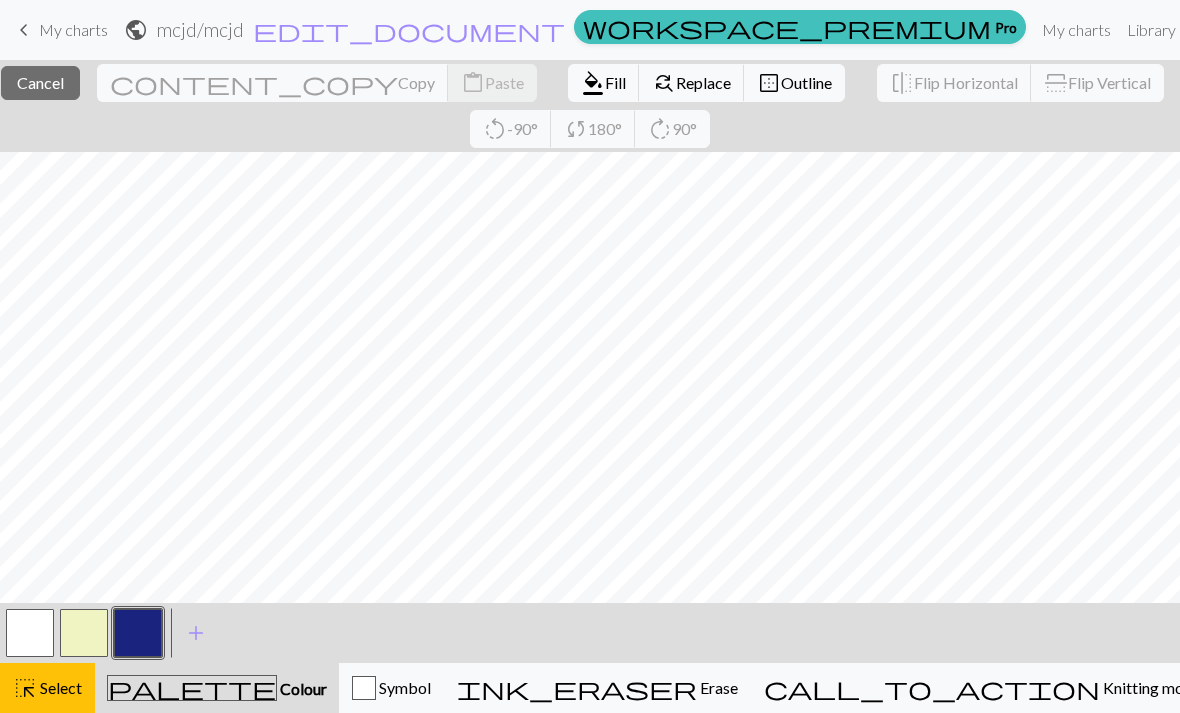 click on "Fill" at bounding box center (615, 82) 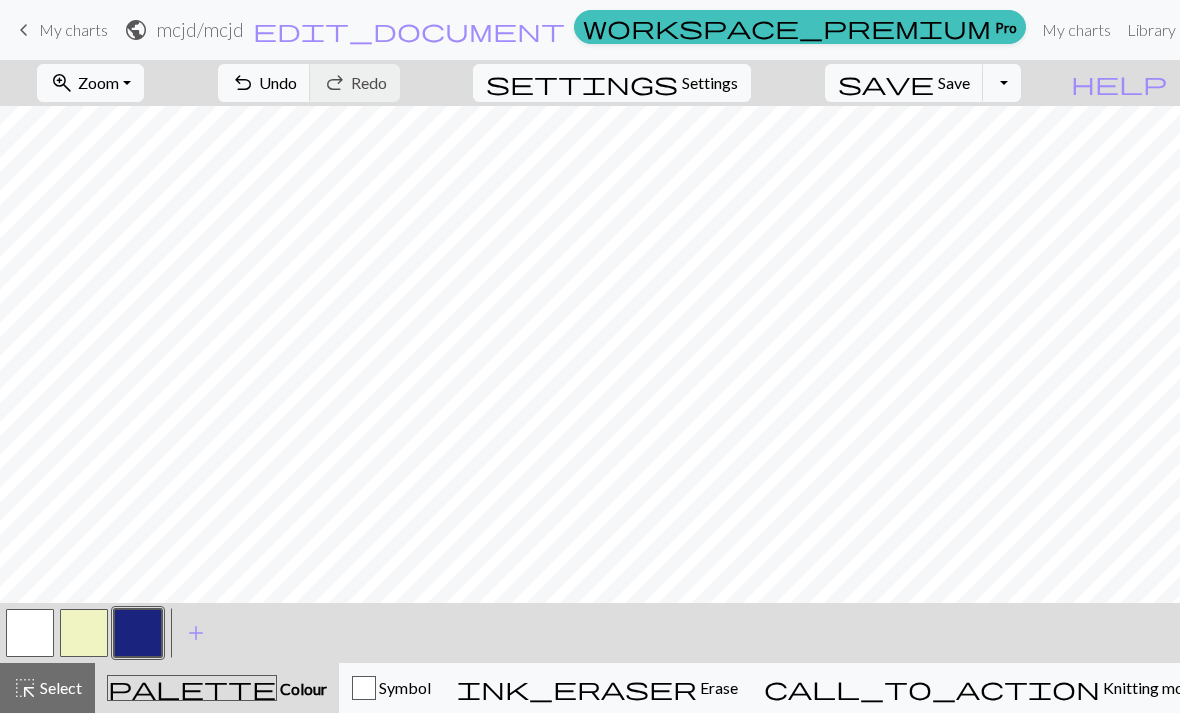click on "Undo" at bounding box center [278, 82] 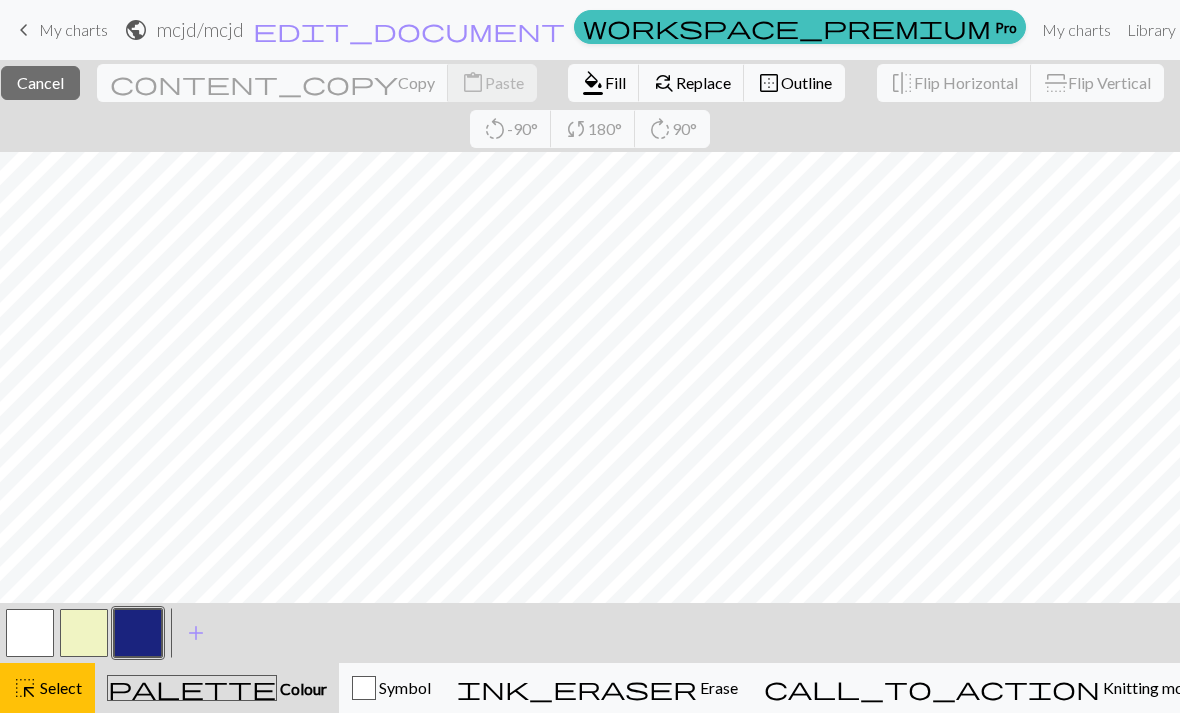 click on "Fill" at bounding box center (615, 82) 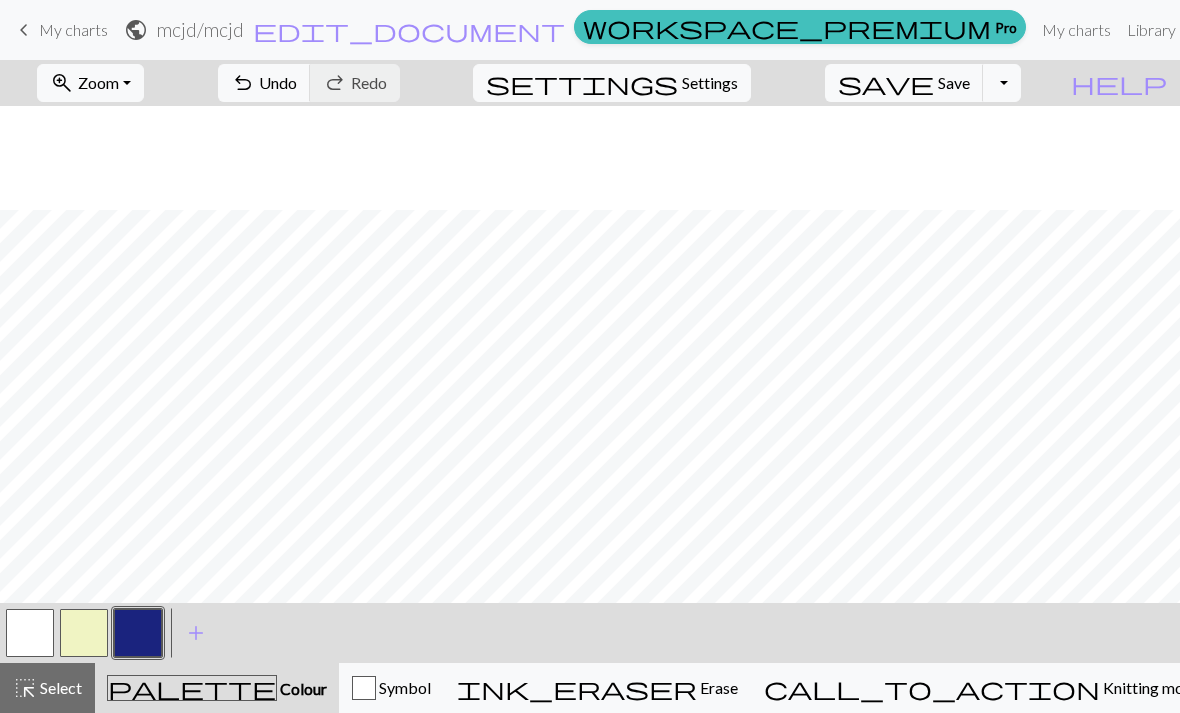 scroll, scrollTop: 910, scrollLeft: 0, axis: vertical 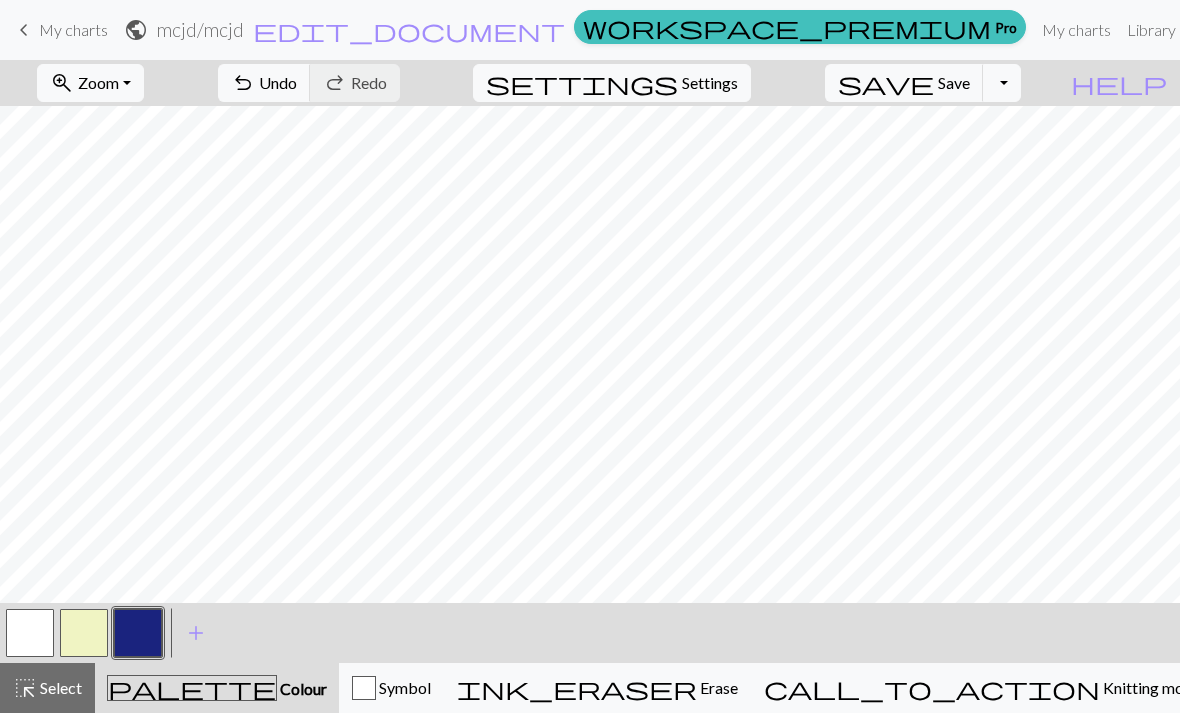 click at bounding box center [30, 633] 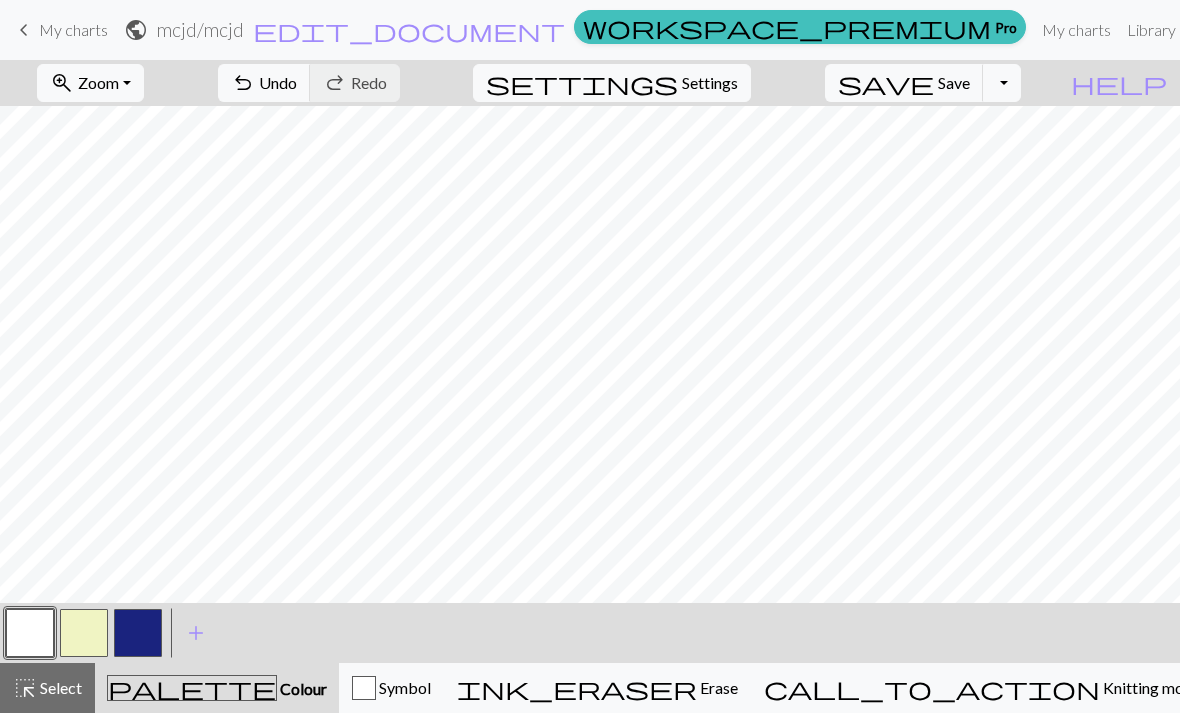 click at bounding box center (138, 633) 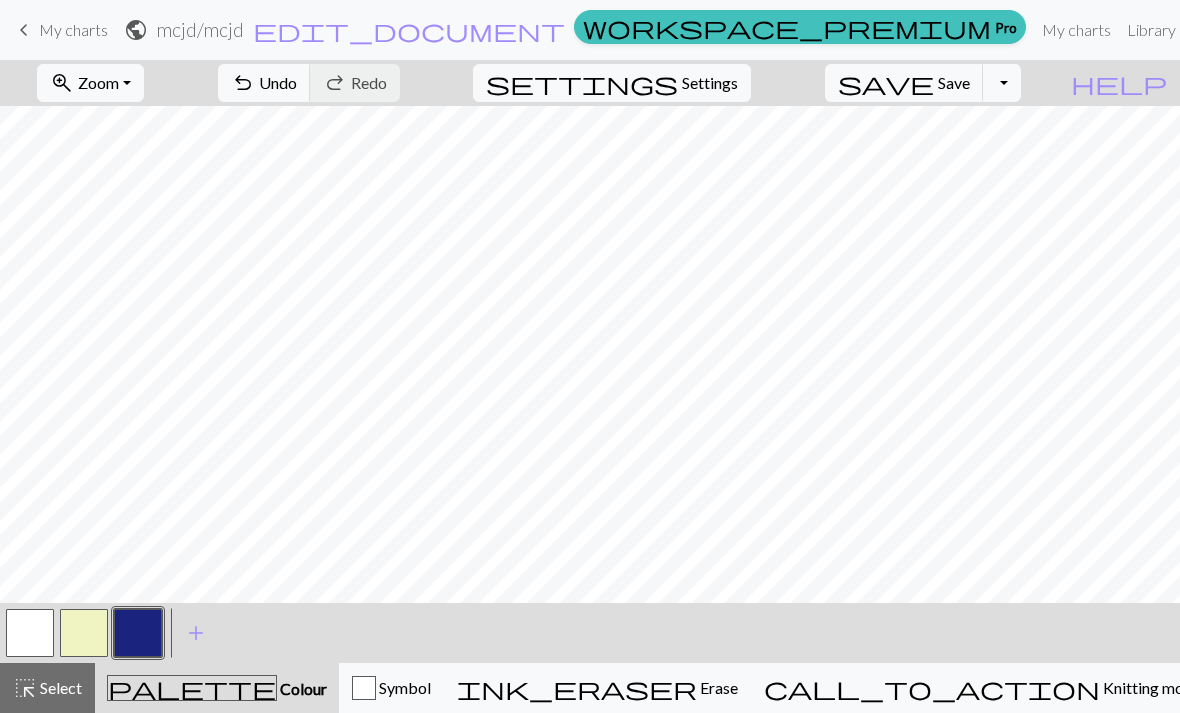 click at bounding box center [30, 633] 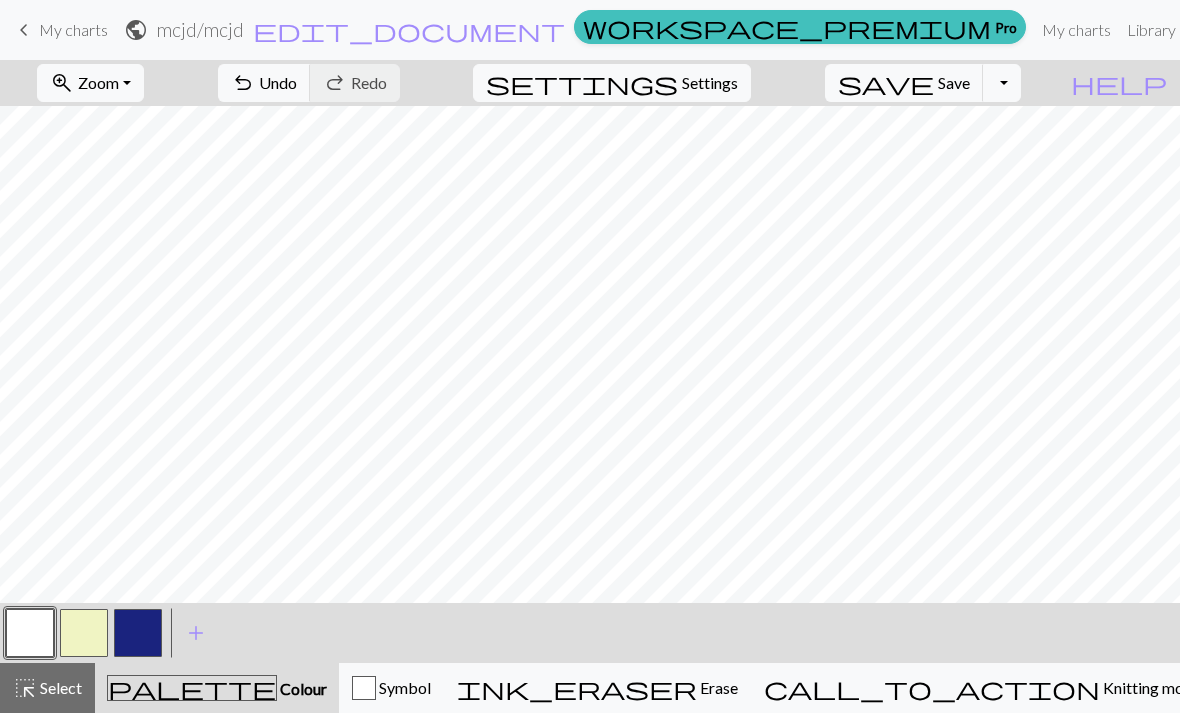 click at bounding box center (138, 633) 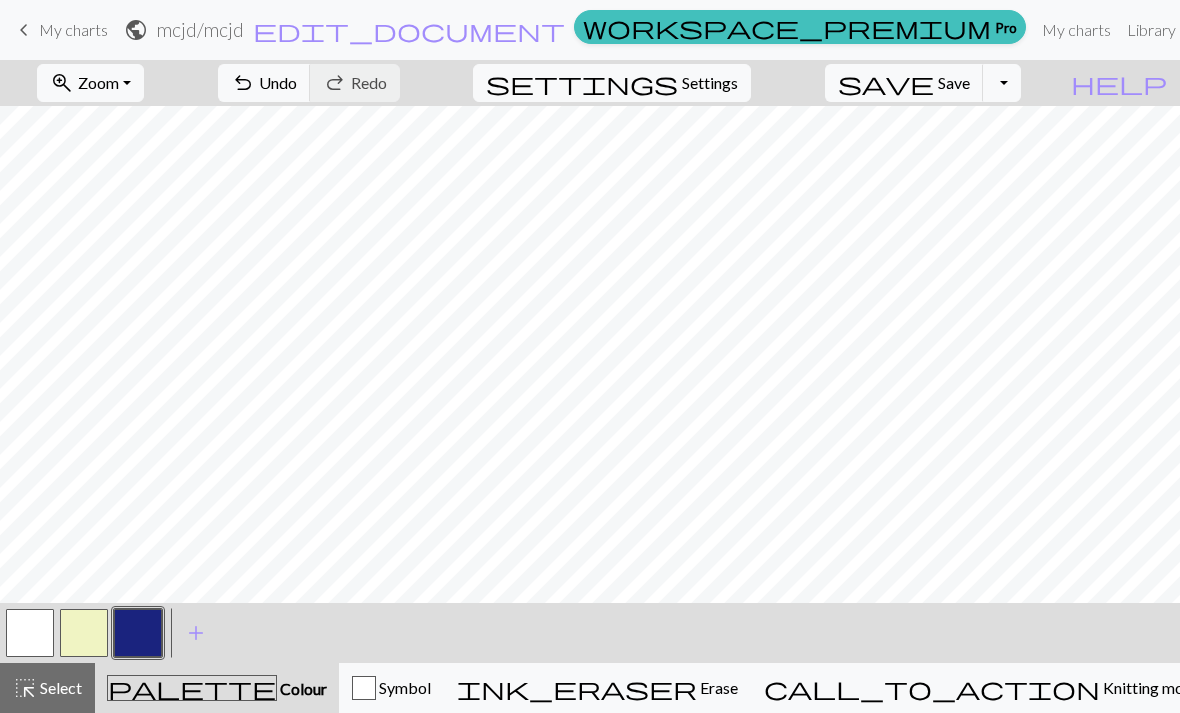 click at bounding box center [30, 633] 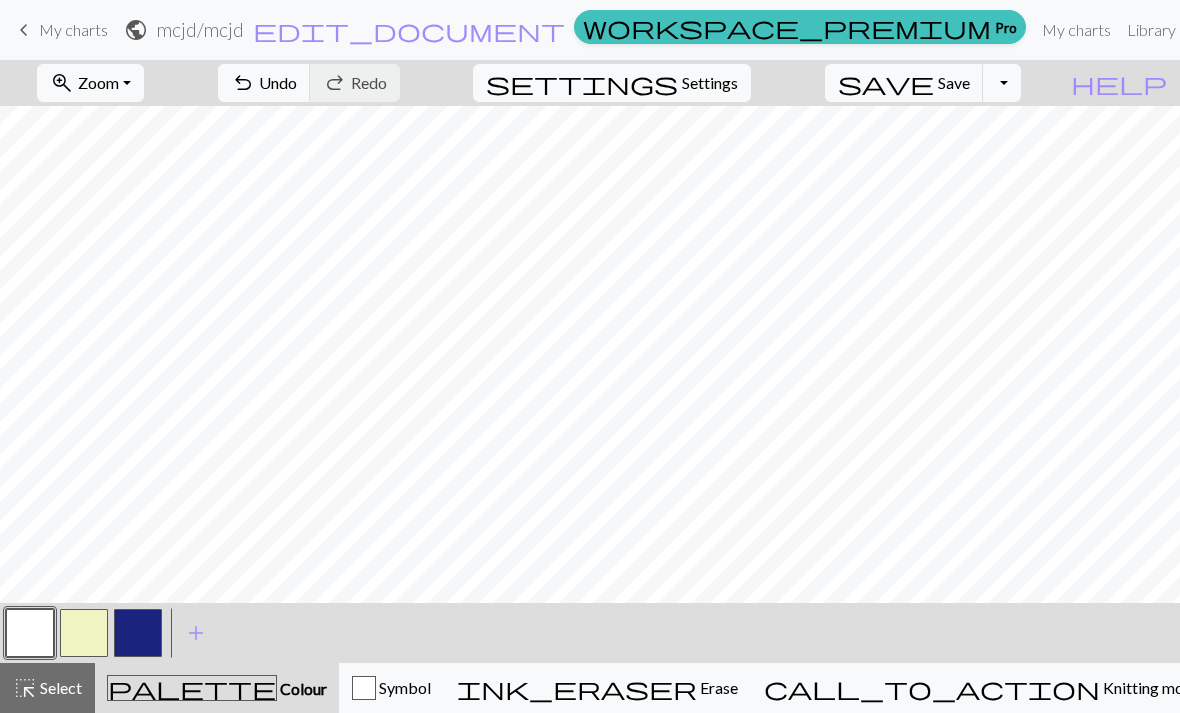 click at bounding box center [138, 633] 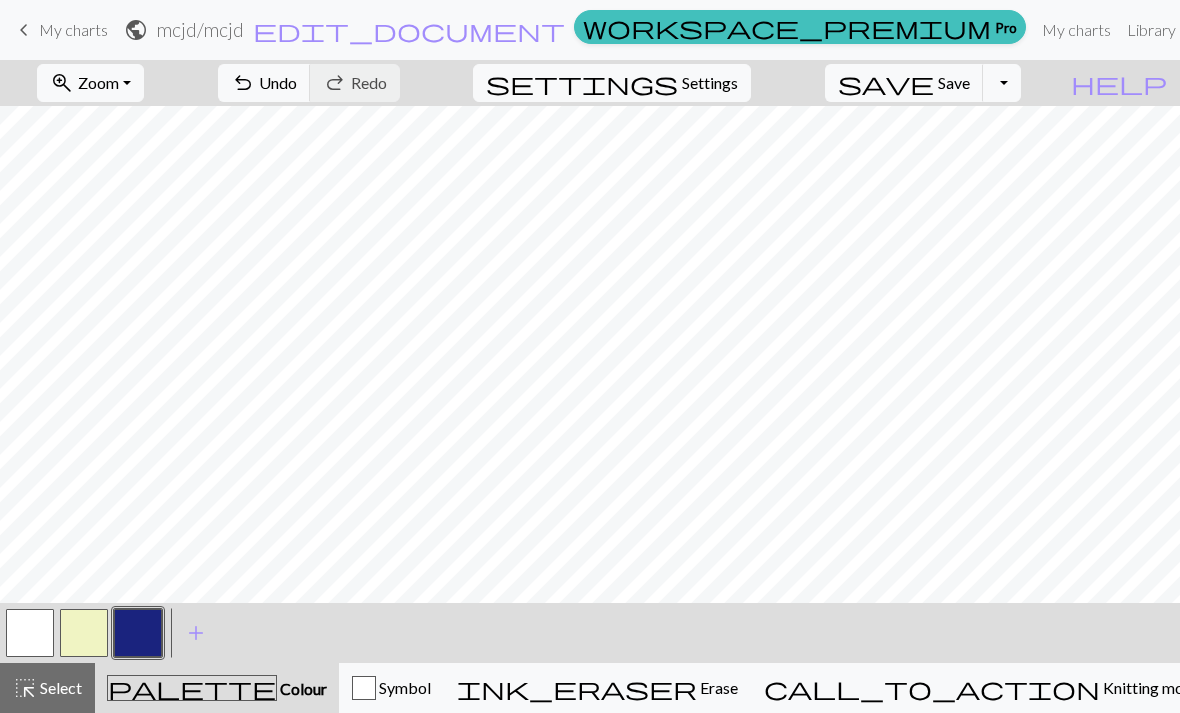 click on "Select" at bounding box center [59, 687] 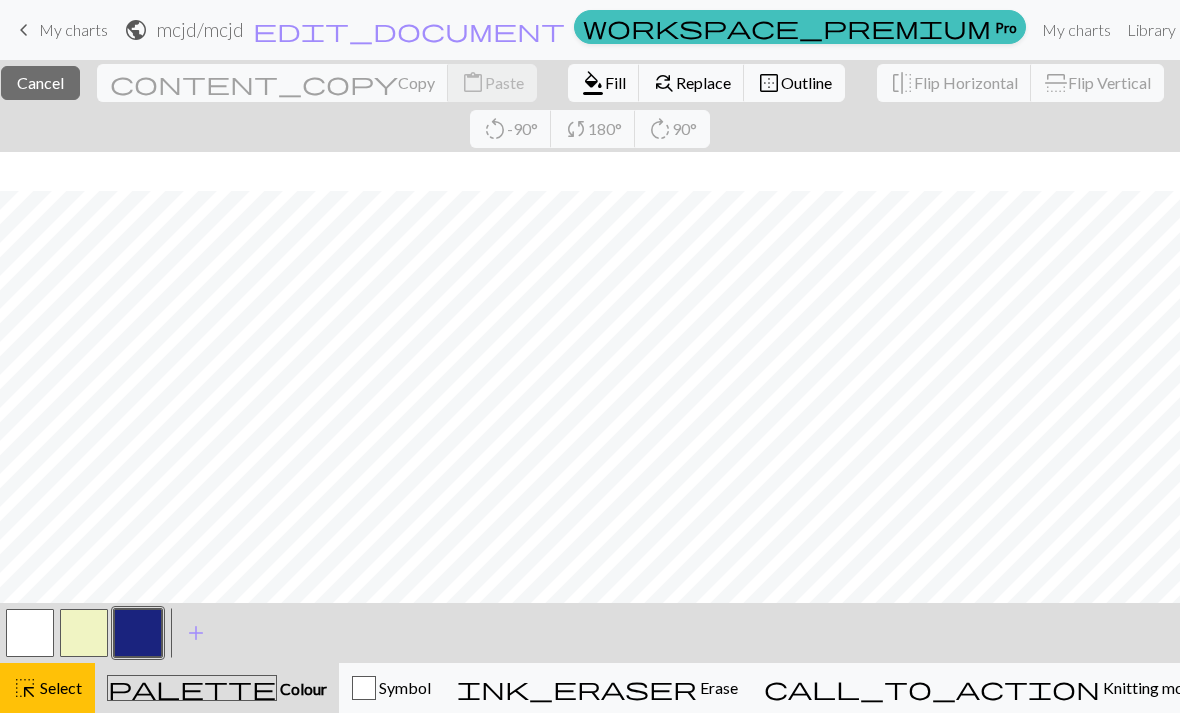 scroll, scrollTop: 956, scrollLeft: 0, axis: vertical 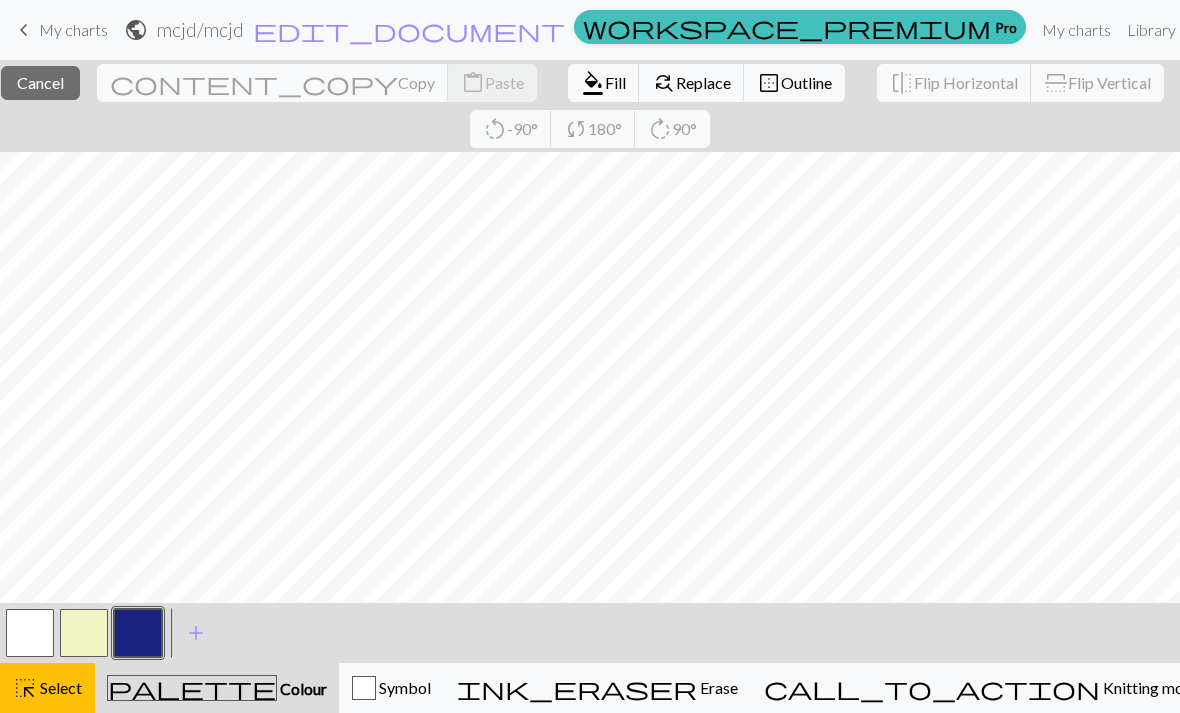 click on "Fill" at bounding box center [615, 82] 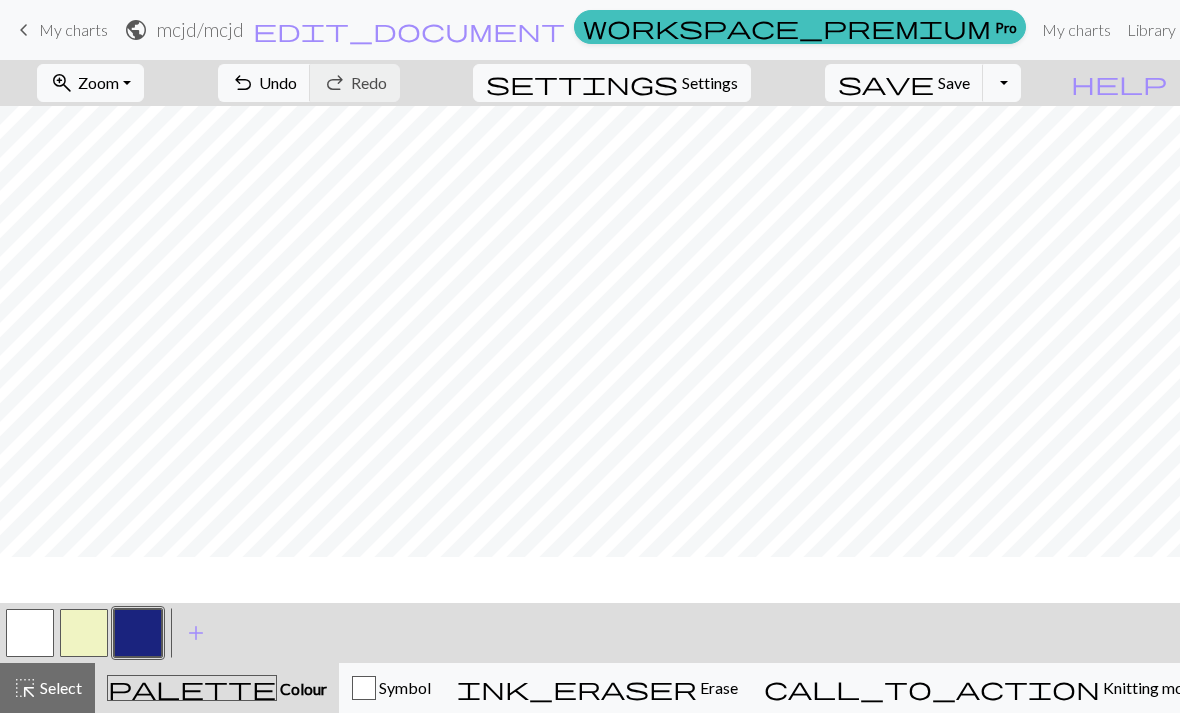 scroll, scrollTop: 910, scrollLeft: 0, axis: vertical 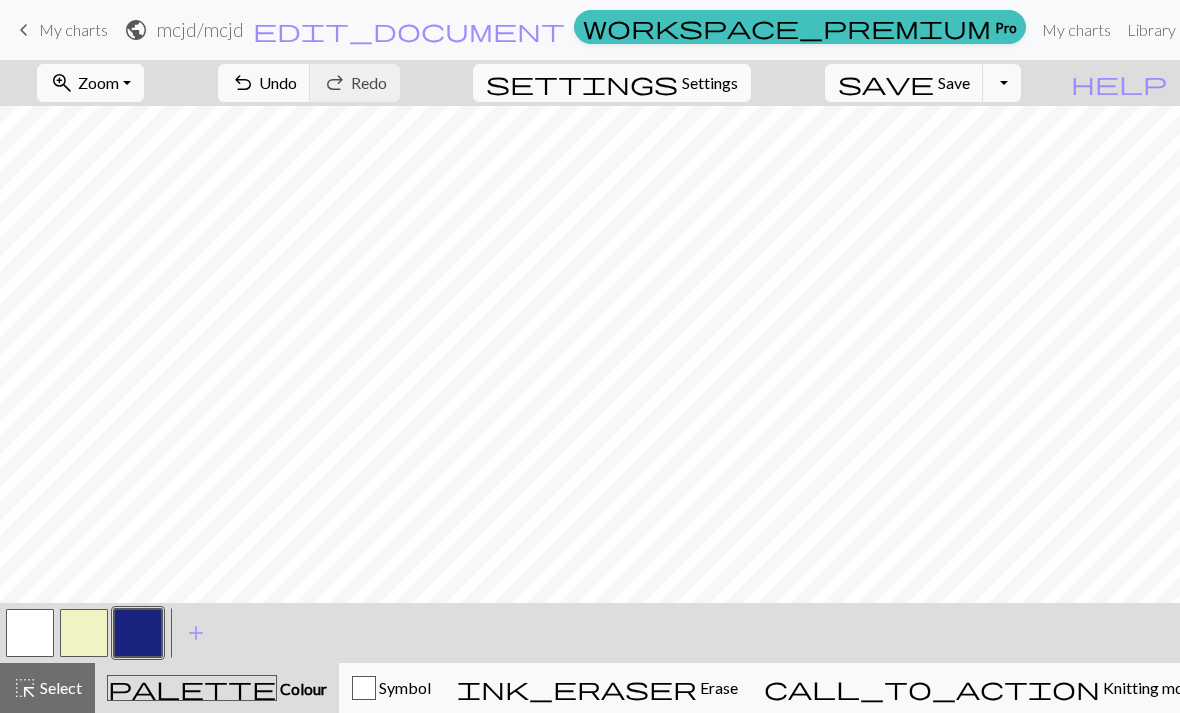 click at bounding box center [138, 633] 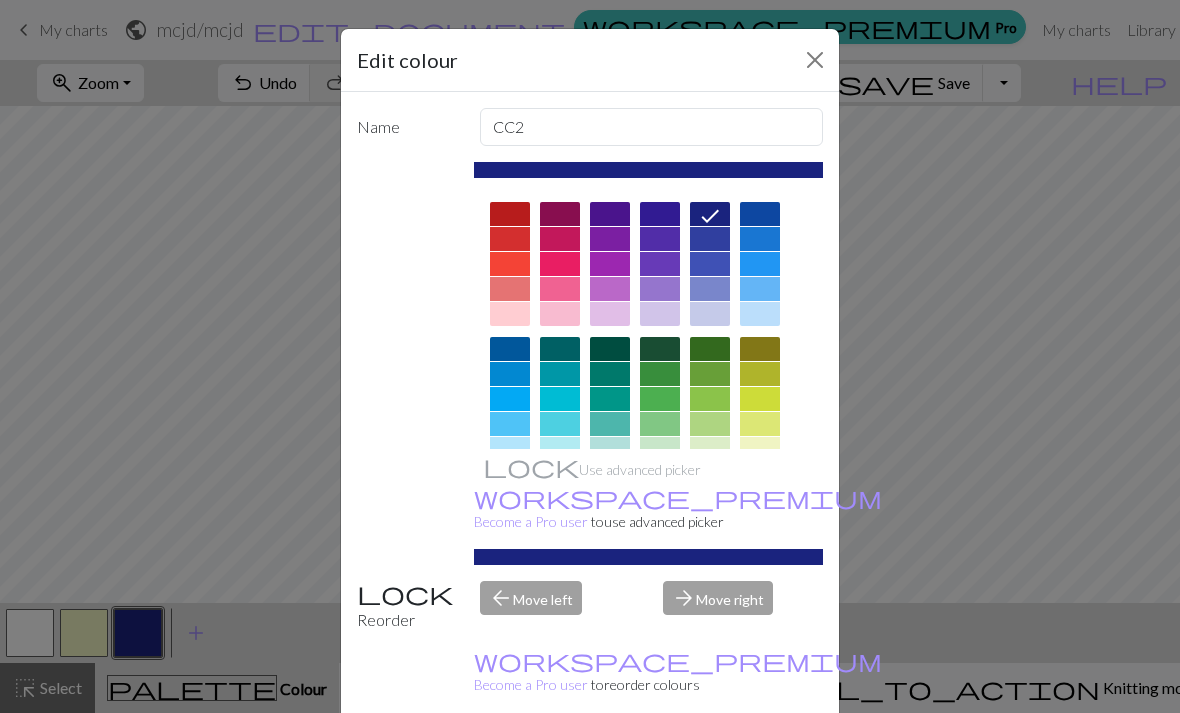 click at bounding box center (710, 239) 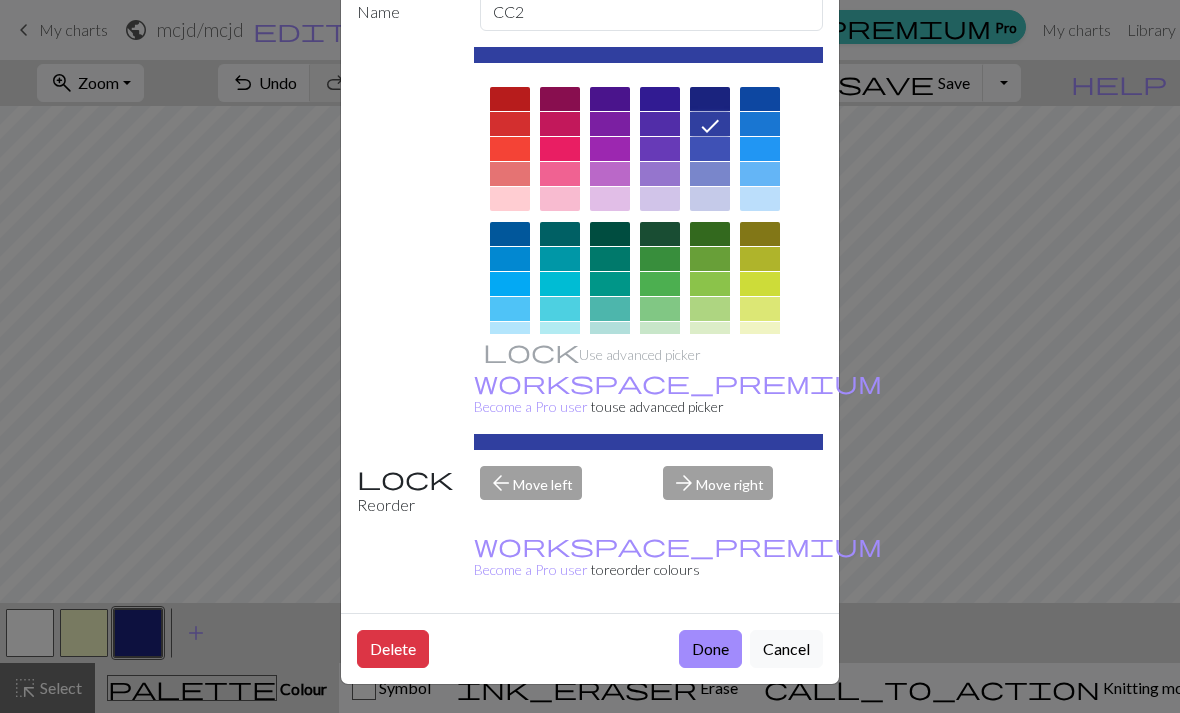 scroll, scrollTop: 116, scrollLeft: 0, axis: vertical 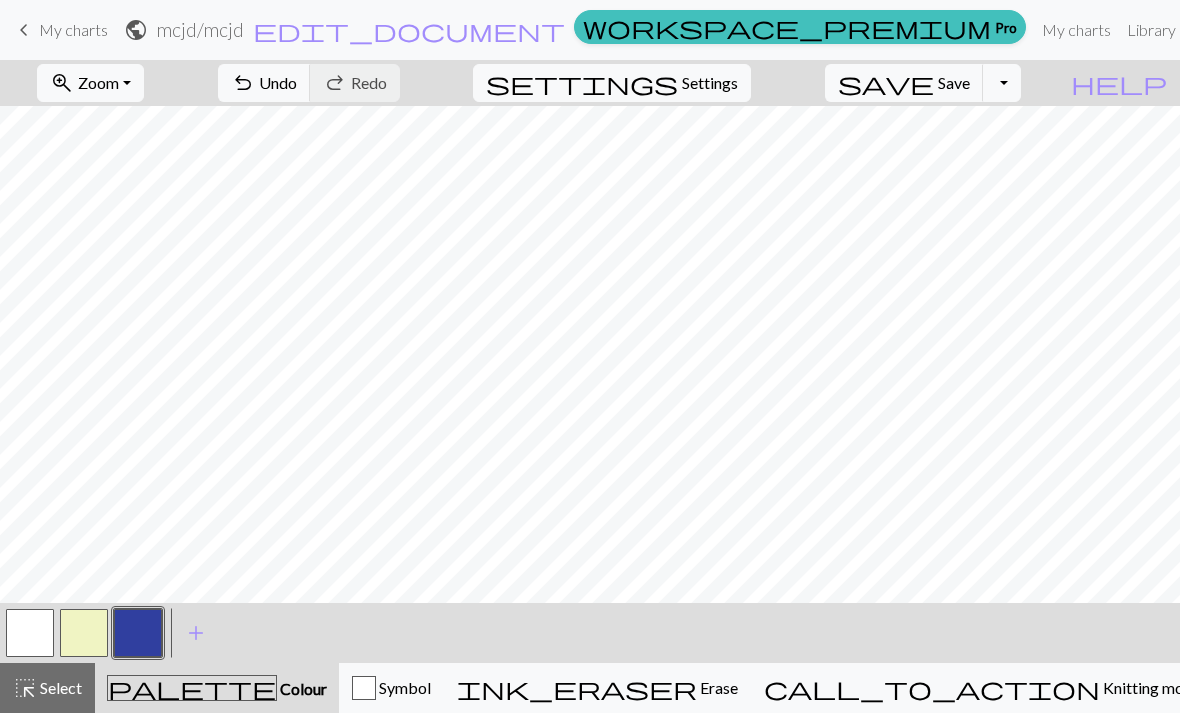 click at bounding box center (138, 633) 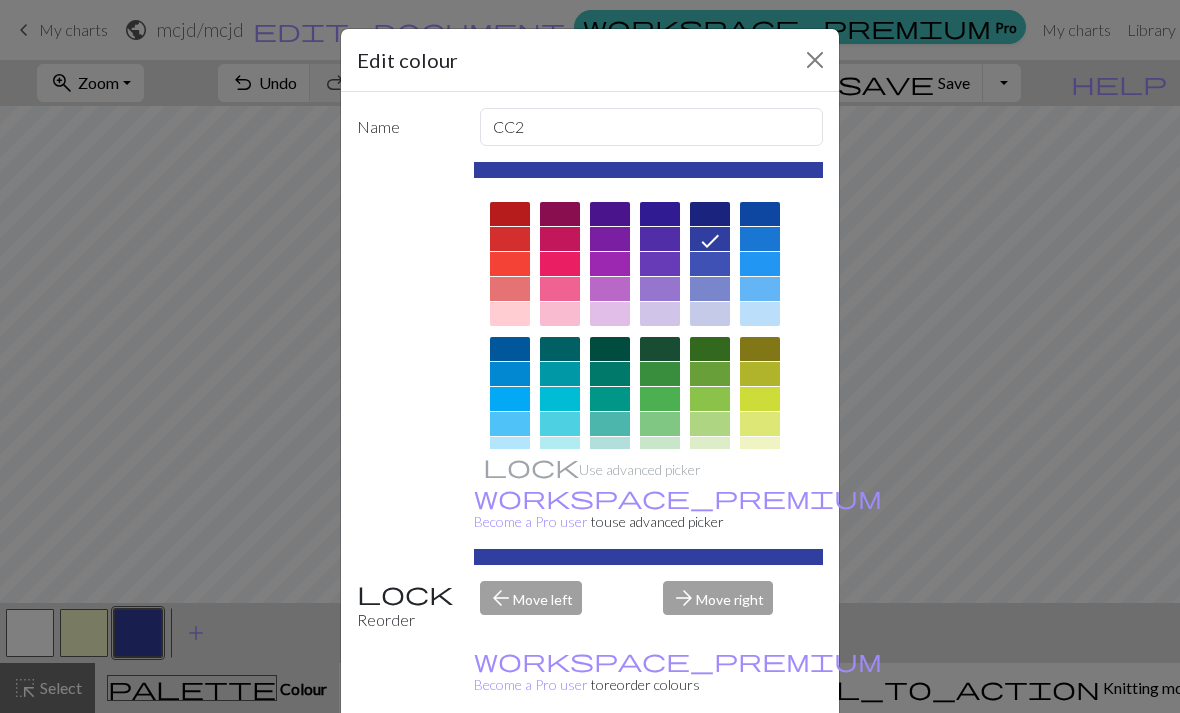 click at bounding box center (710, 214) 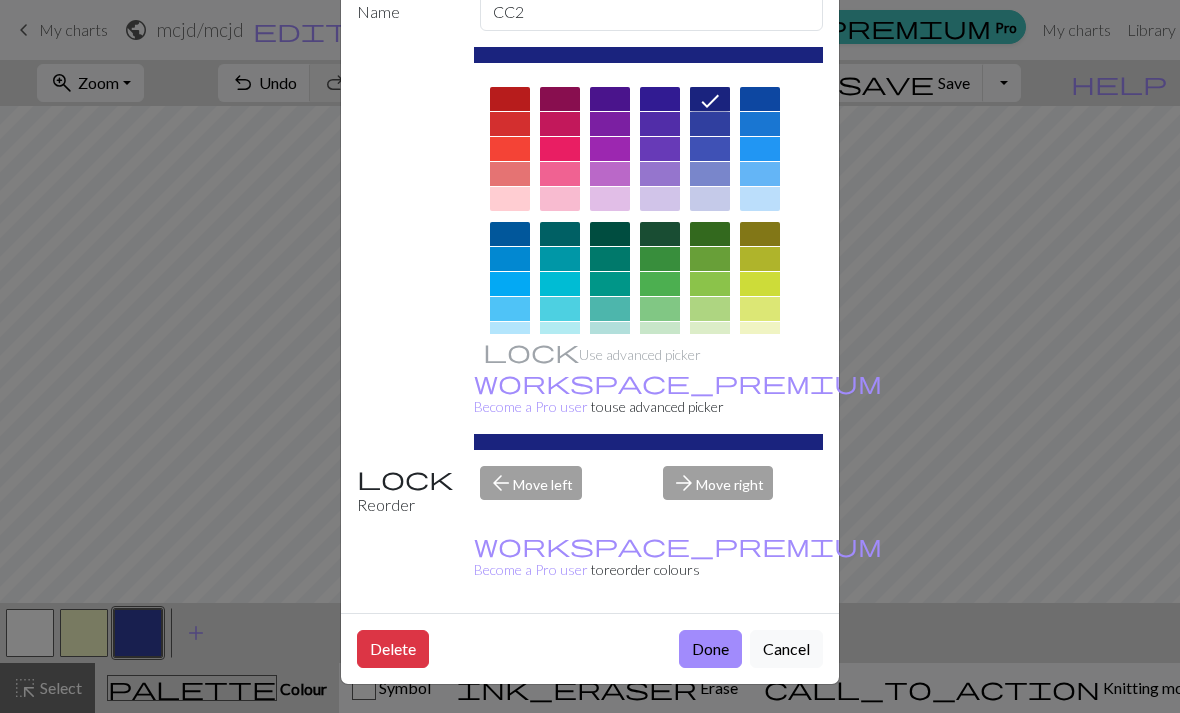 scroll, scrollTop: 116, scrollLeft: 0, axis: vertical 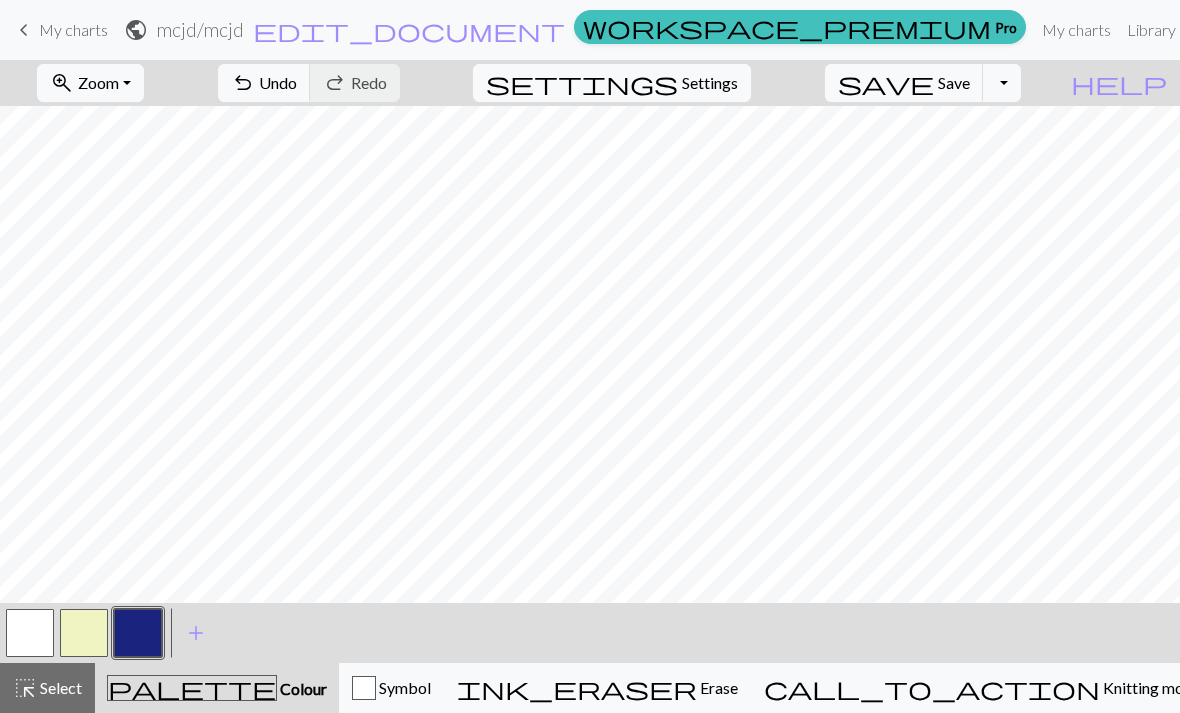 click at bounding box center [84, 633] 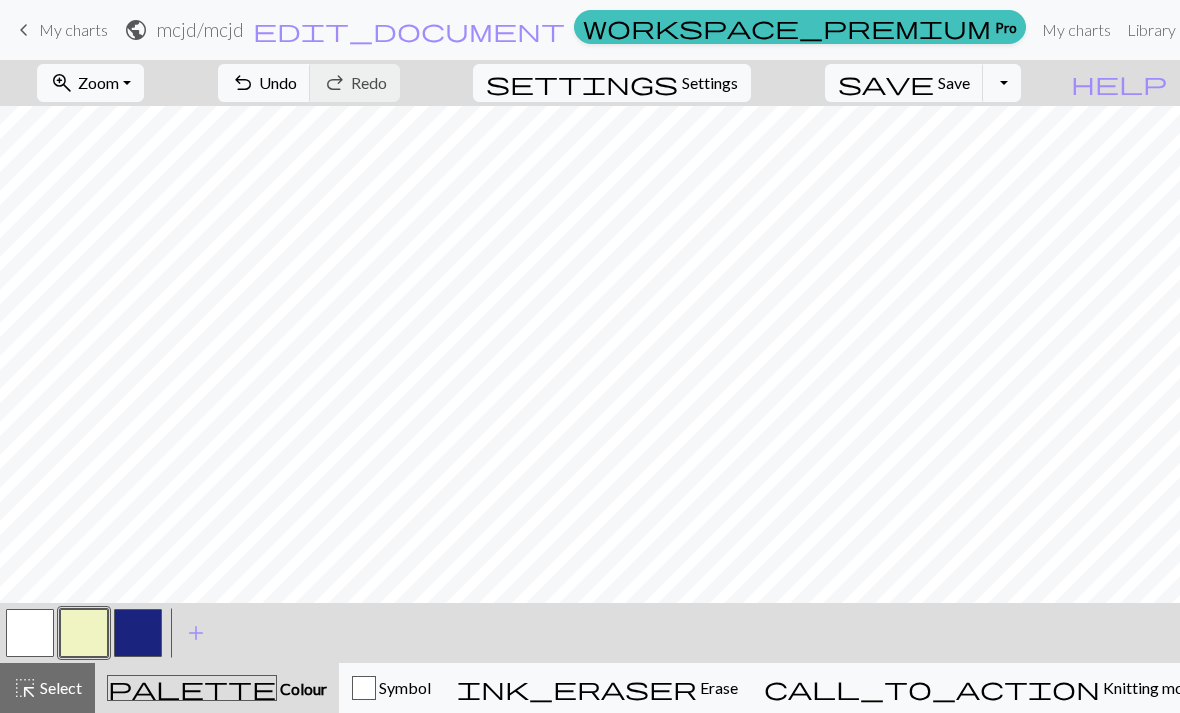 click at bounding box center (84, 633) 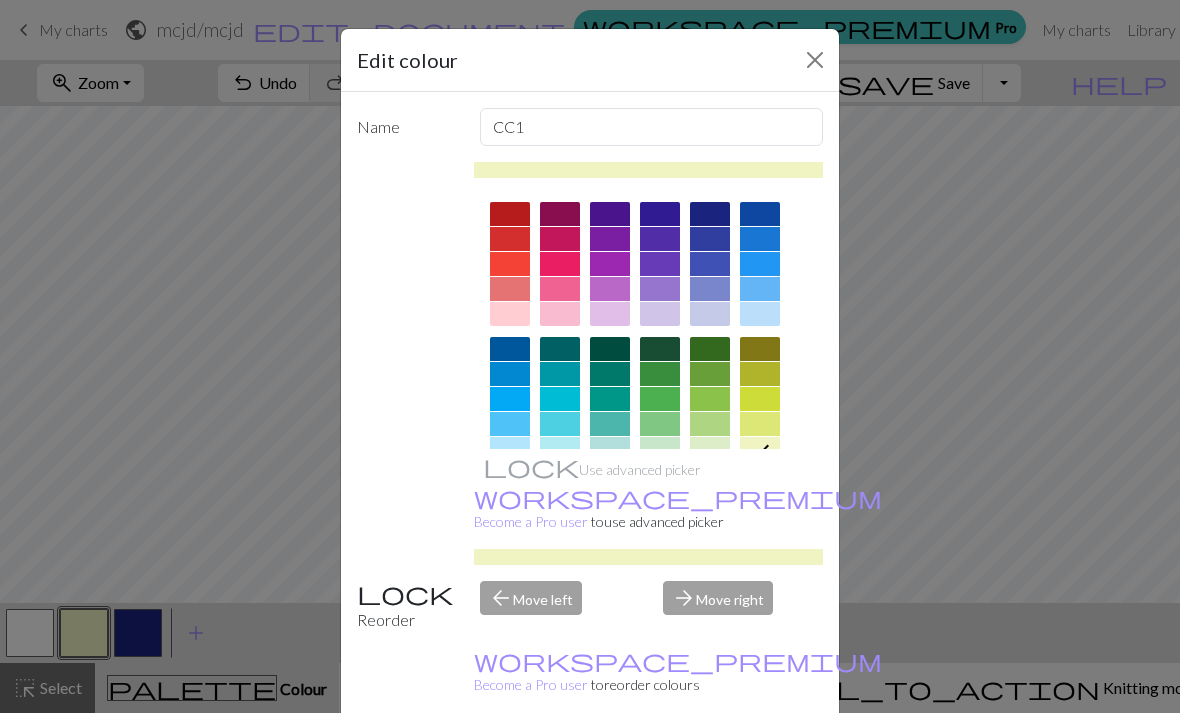 click at bounding box center [710, 239] 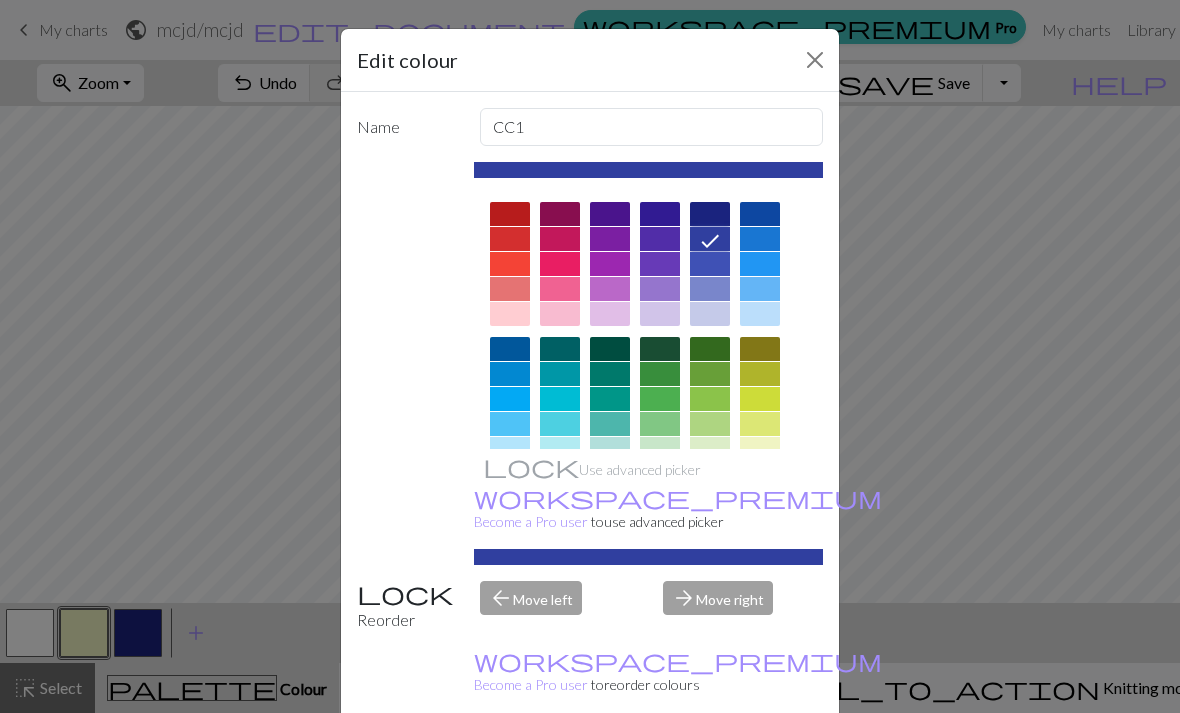click at bounding box center (710, 264) 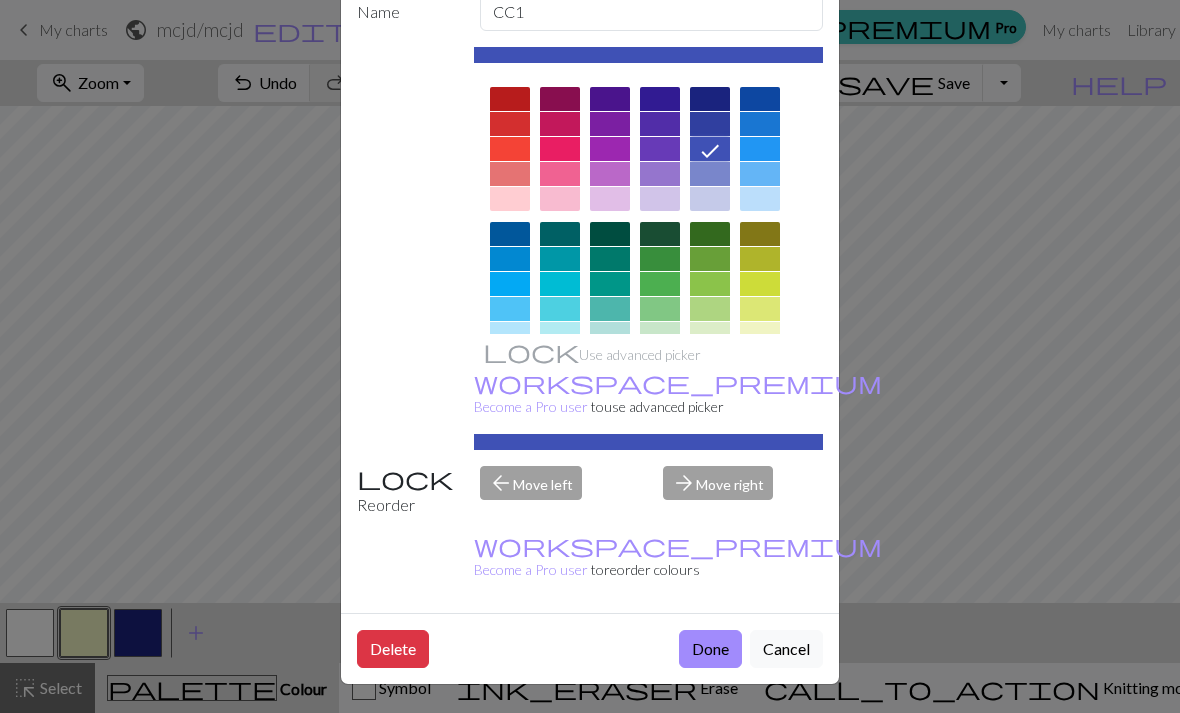 scroll, scrollTop: 116, scrollLeft: 0, axis: vertical 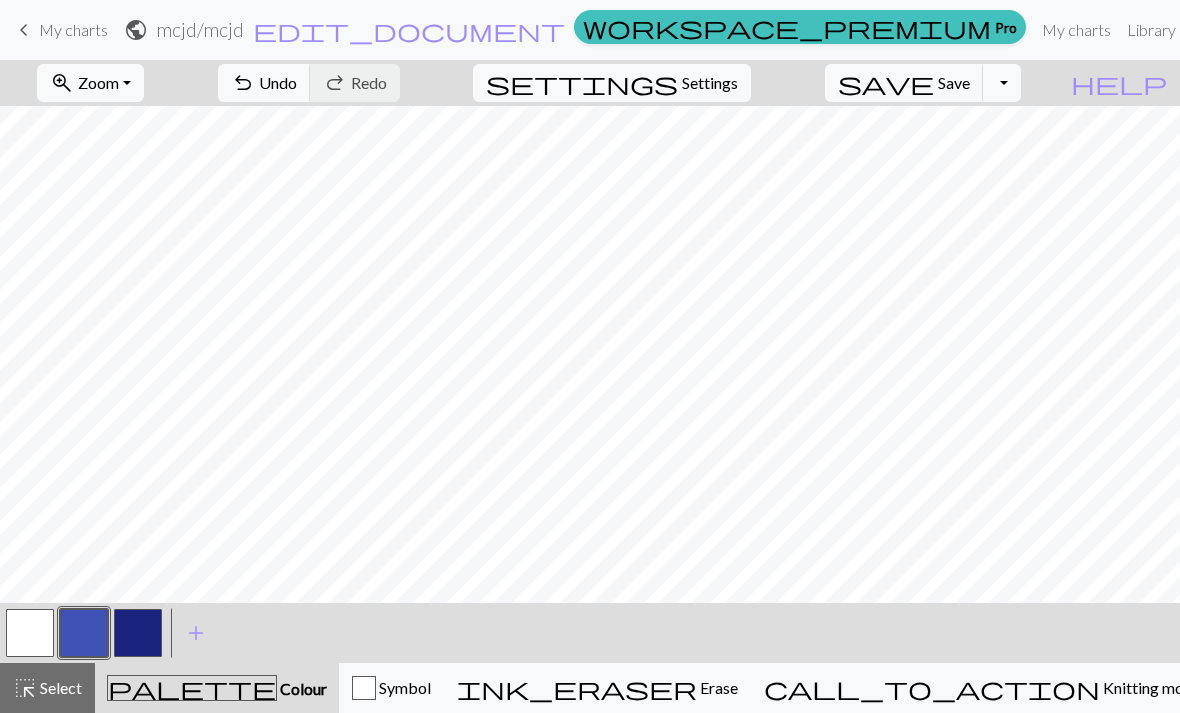 click at bounding box center [138, 633] 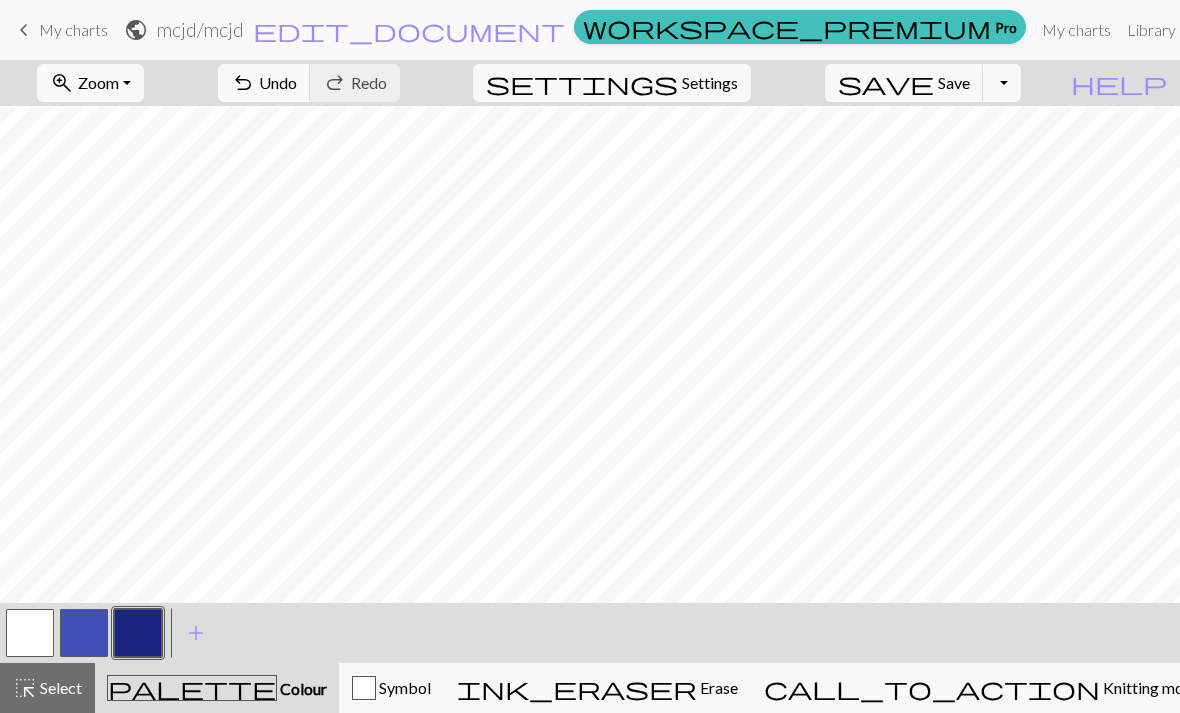 click on "Undo" at bounding box center [278, 82] 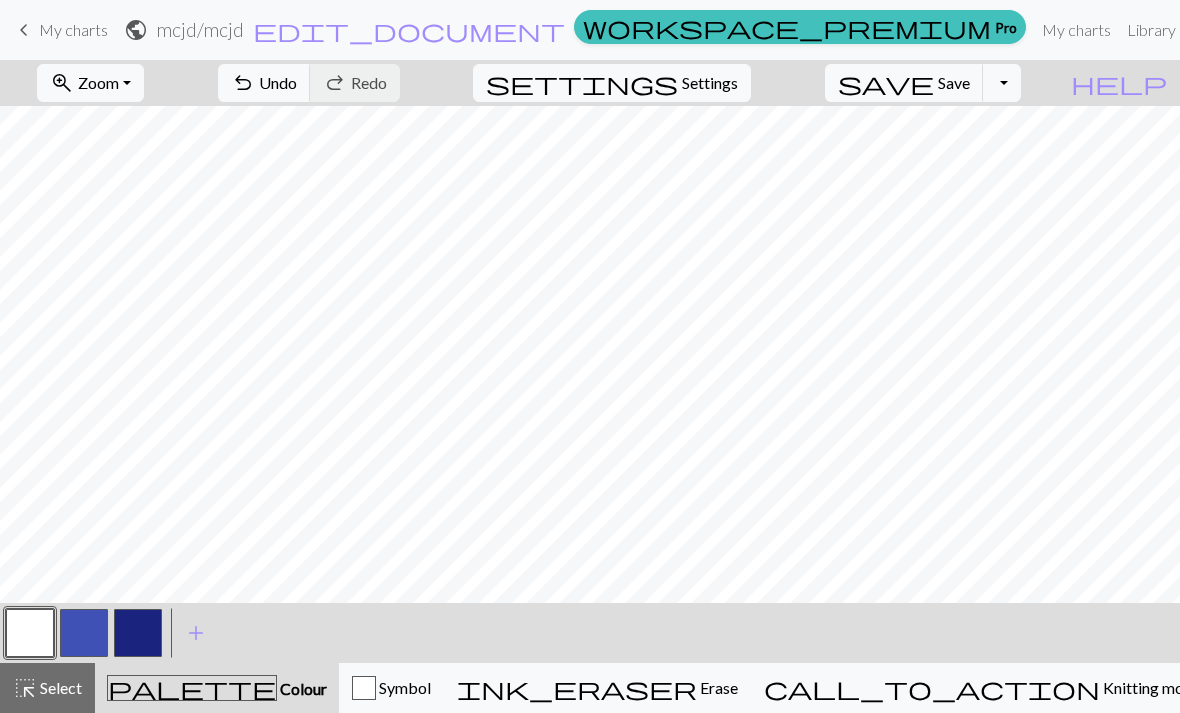 click at bounding box center [138, 633] 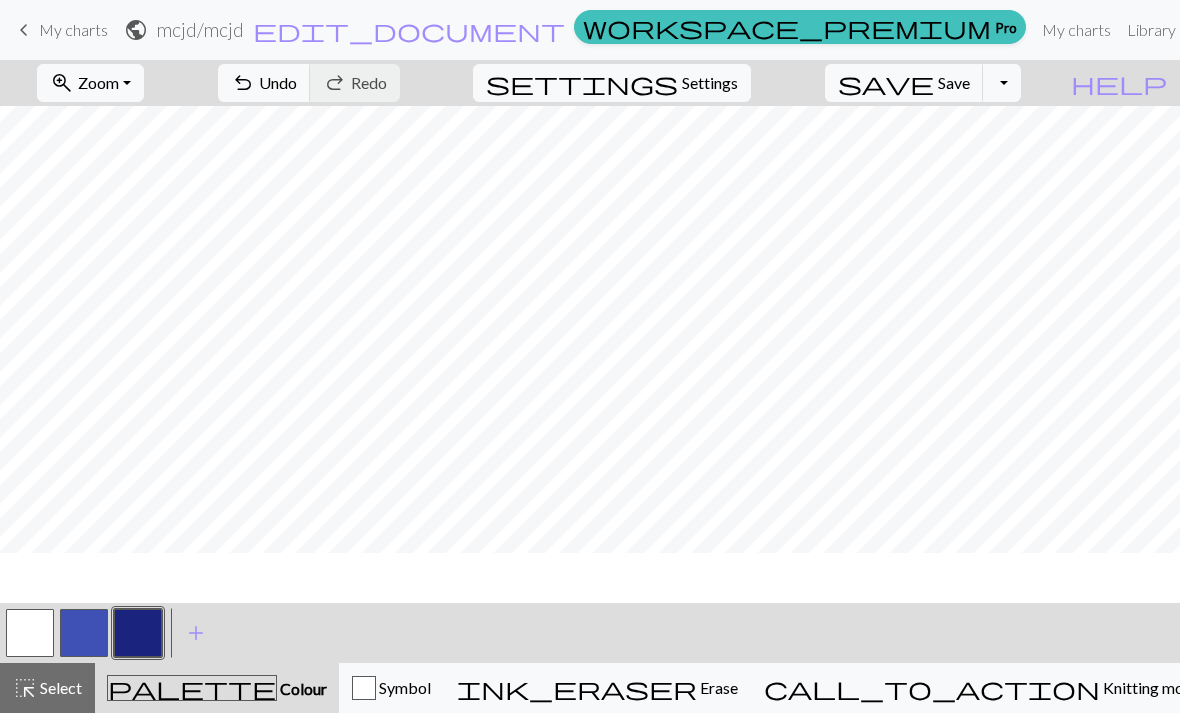 scroll, scrollTop: 238, scrollLeft: 0, axis: vertical 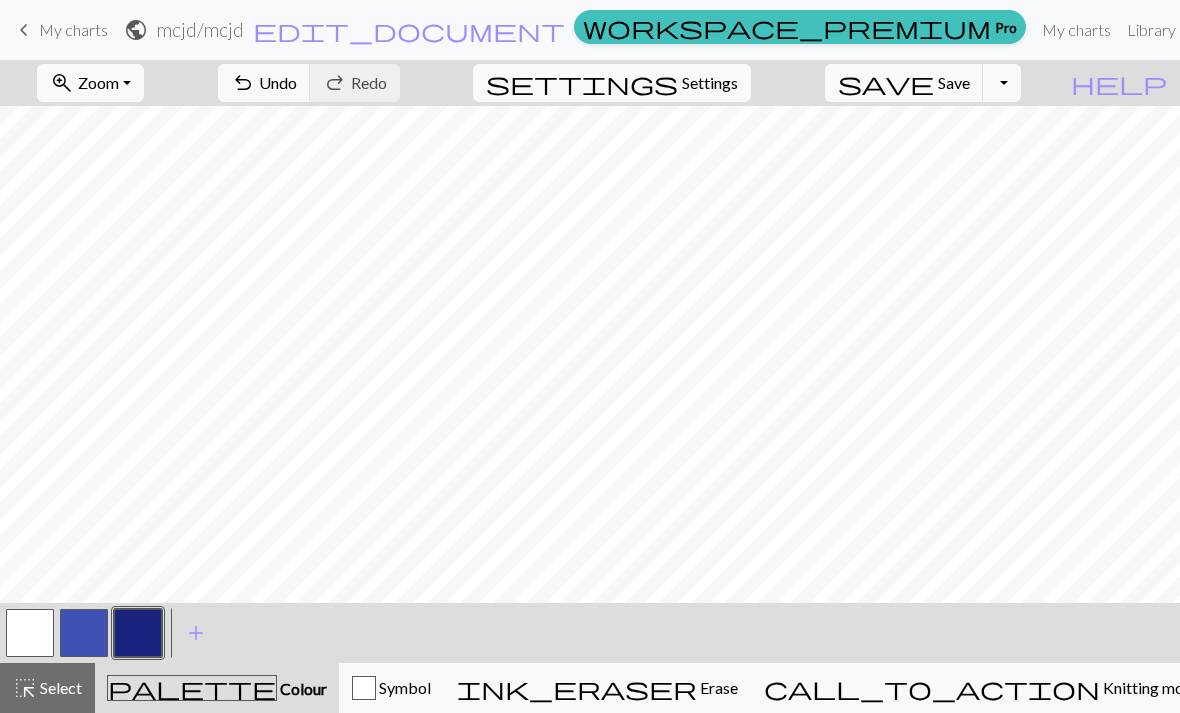 click at bounding box center (84, 633) 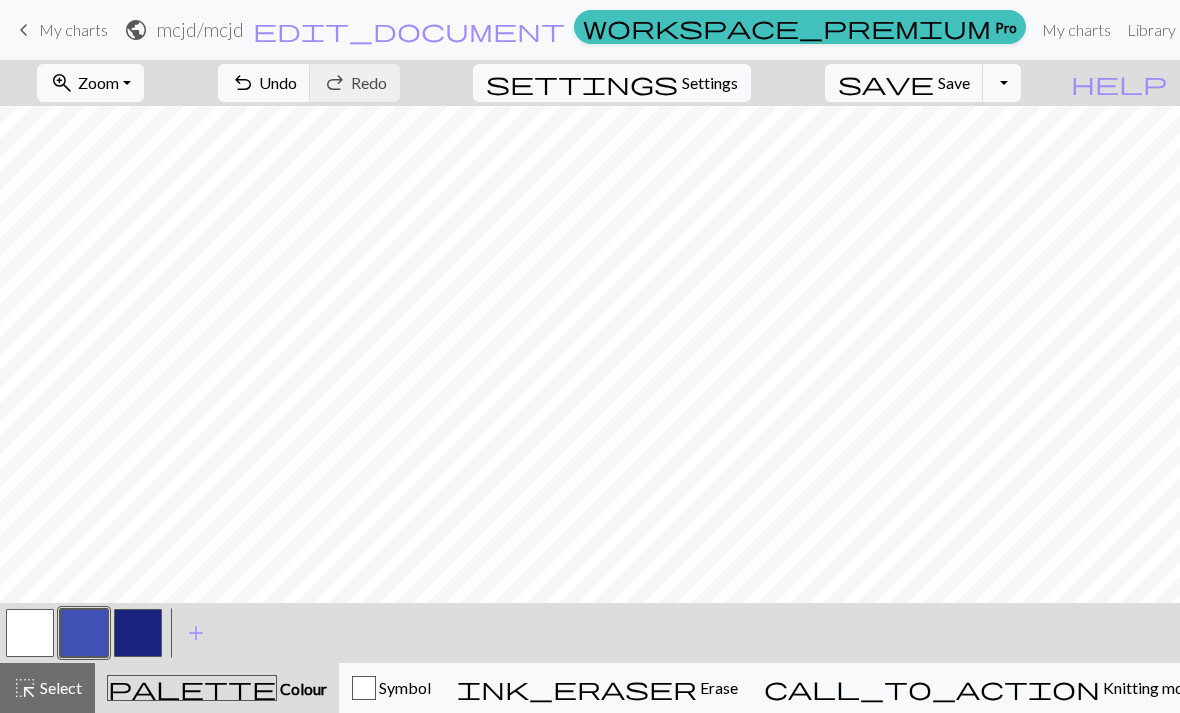 click at bounding box center (84, 633) 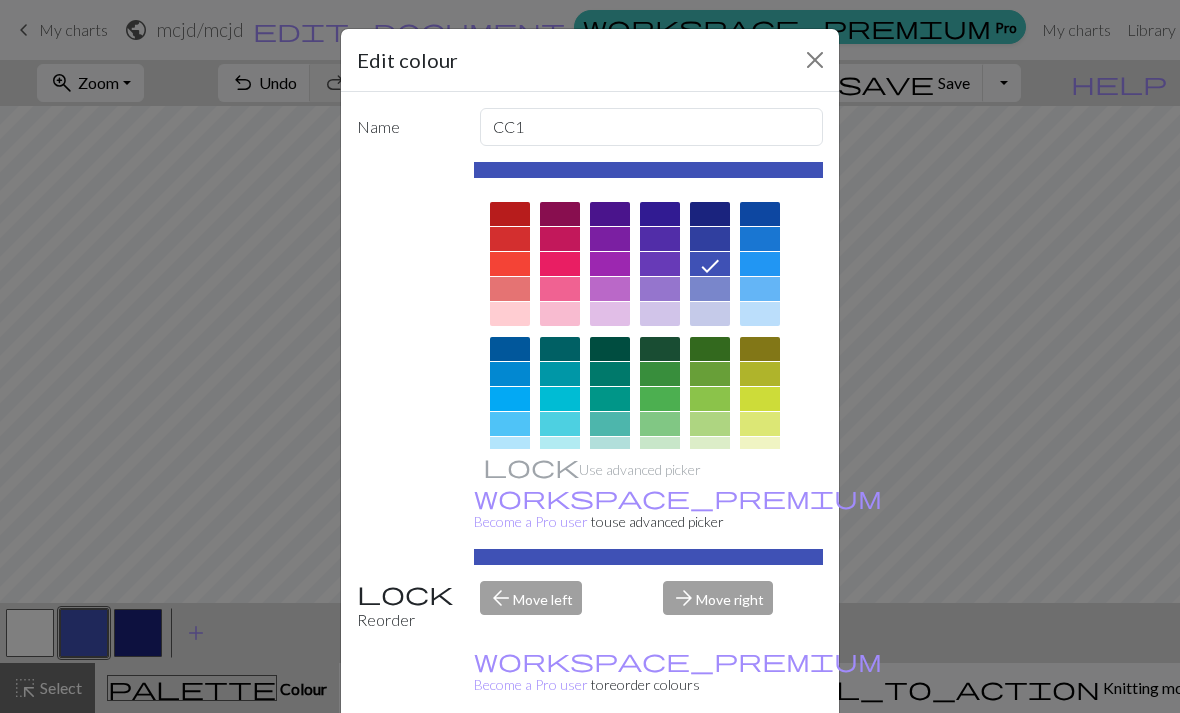 scroll, scrollTop: 0, scrollLeft: 0, axis: both 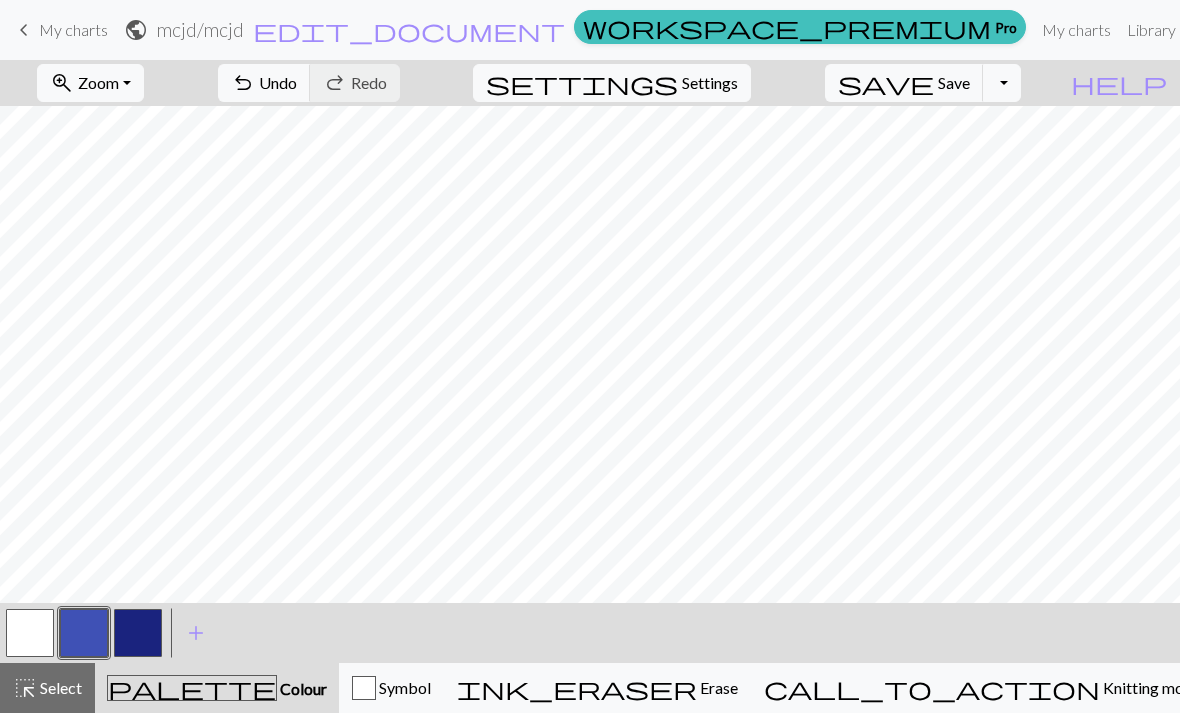click at bounding box center (138, 633) 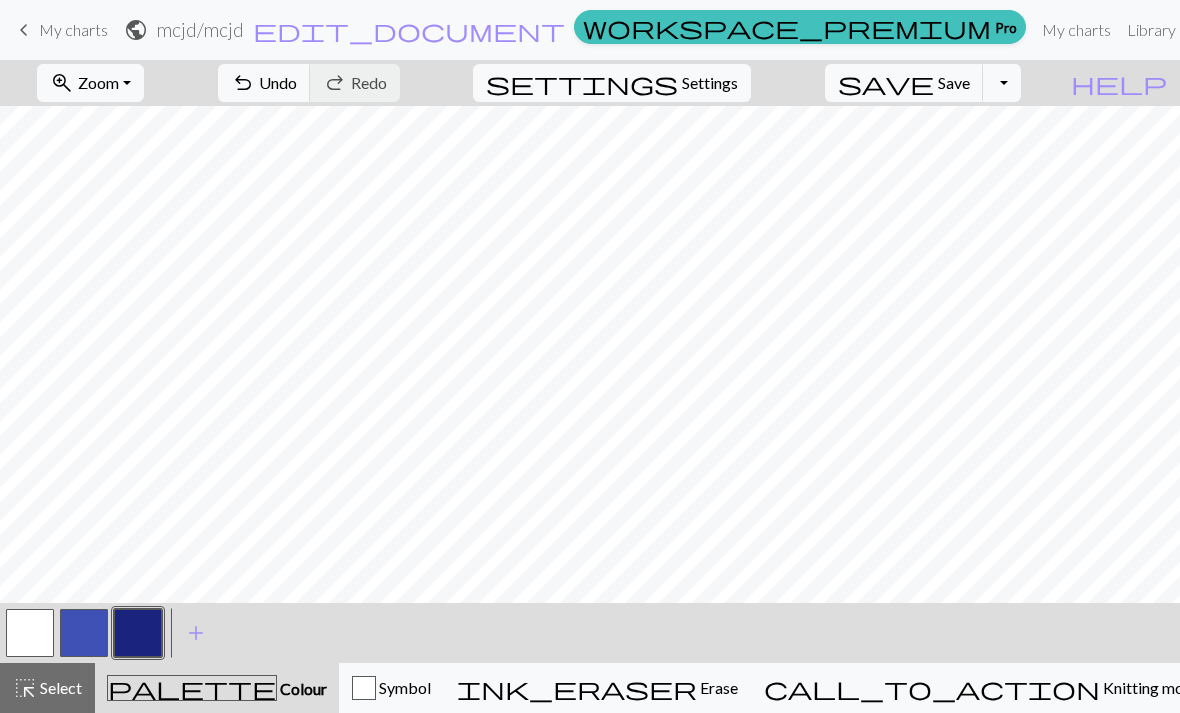 click on "save Save Save" at bounding box center [904, 83] 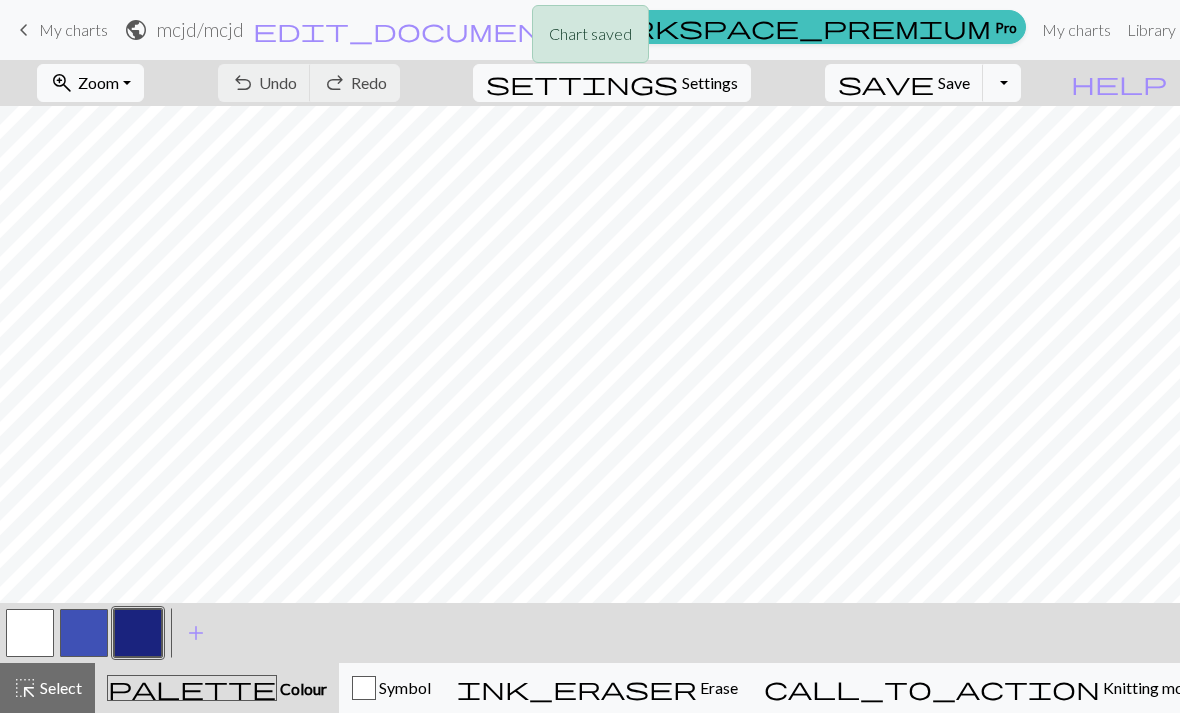 click on "Chart saved Chart saved" at bounding box center [590, 79] 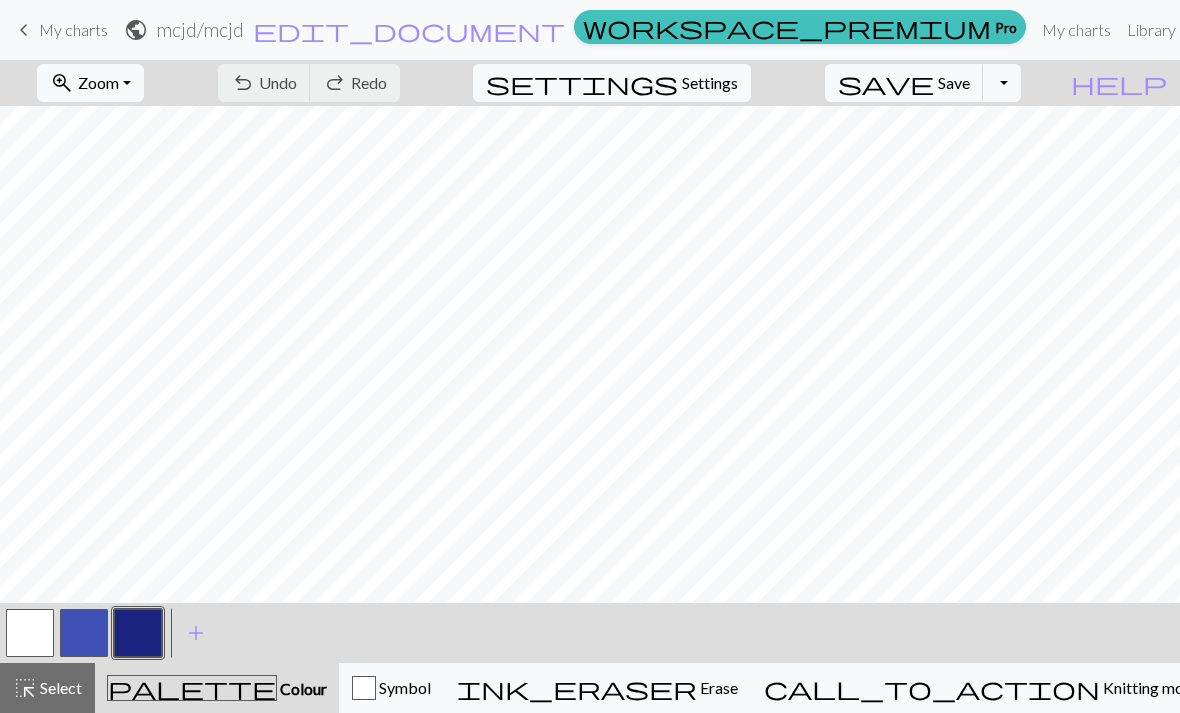 click on "save Save Save" at bounding box center (904, 83) 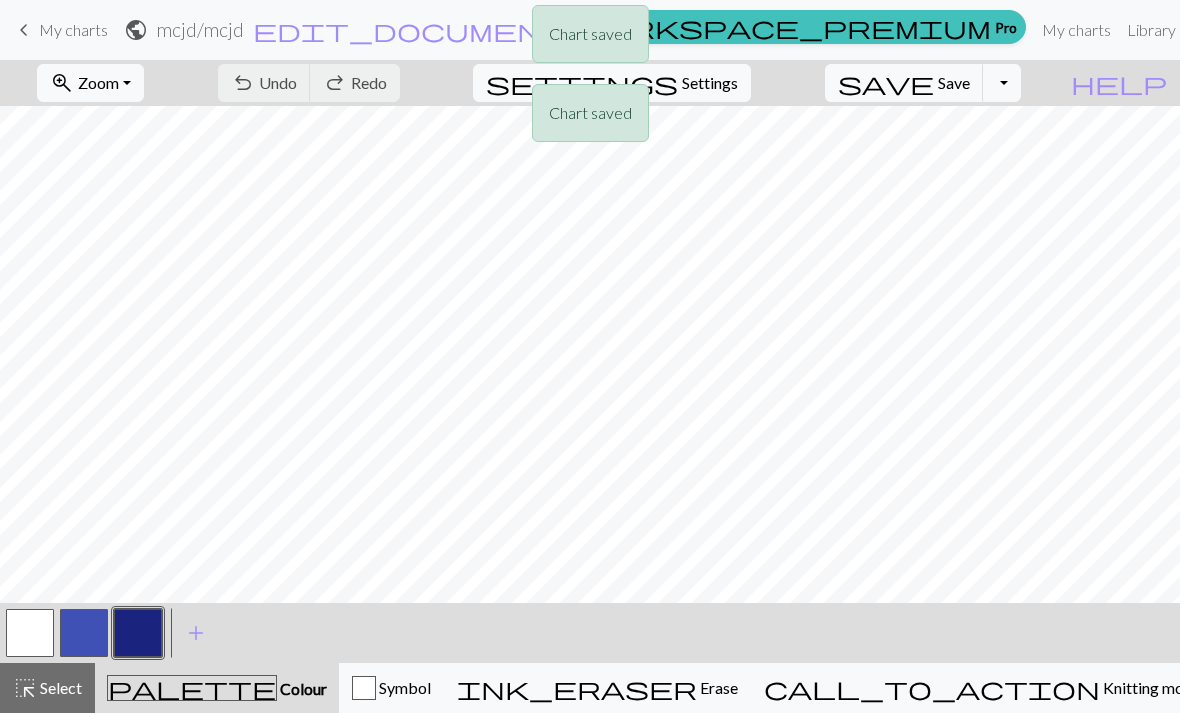 click on "Chart saved Chart saved" at bounding box center [590, 79] 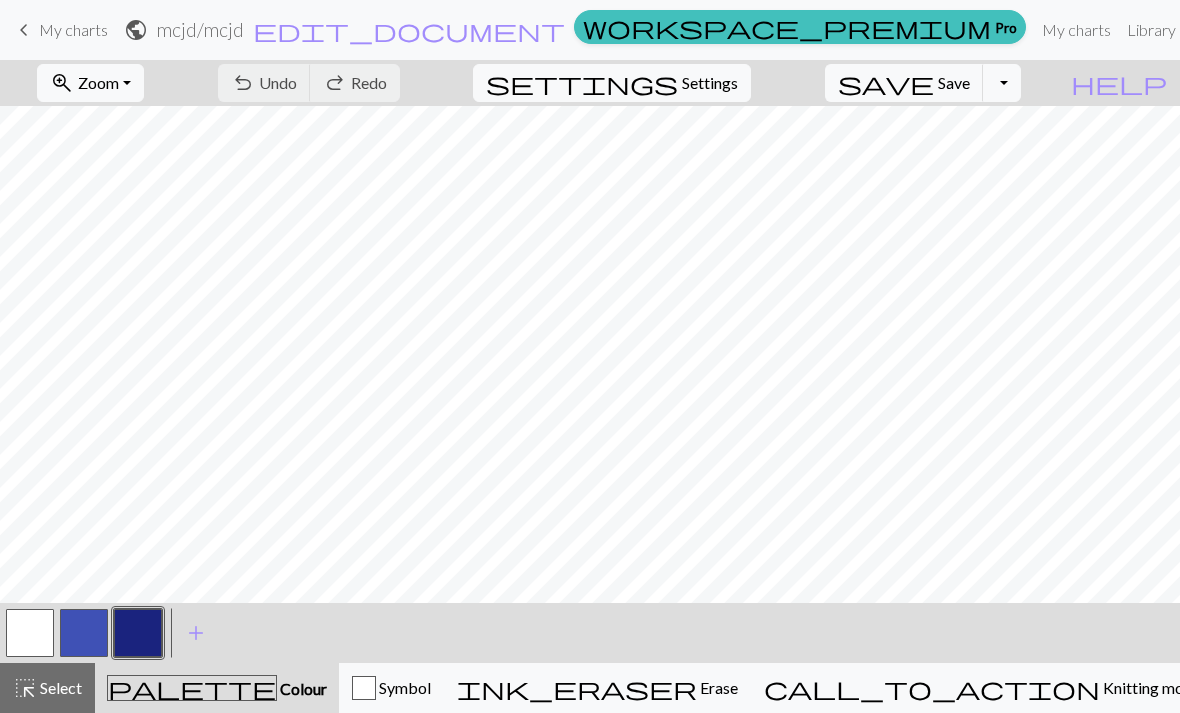 click on "Toggle Dropdown" at bounding box center (1002, 83) 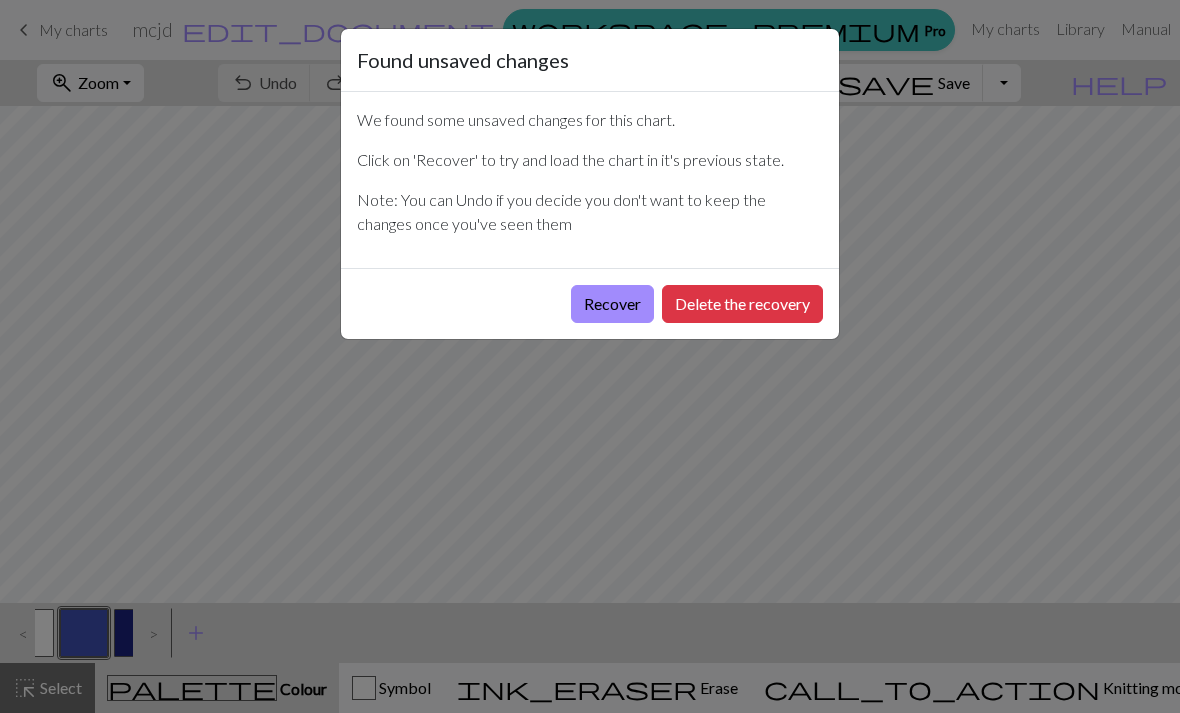 scroll, scrollTop: 0, scrollLeft: 0, axis: both 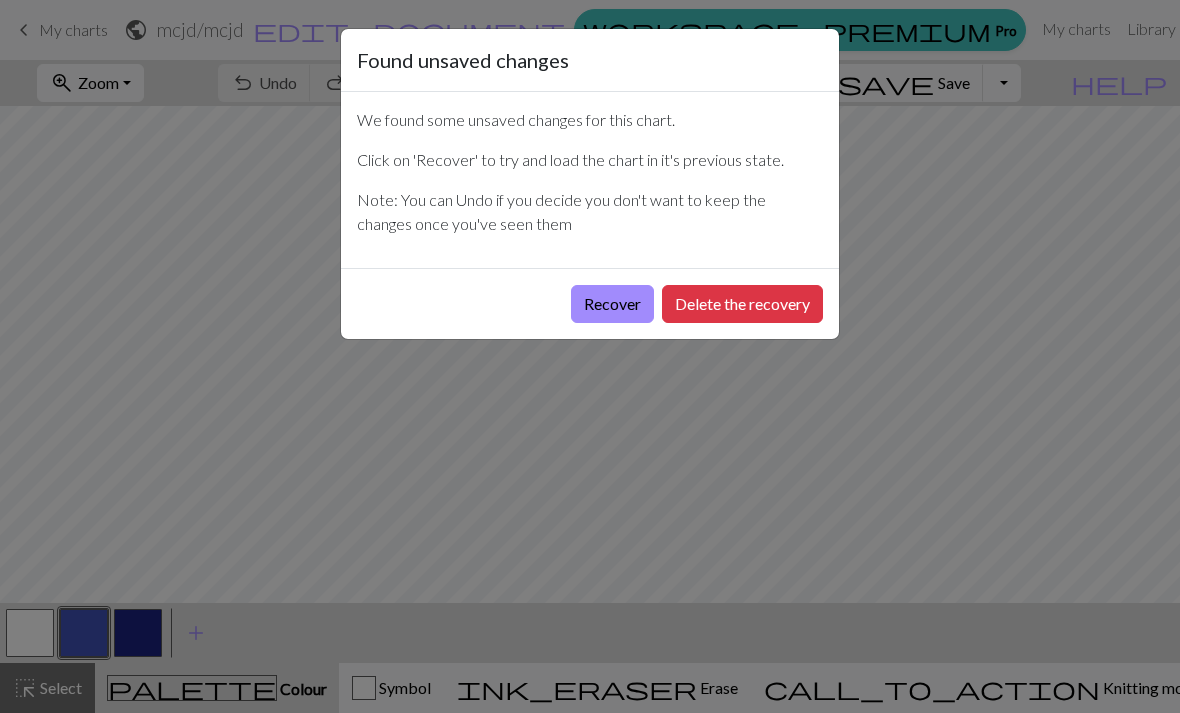 click on "Recover" at bounding box center [612, 304] 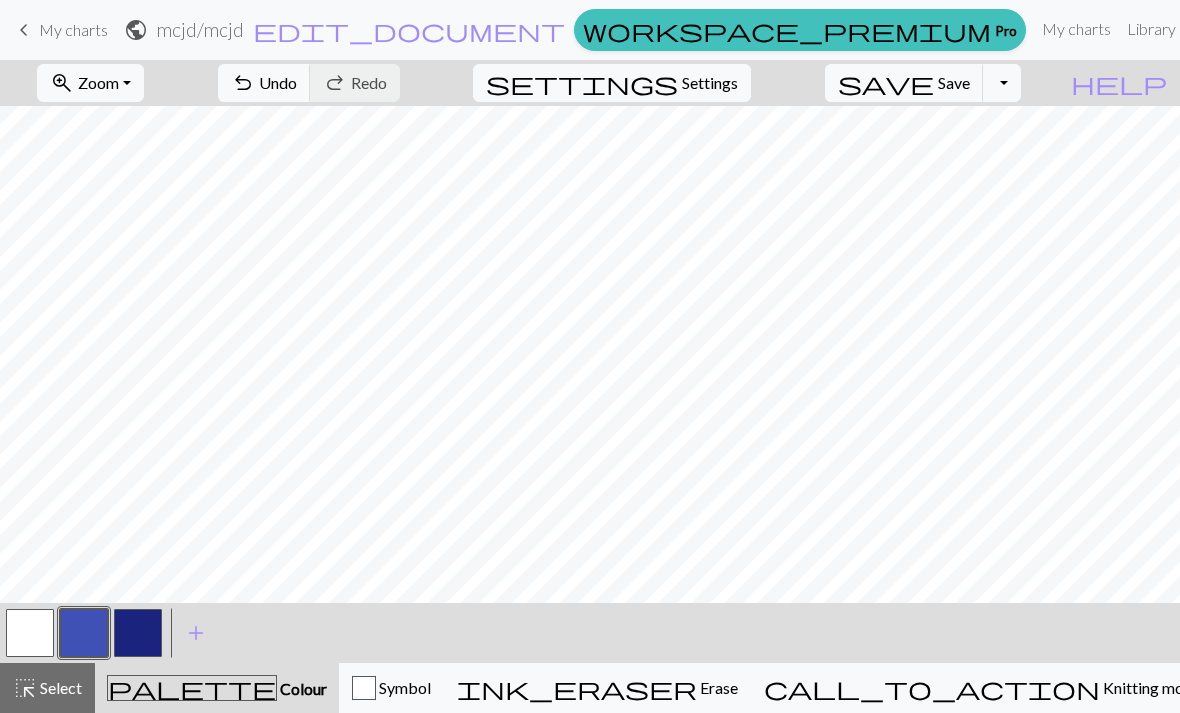click on "Zoom" at bounding box center [98, 82] 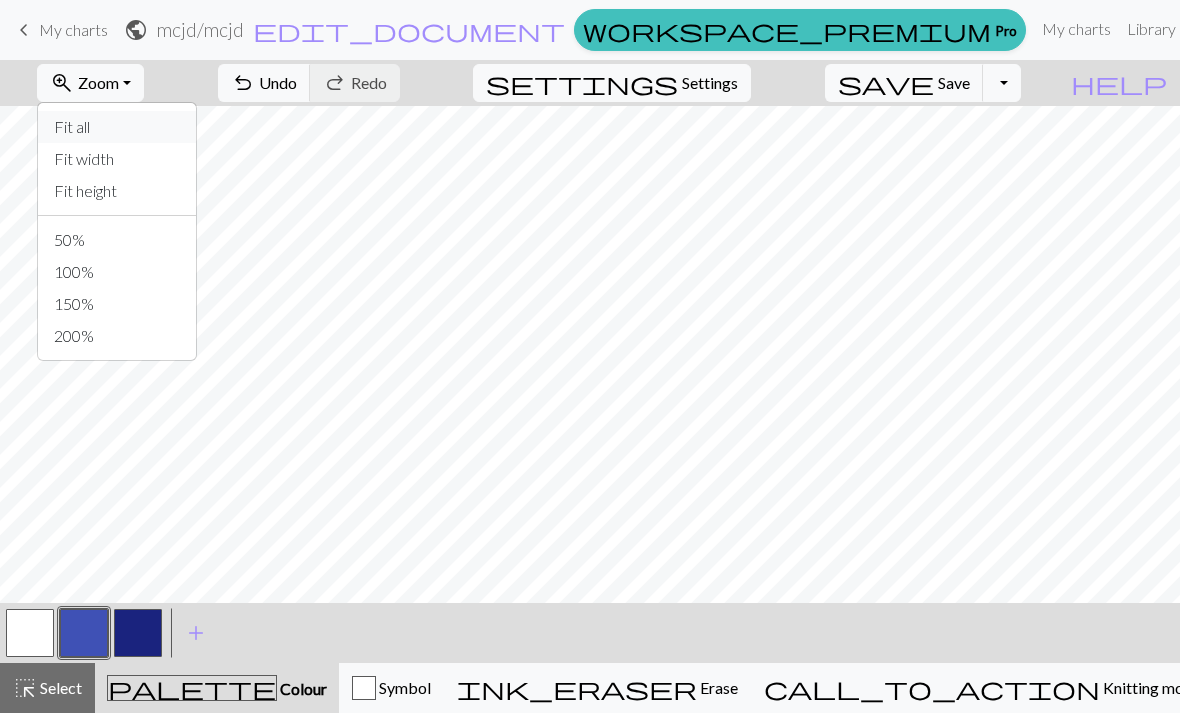 click on "Fit all" at bounding box center [117, 127] 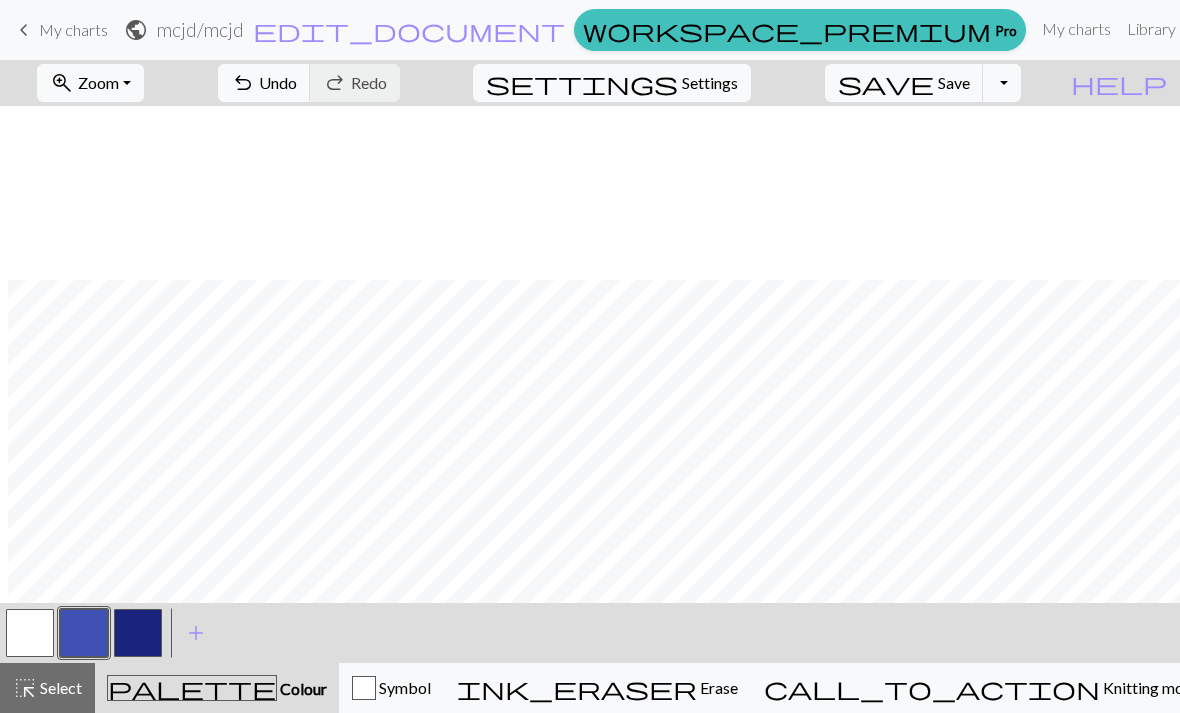 scroll, scrollTop: 300, scrollLeft: 12, axis: both 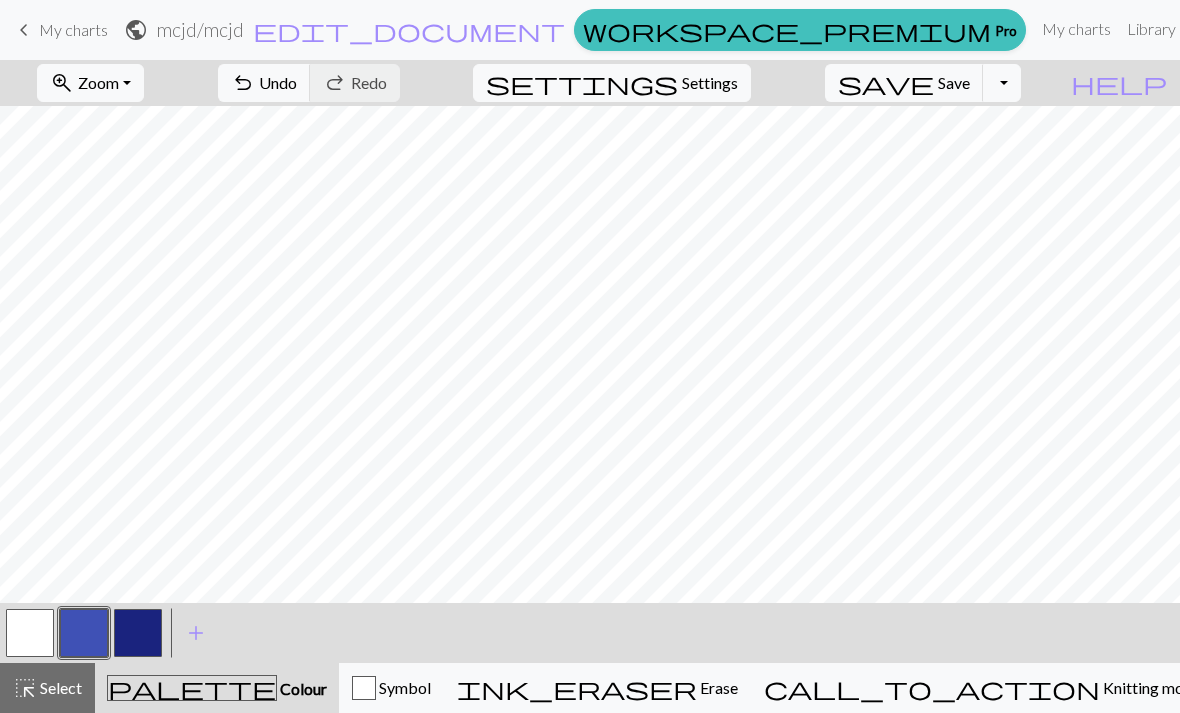 click at bounding box center (138, 633) 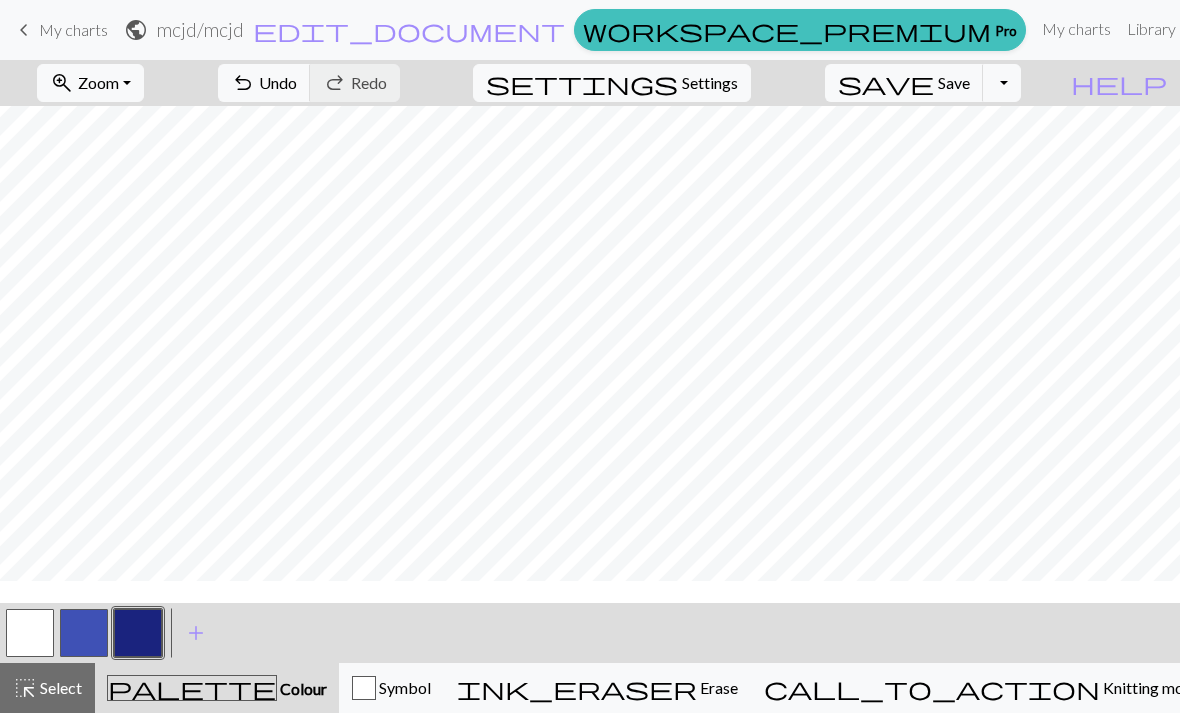 scroll, scrollTop: 490, scrollLeft: 0, axis: vertical 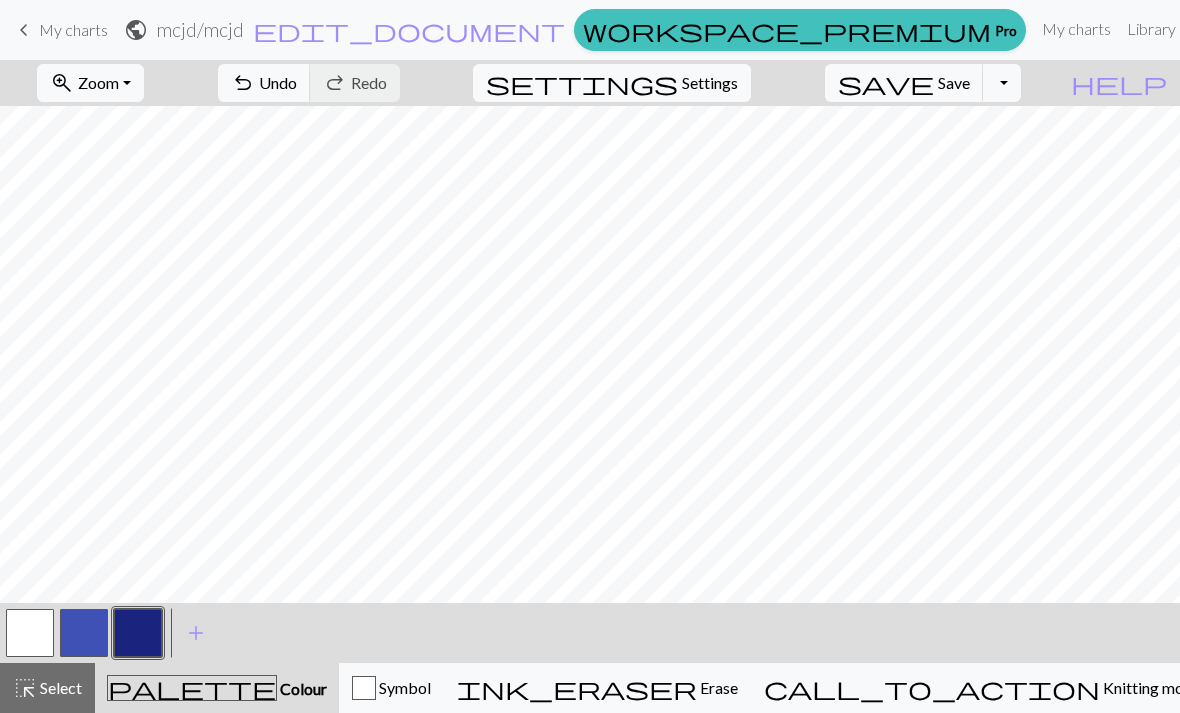 click at bounding box center [84, 633] 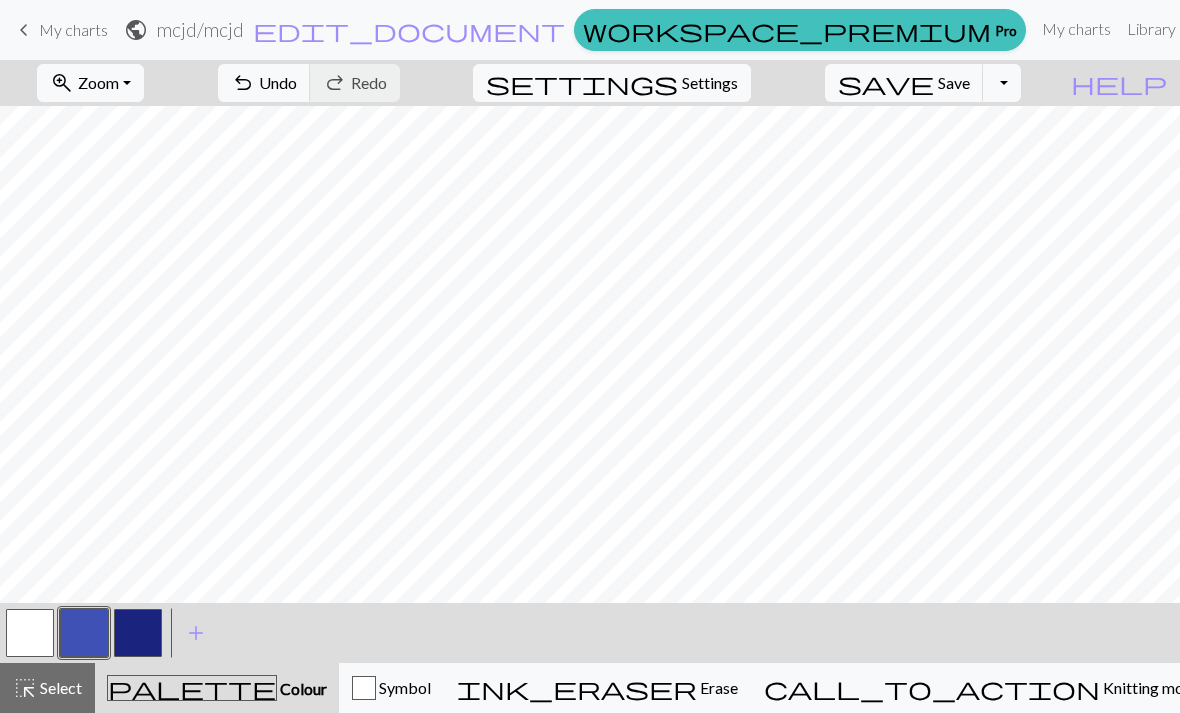 click at bounding box center [84, 633] 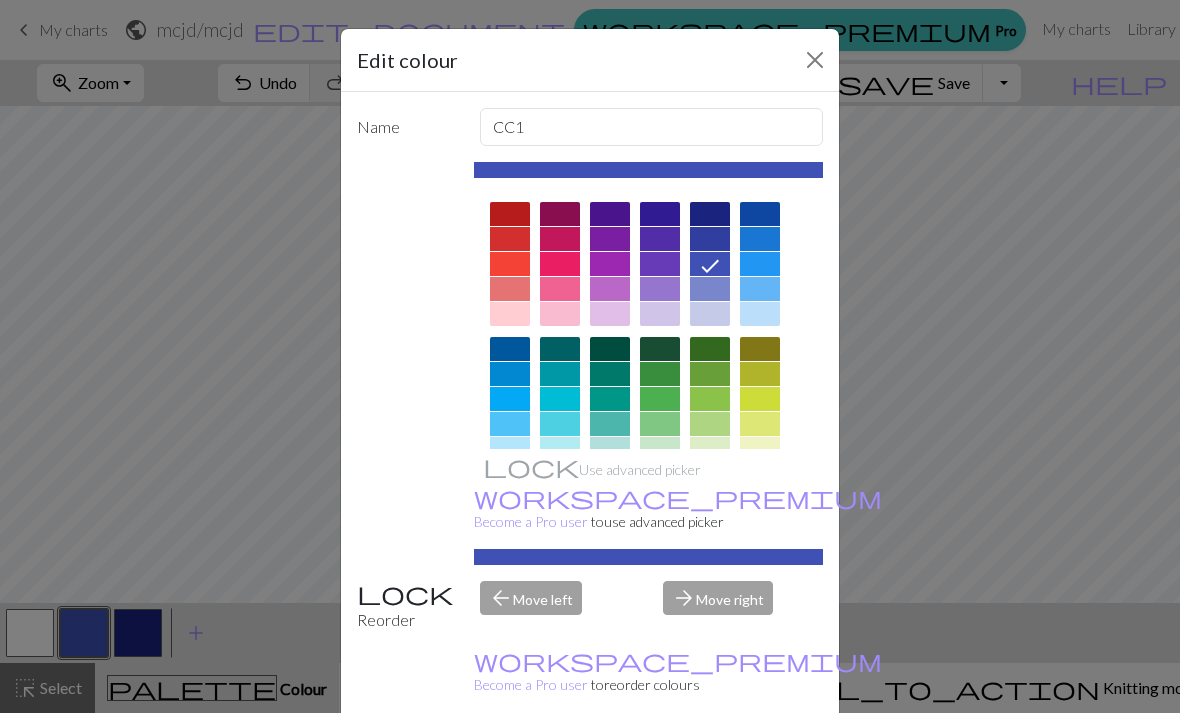 click on "Edit colour Name CC1 Use advanced picker workspace_premium Become a Pro user   to  use advanced picker Reorder arrow_back Move left arrow_forward Move right workspace_premium Become a Pro user   to  reorder colours Delete Done Cancel" at bounding box center [590, 356] 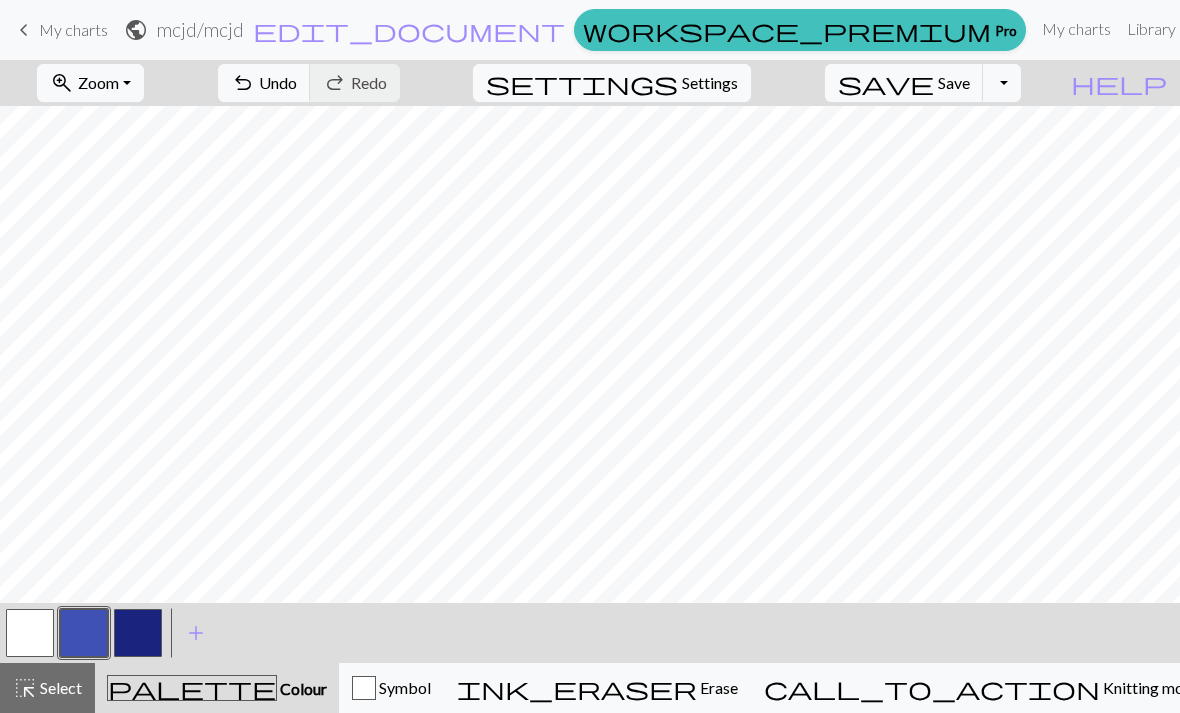 click at bounding box center [30, 633] 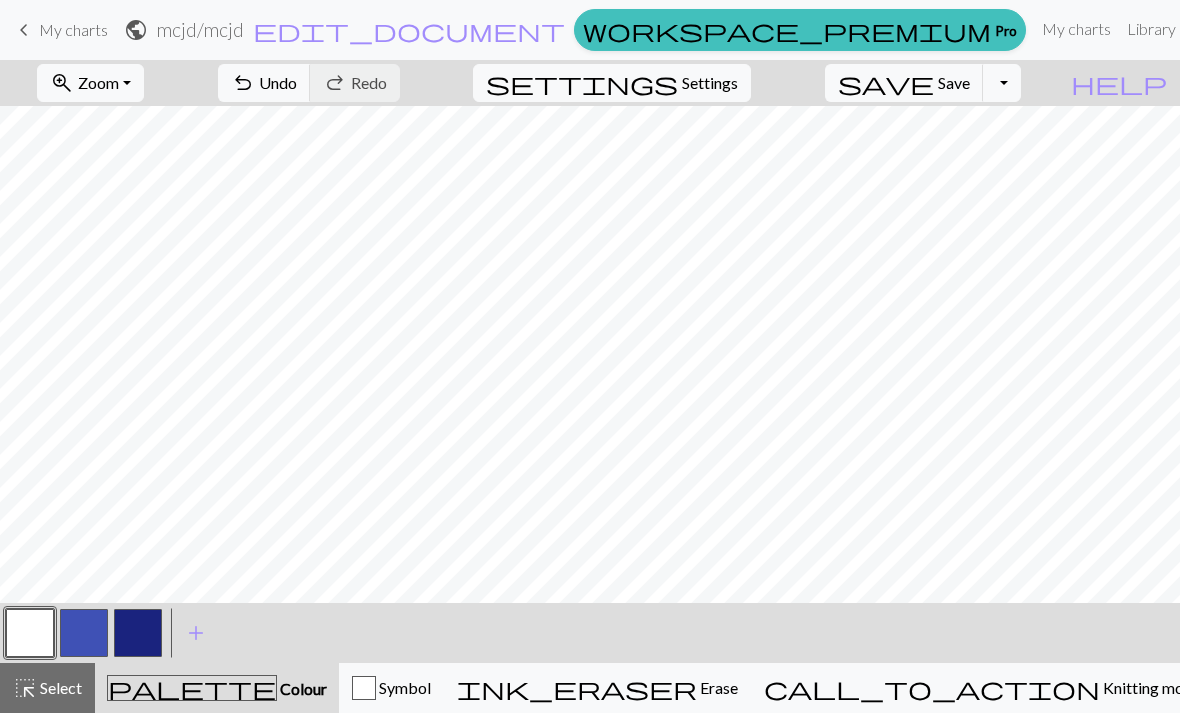 click at bounding box center [138, 633] 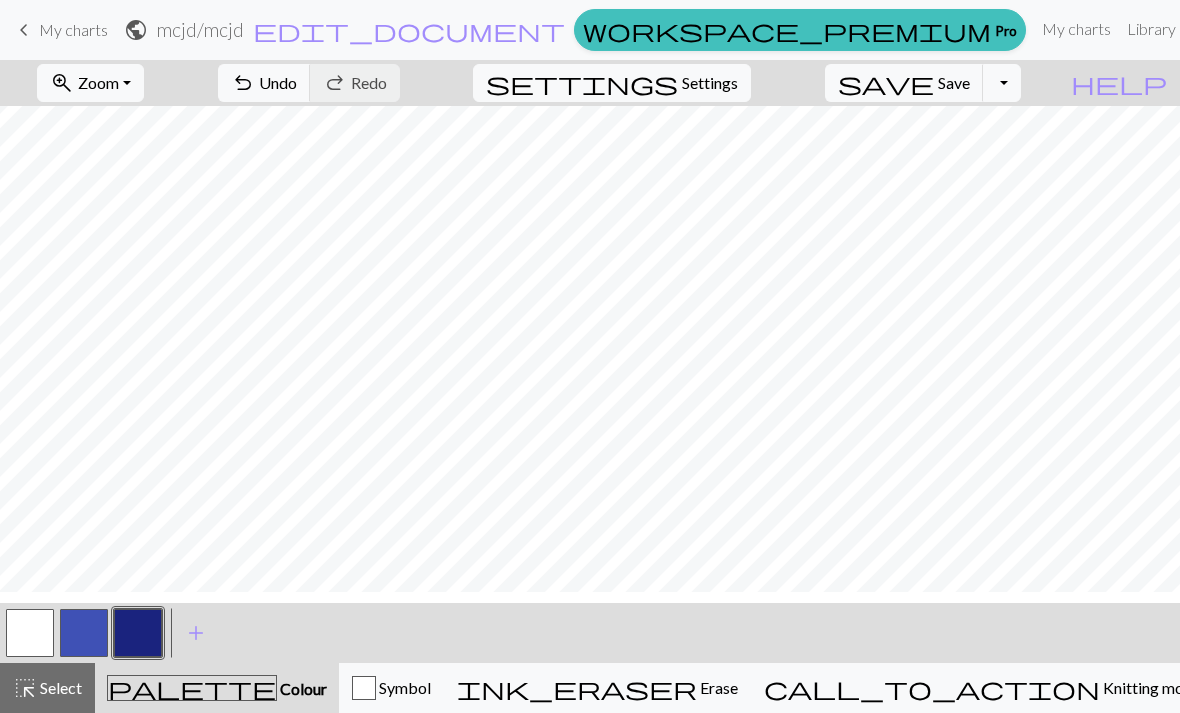 scroll, scrollTop: 278, scrollLeft: 0, axis: vertical 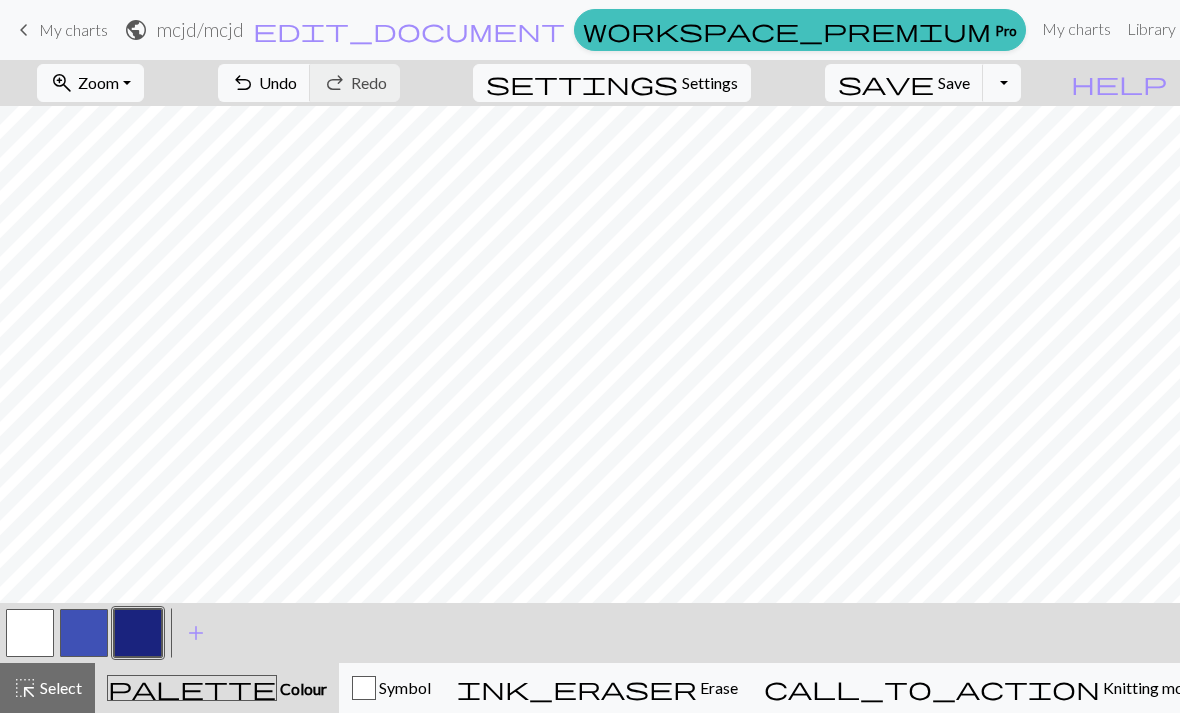 click on "Undo" at bounding box center (278, 82) 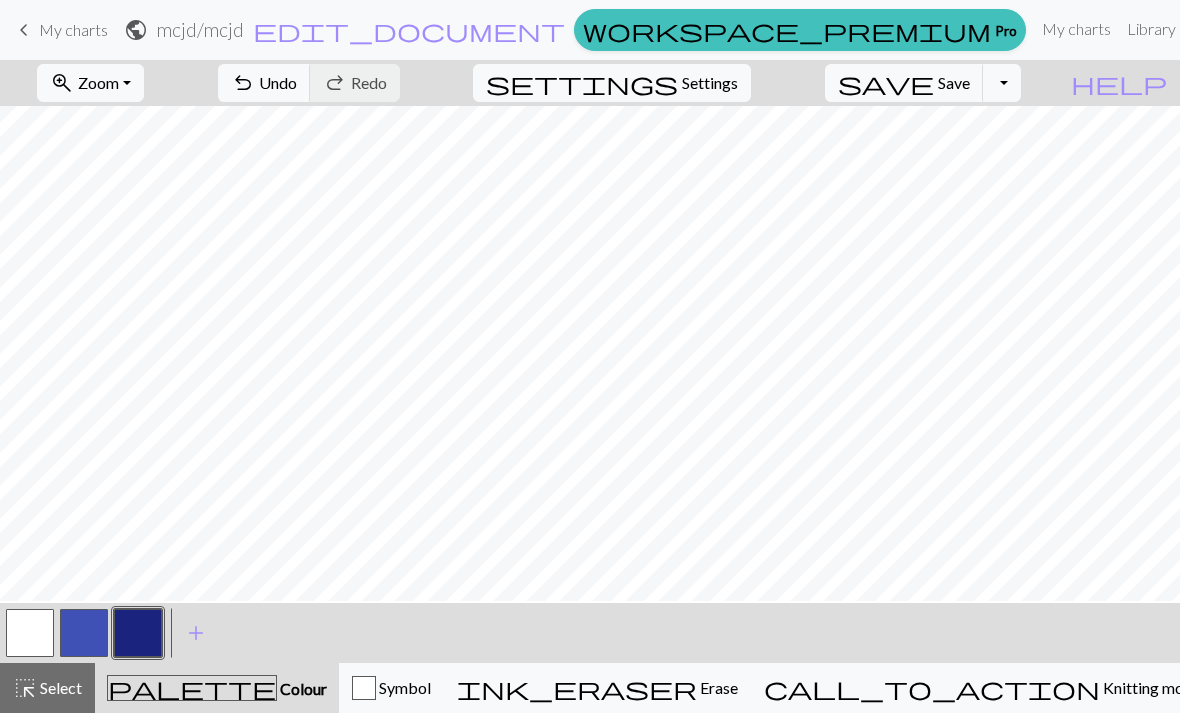 scroll, scrollTop: 634, scrollLeft: 0, axis: vertical 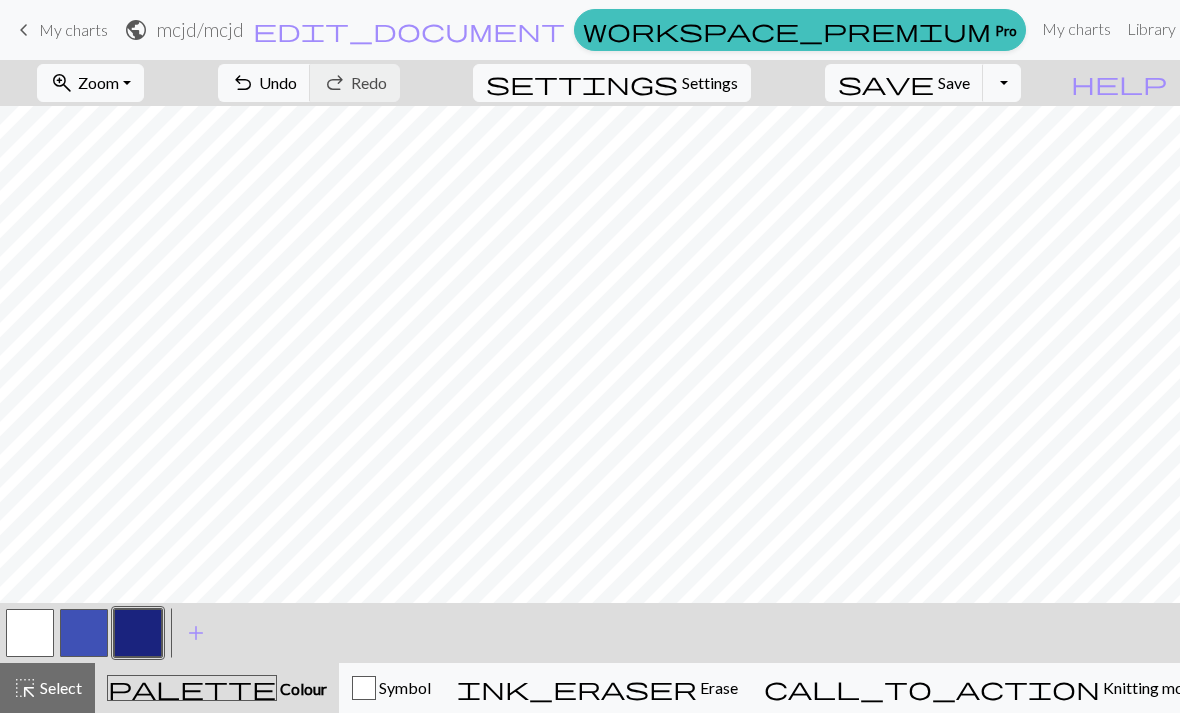 click at bounding box center [30, 633] 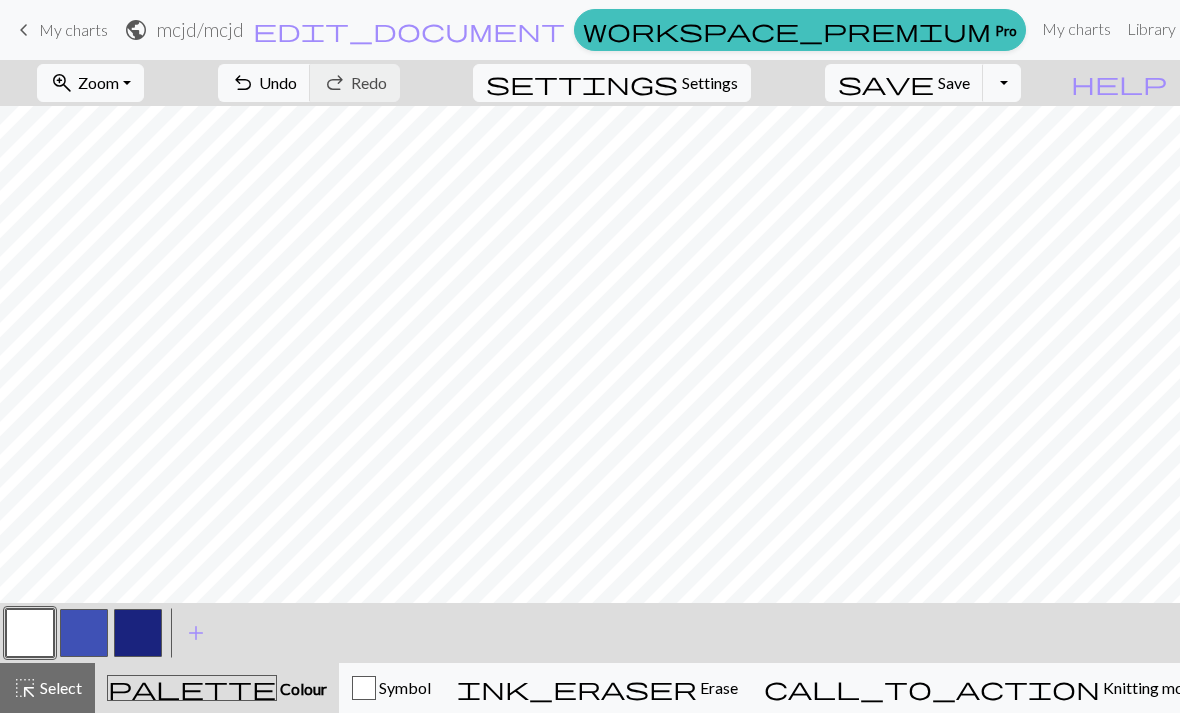 click at bounding box center [138, 633] 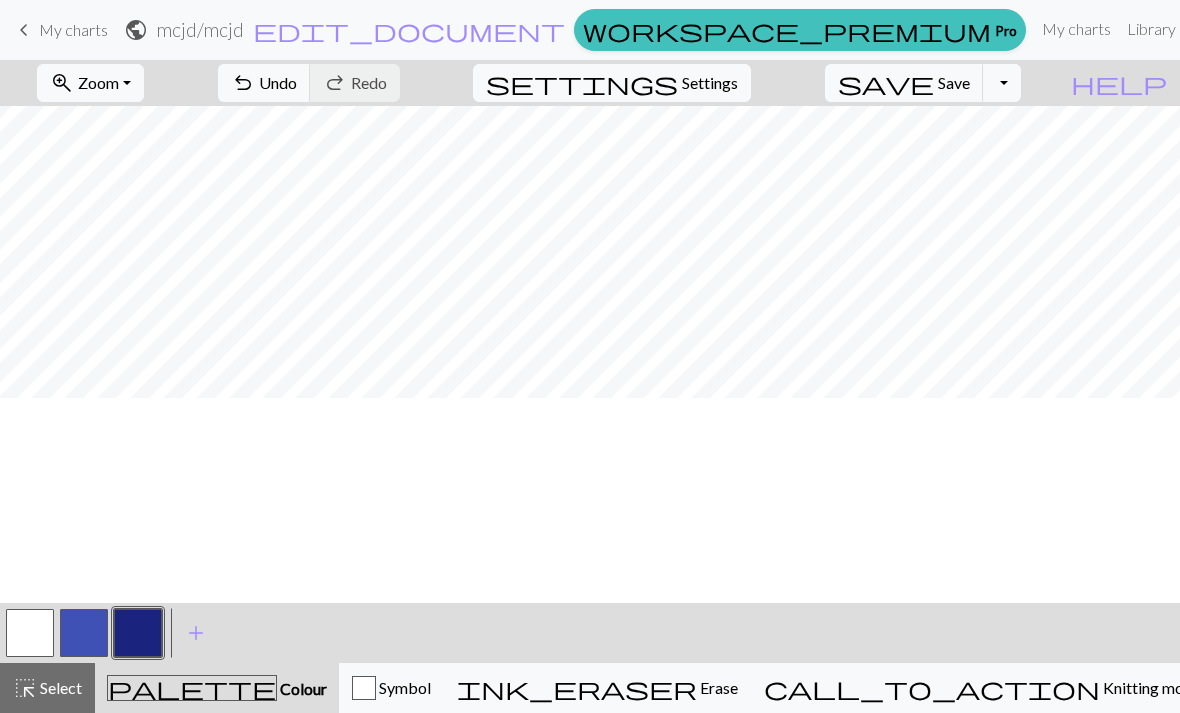 scroll, scrollTop: 158, scrollLeft: 0, axis: vertical 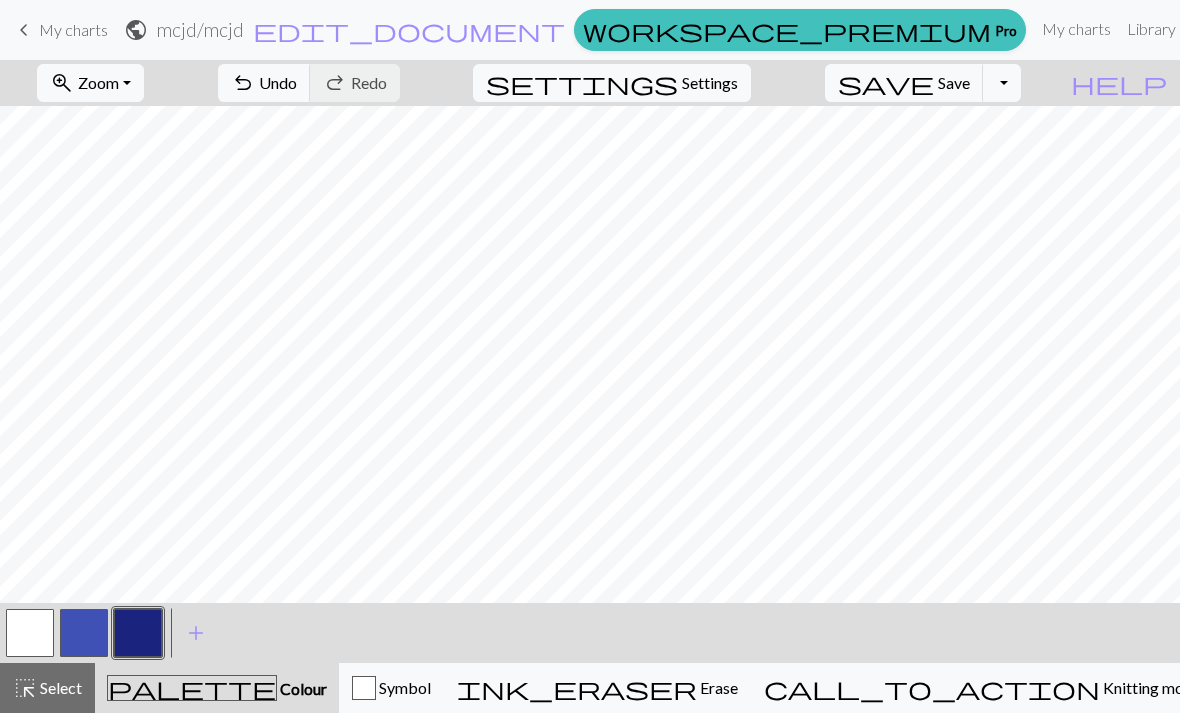 click at bounding box center [138, 633] 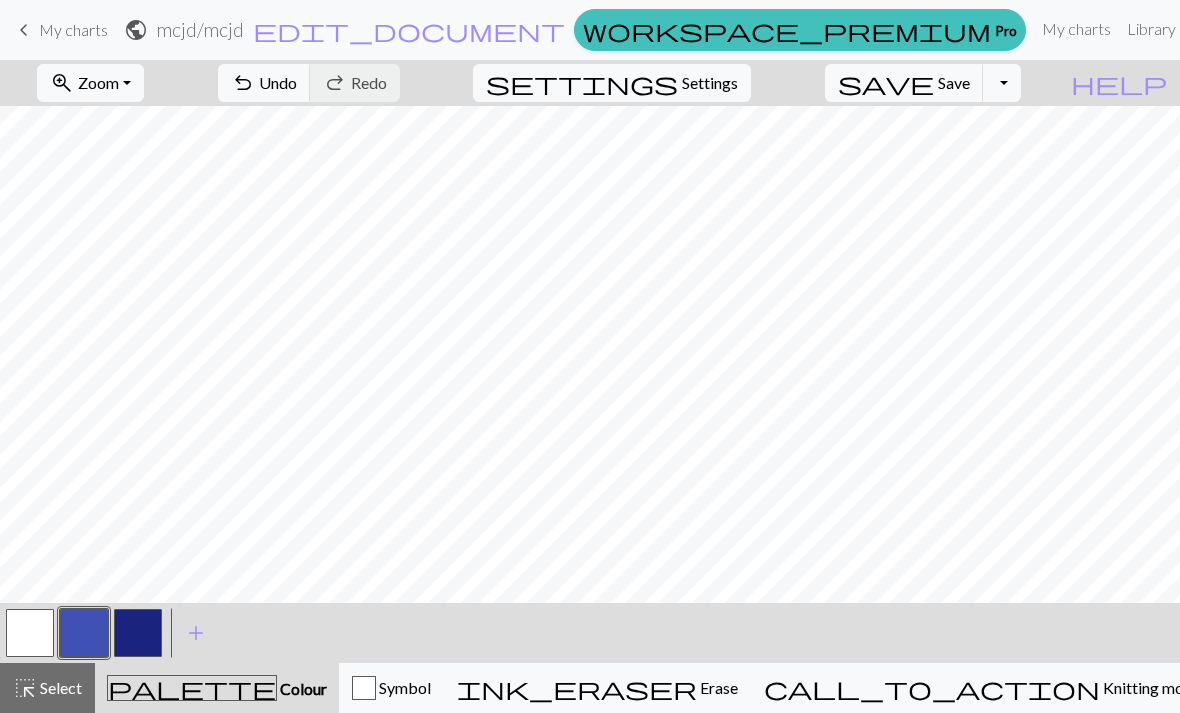 click at bounding box center [138, 633] 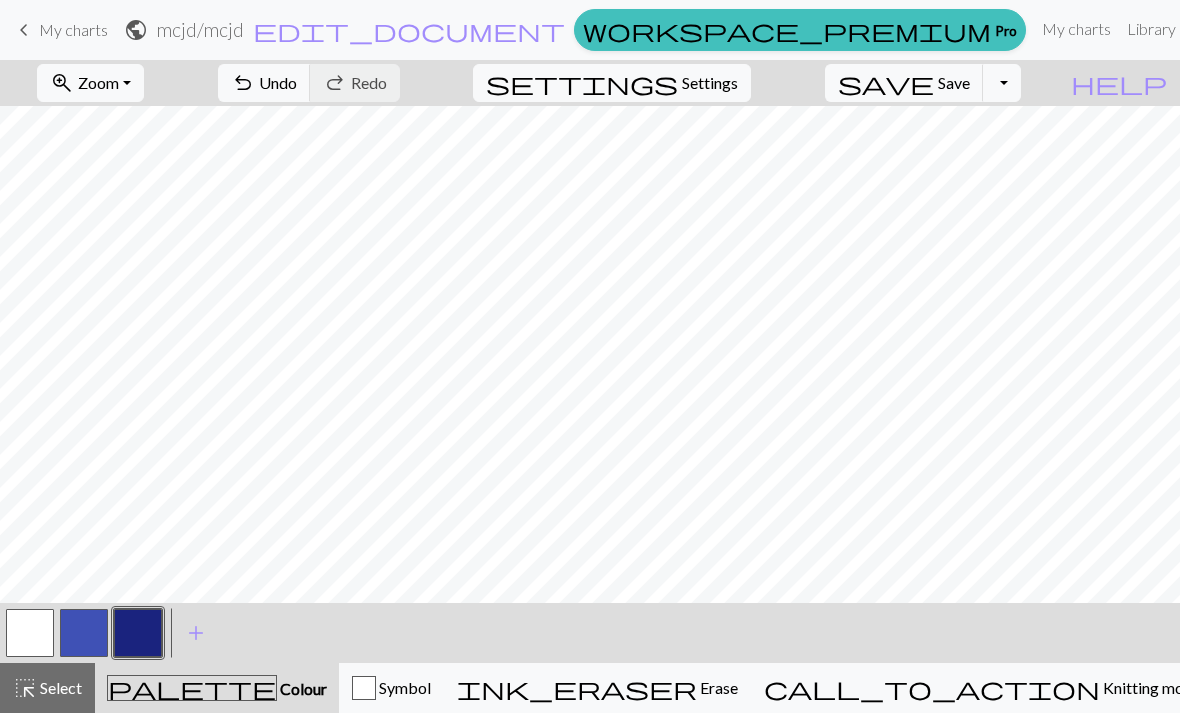 click on "Save" at bounding box center (954, 82) 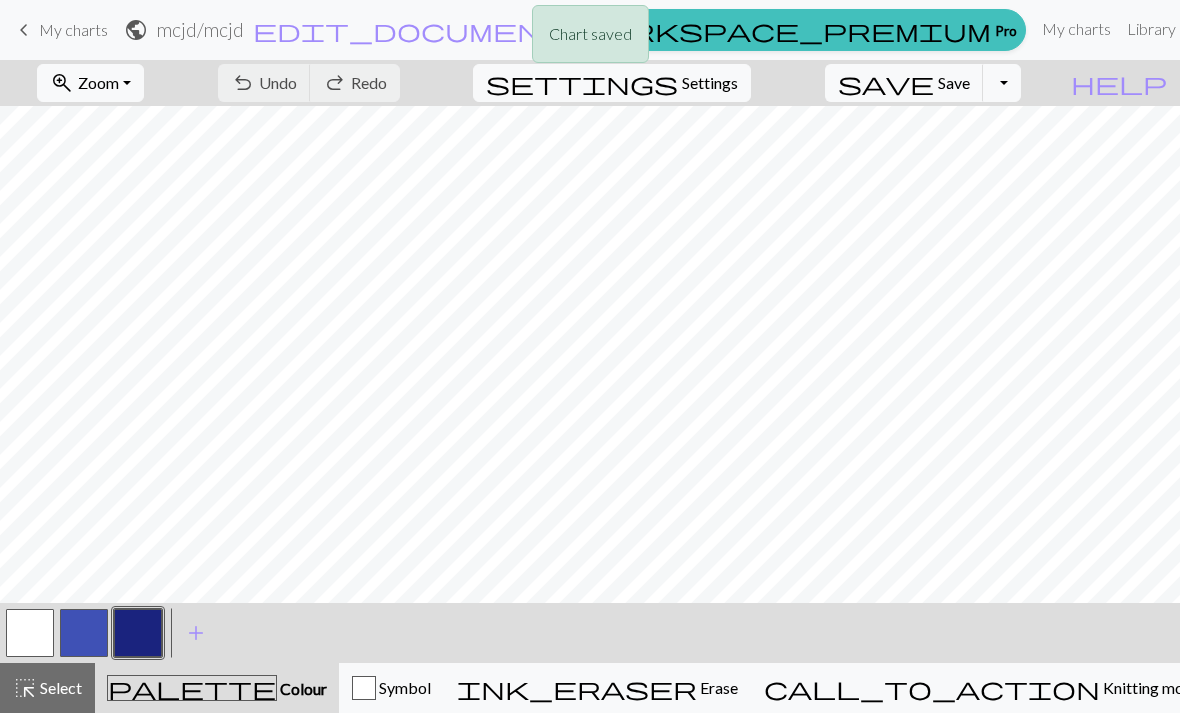 click on "Chart saved Chart saved Chart saved Chart saved" at bounding box center [590, 158] 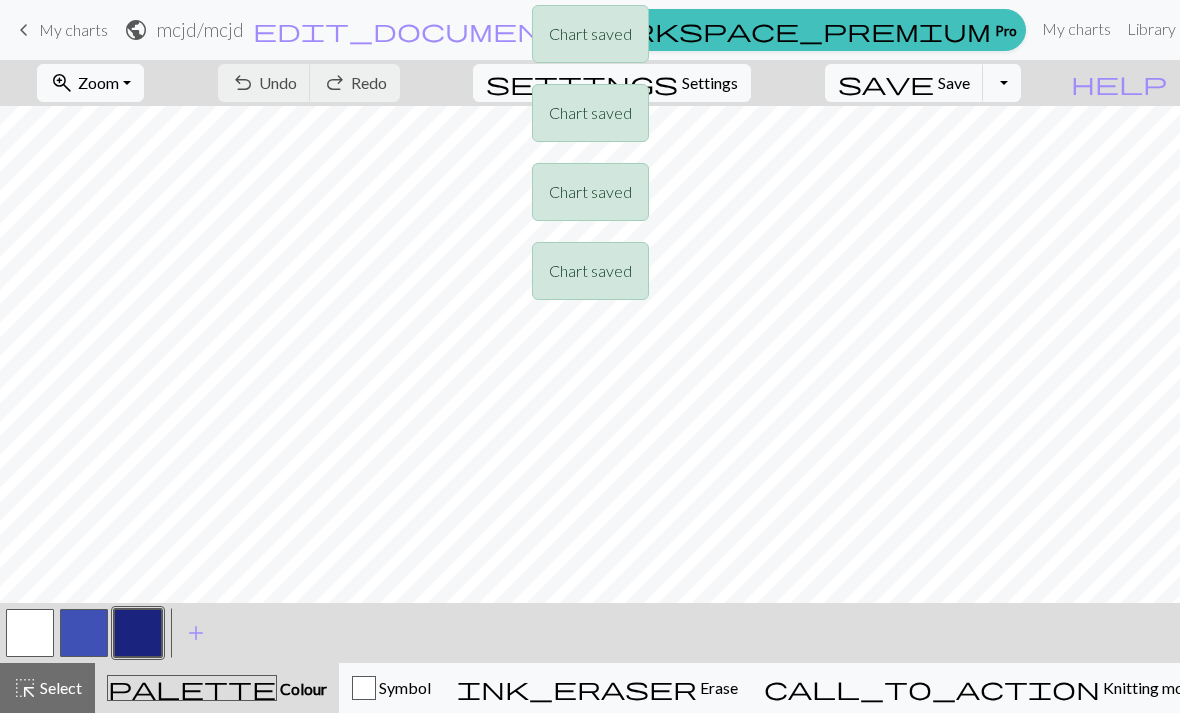 click on "Chart saved Chart saved Chart saved Chart saved" at bounding box center (590, 158) 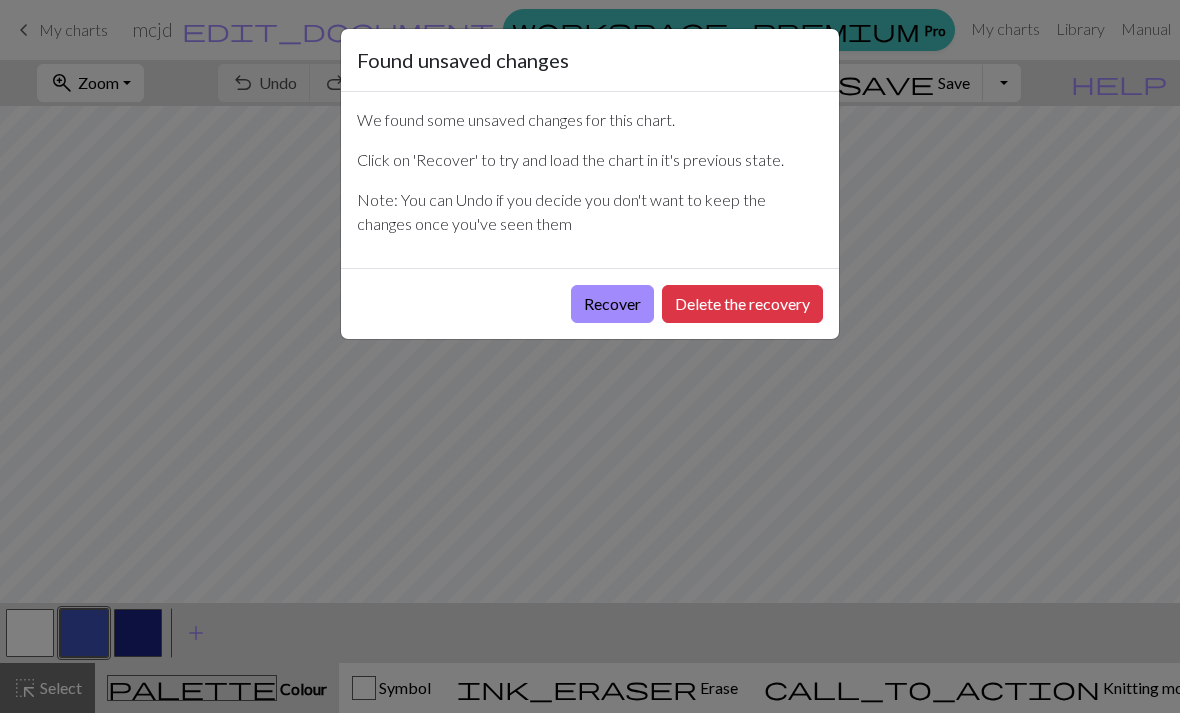 scroll, scrollTop: 0, scrollLeft: 0, axis: both 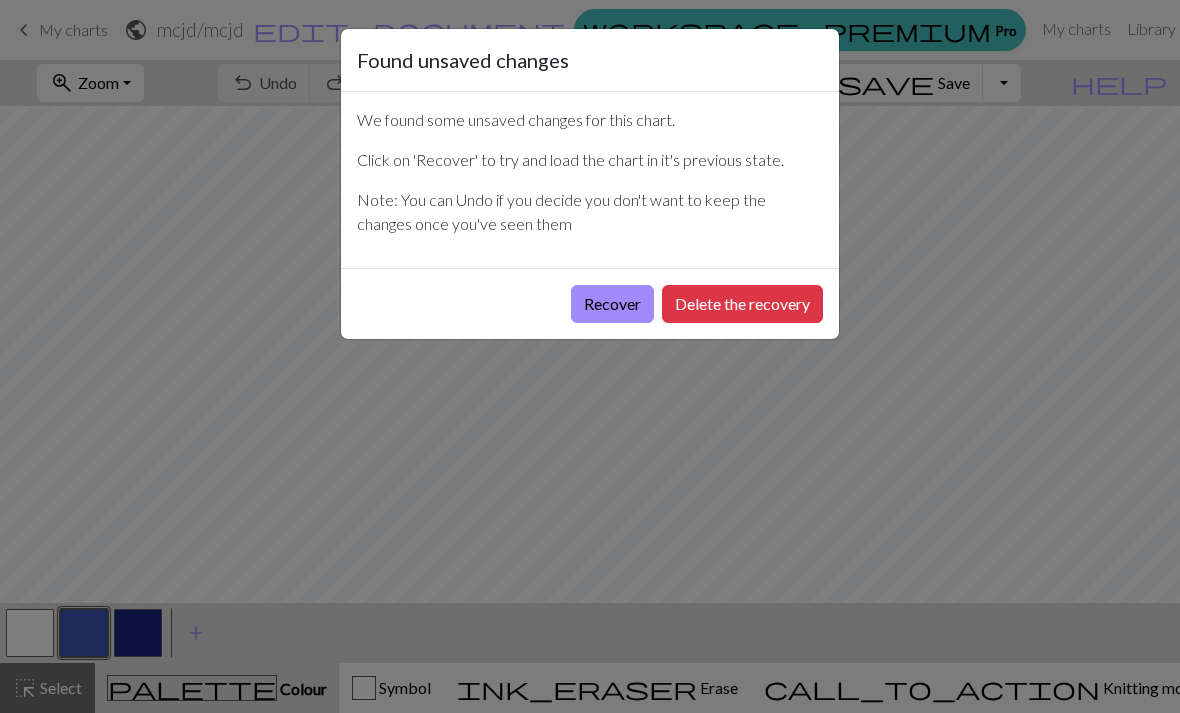 click on "Recover" at bounding box center [612, 304] 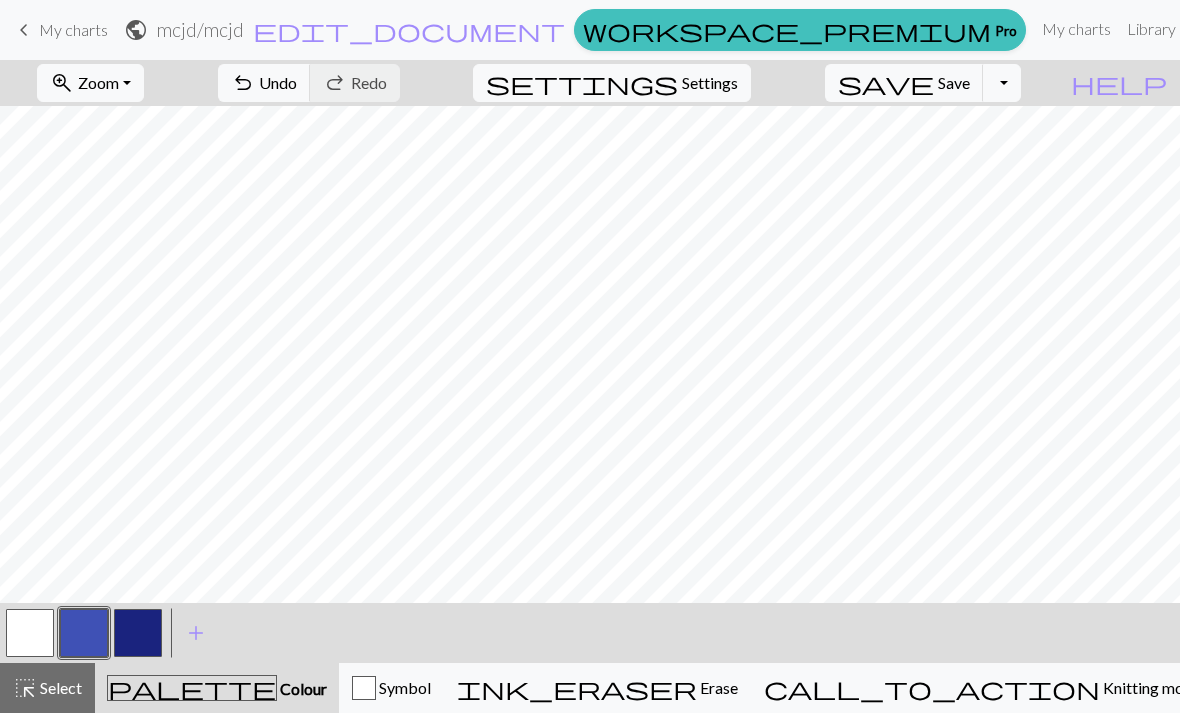 scroll, scrollTop: 354, scrollLeft: 357, axis: both 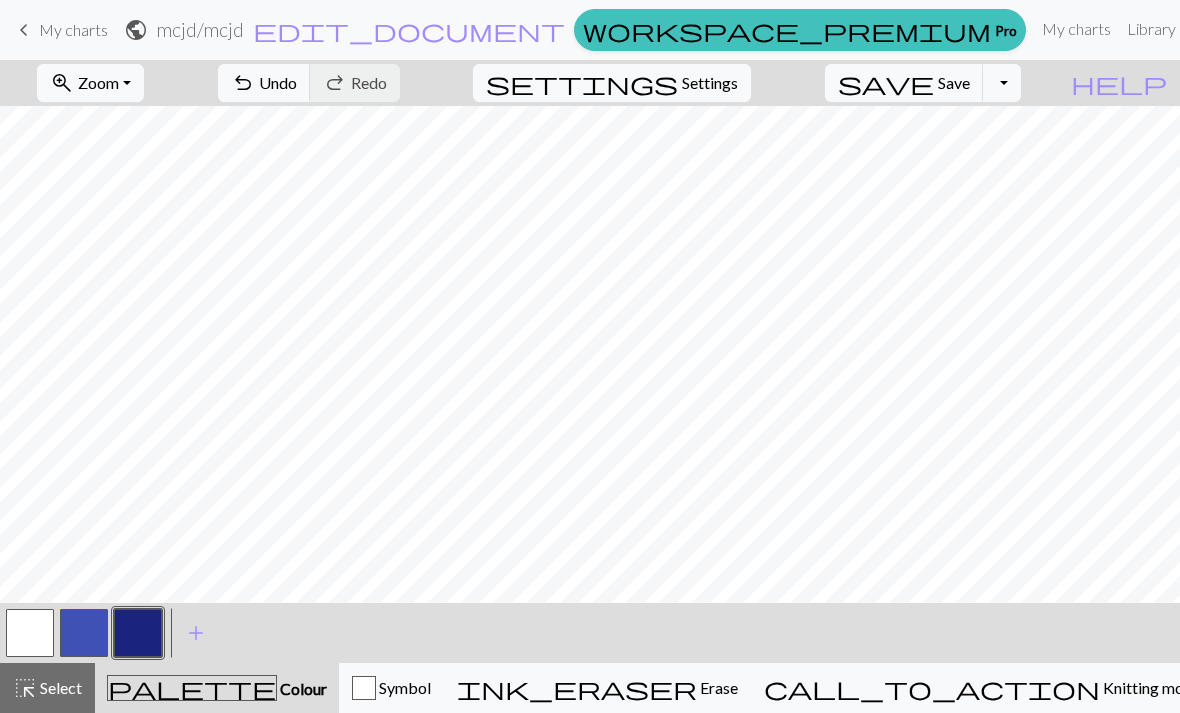 click on "Zoom" at bounding box center [98, 82] 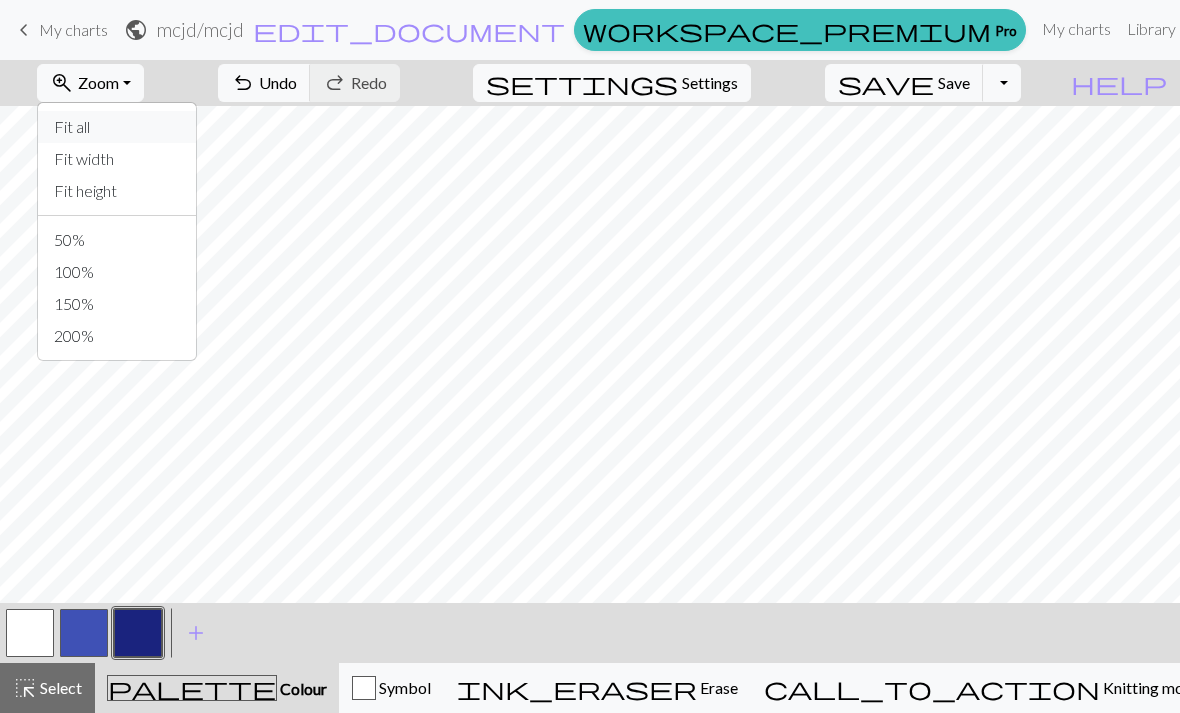 click on "Fit all" at bounding box center (117, 127) 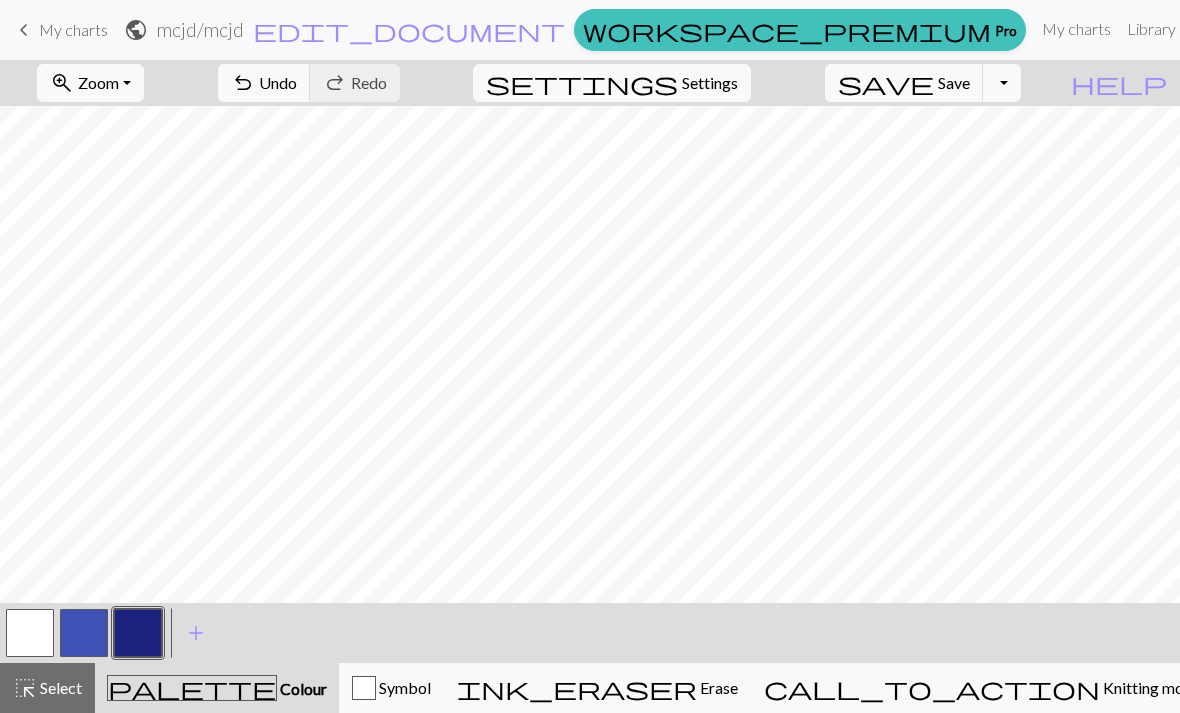 scroll, scrollTop: 344, scrollLeft: 0, axis: vertical 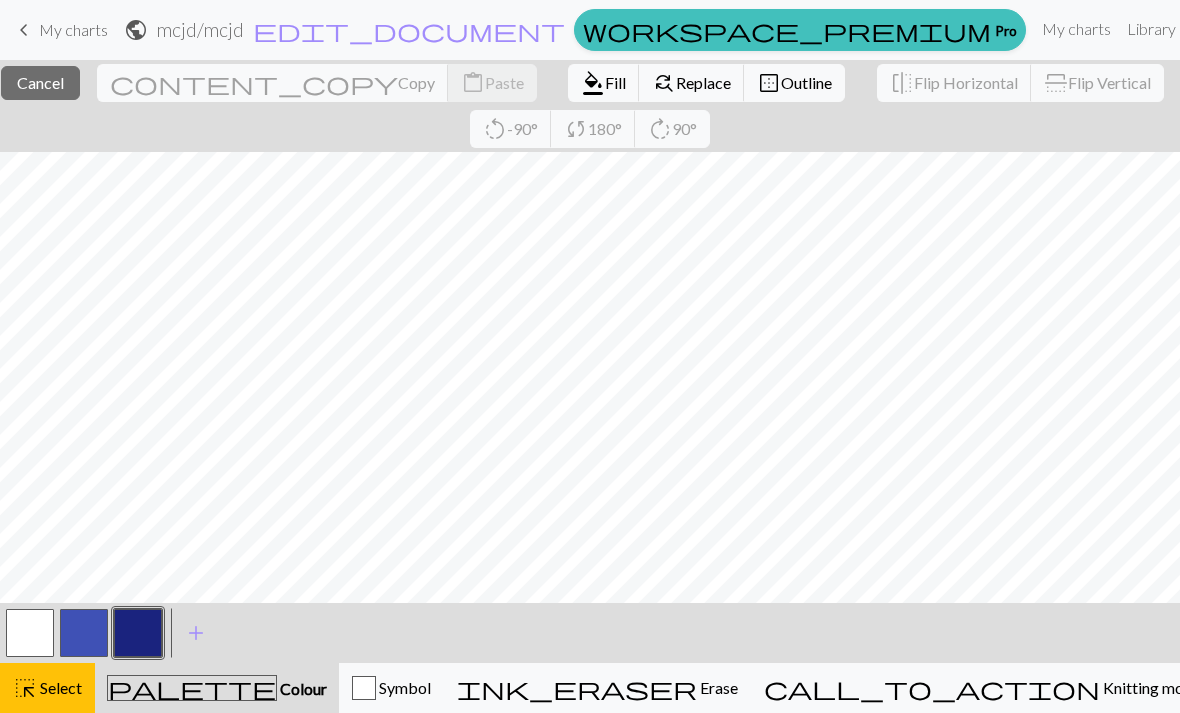 click on "Fill" at bounding box center (615, 82) 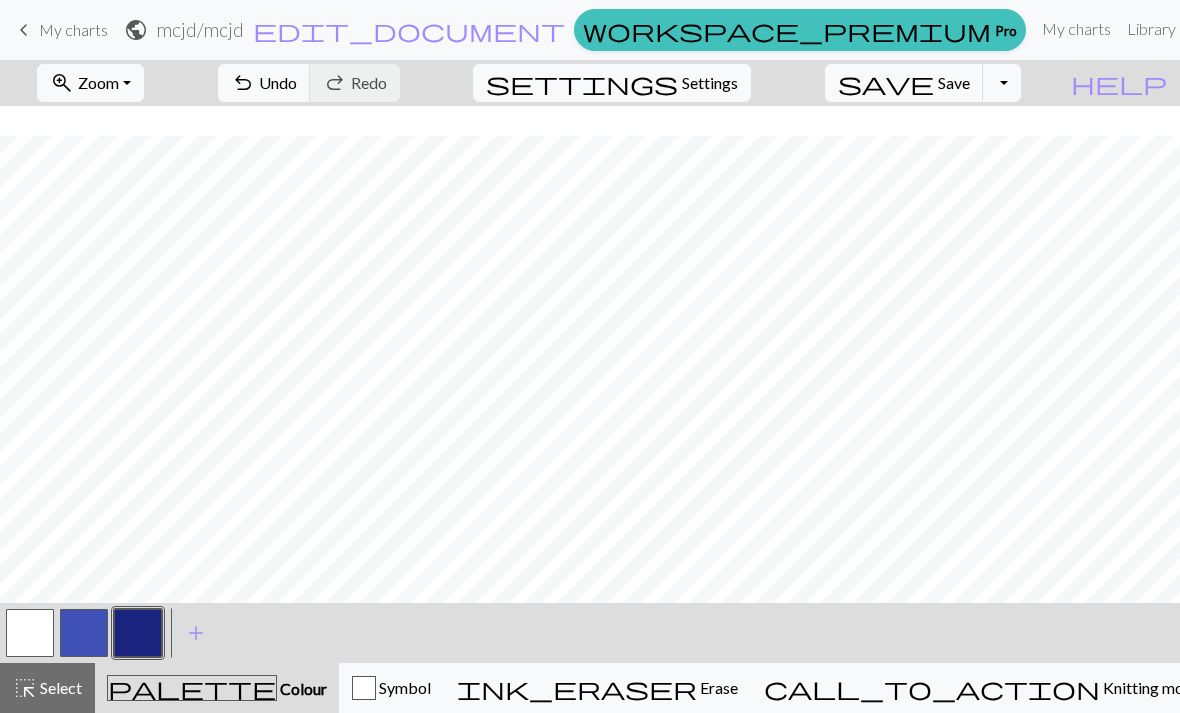 scroll, scrollTop: 266, scrollLeft: 0, axis: vertical 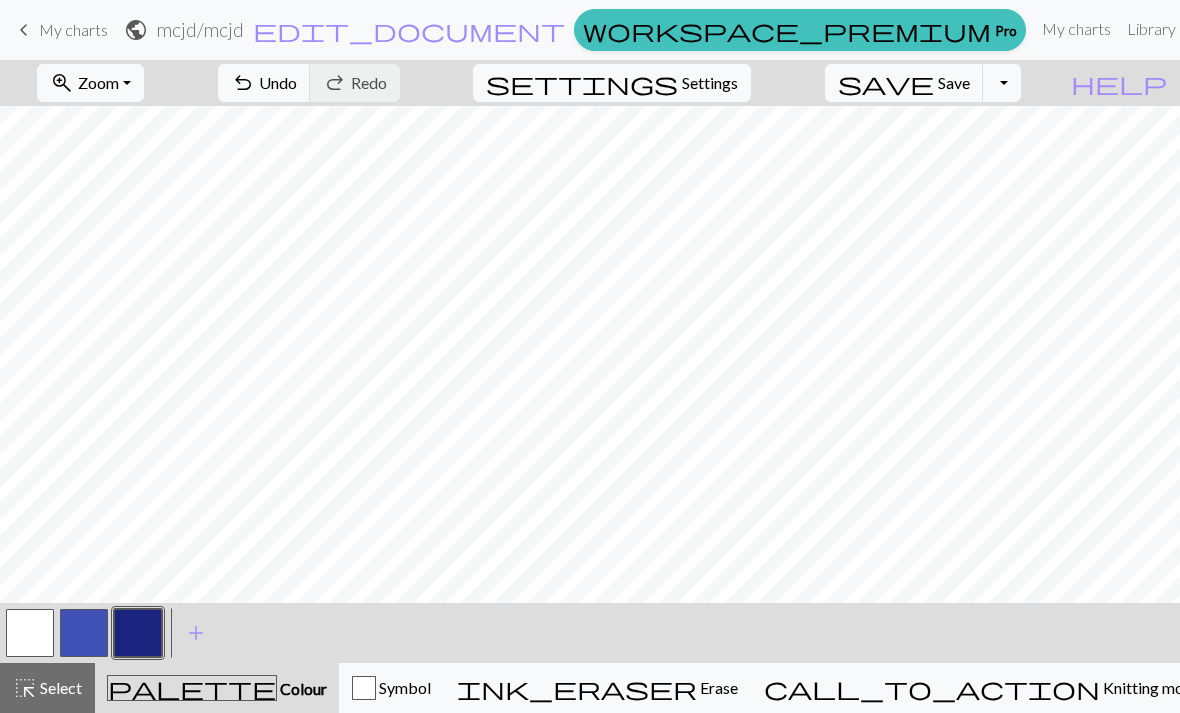 click on "Select" at bounding box center (59, 687) 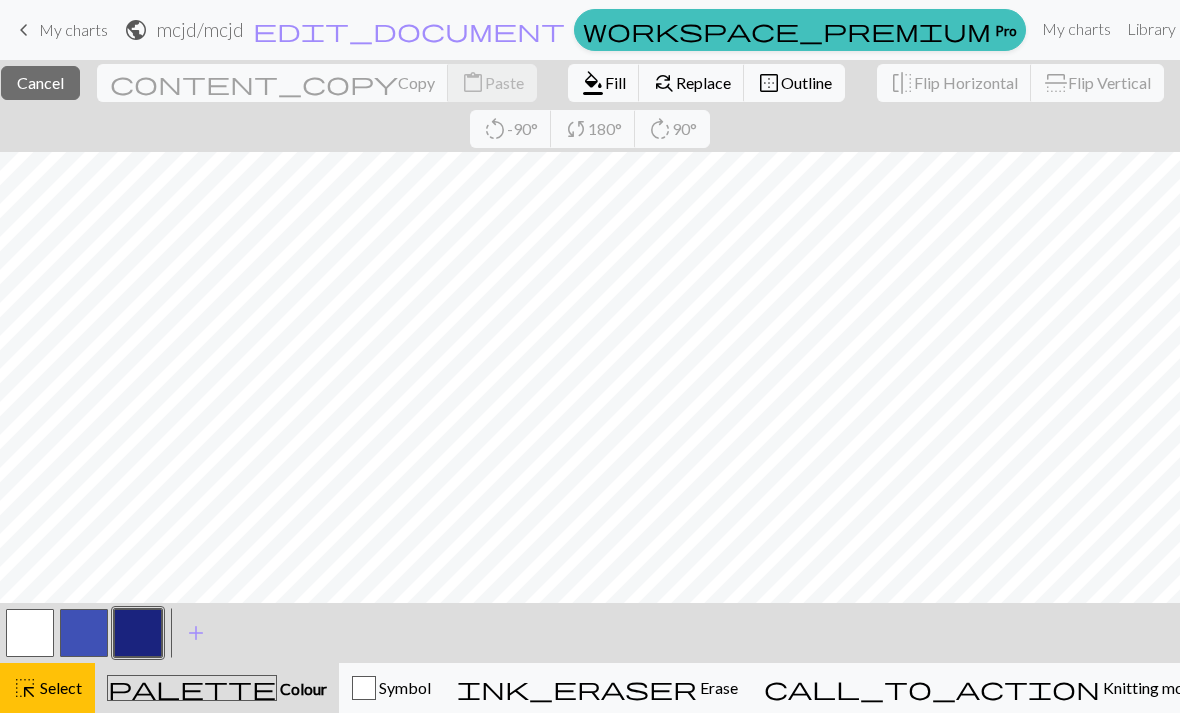 click on "format_color_fill  Fill" at bounding box center [604, 83] 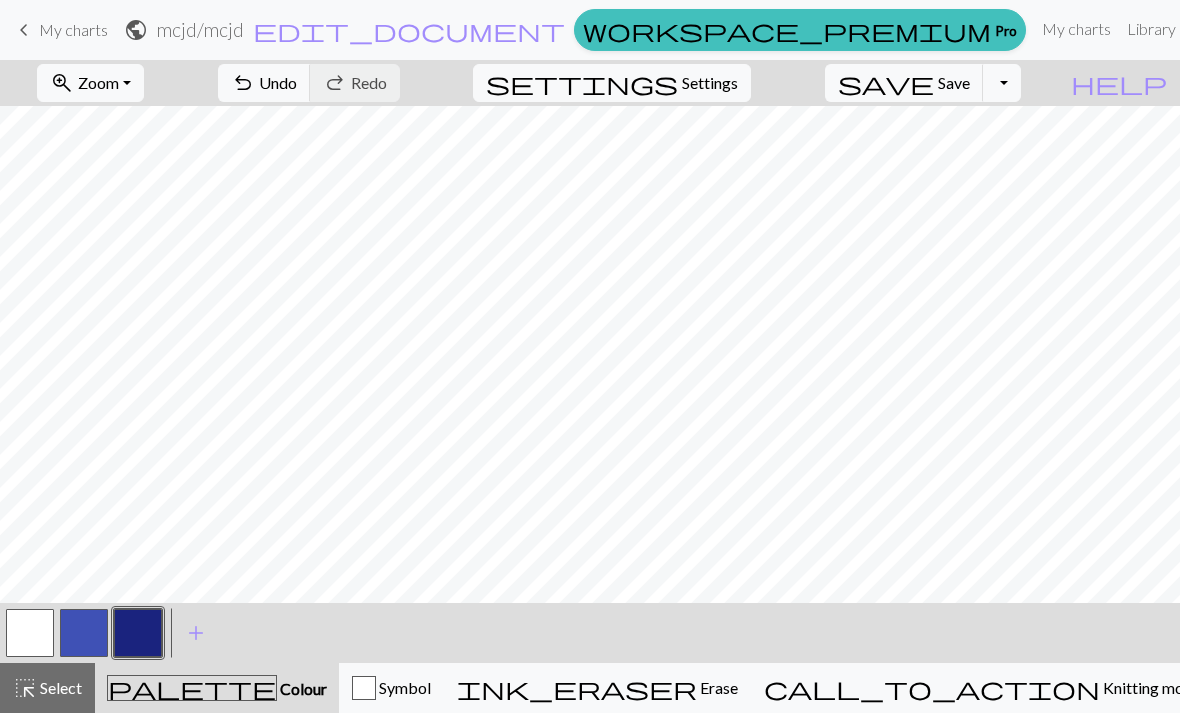 click on "Select" at bounding box center [59, 687] 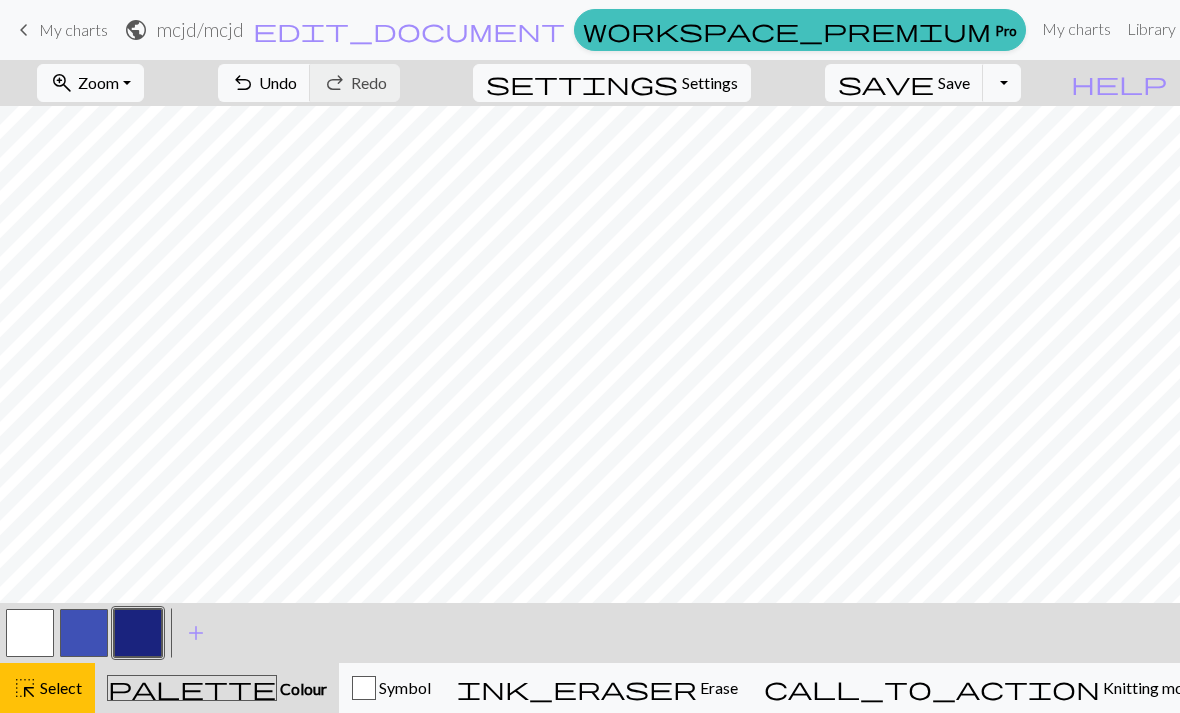 click at bounding box center (138, 633) 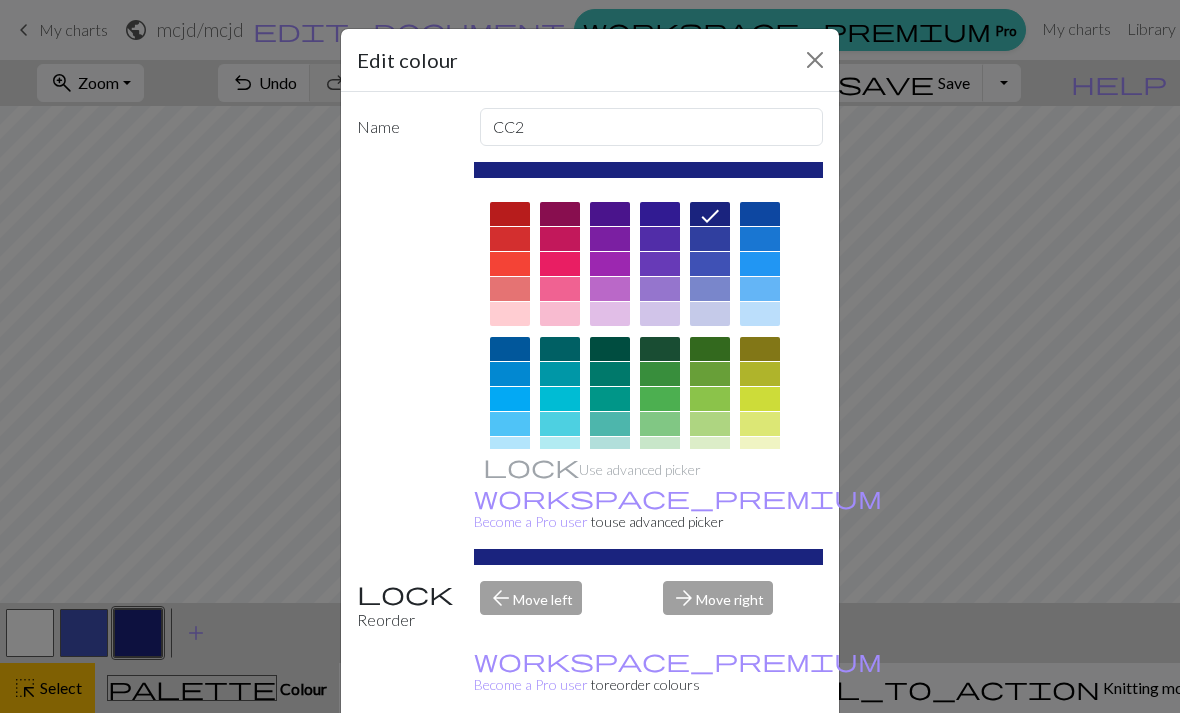 click on "Edit colour Name CC2 Use advanced picker workspace_premium Become a Pro user   to  use advanced picker Reorder arrow_back Move left arrow_forward Move right workspace_premium Become a Pro user   to  reorder colours Delete Done Cancel" at bounding box center (590, 356) 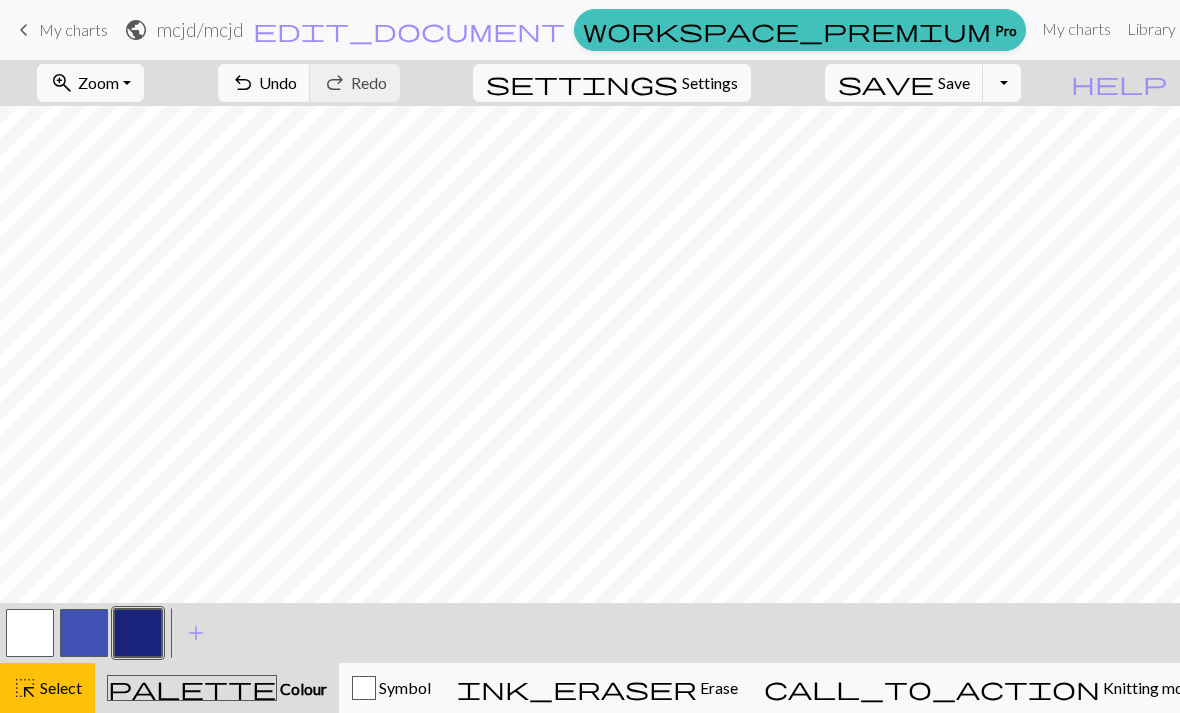 click on "Select" at bounding box center [59, 687] 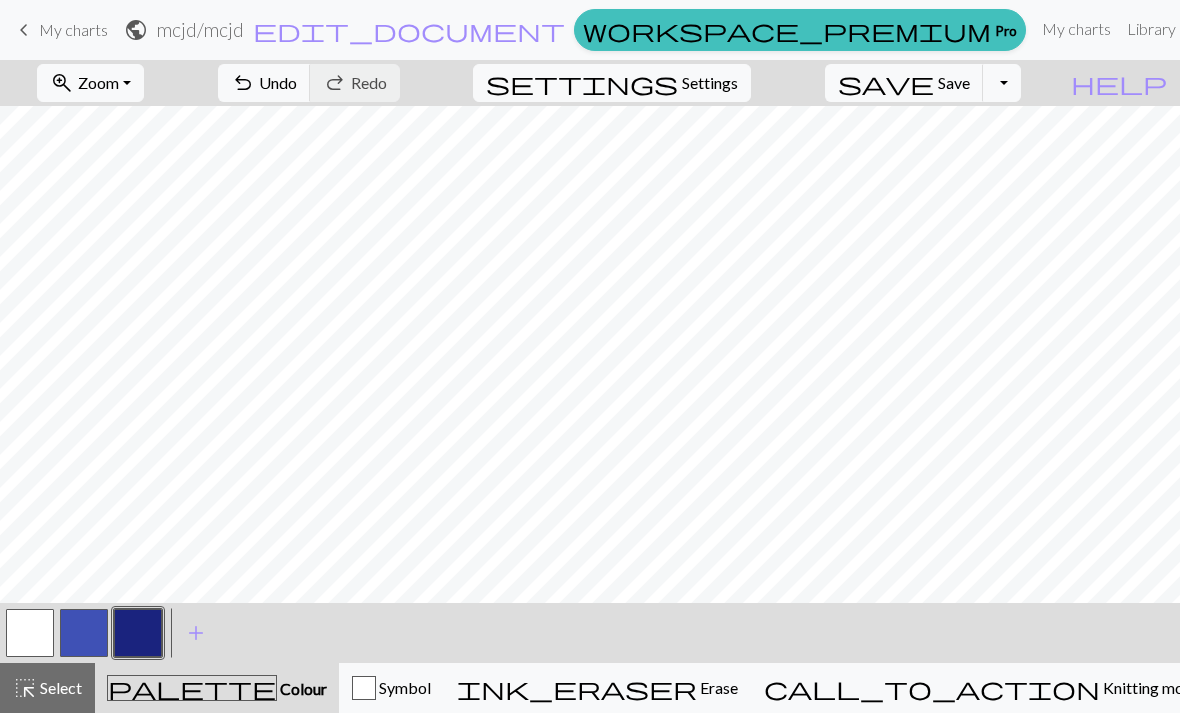 click on "Select" at bounding box center (59, 687) 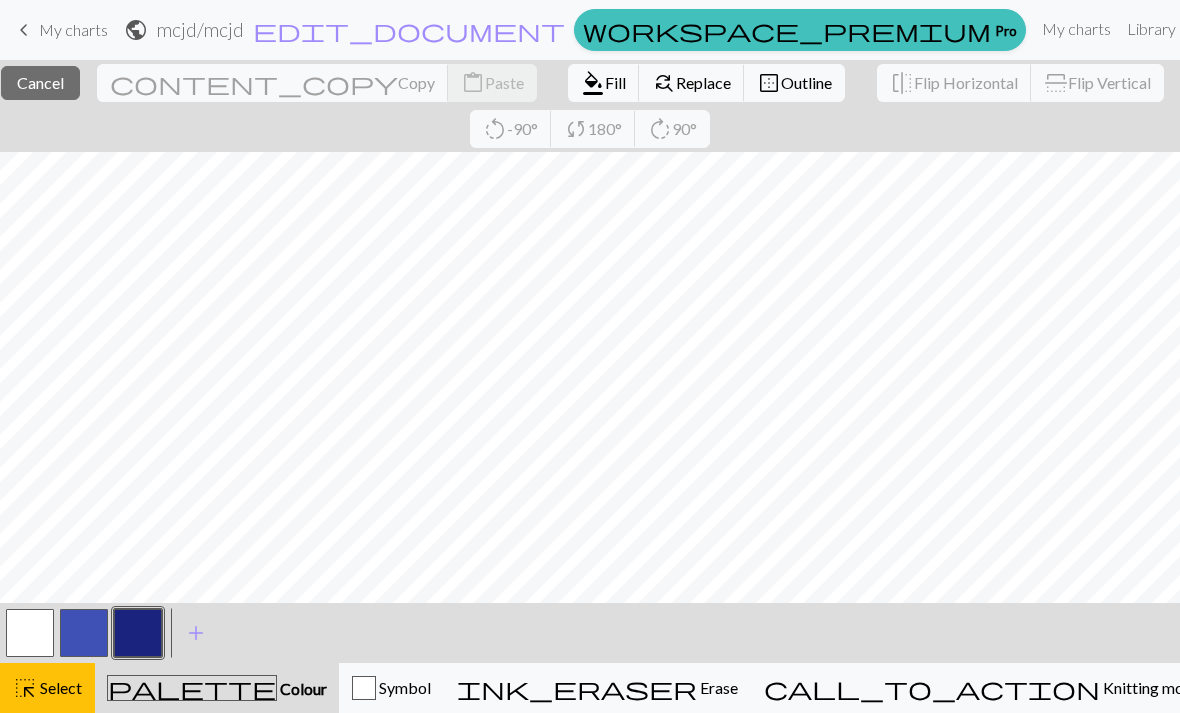 click on "Fill" at bounding box center [615, 82] 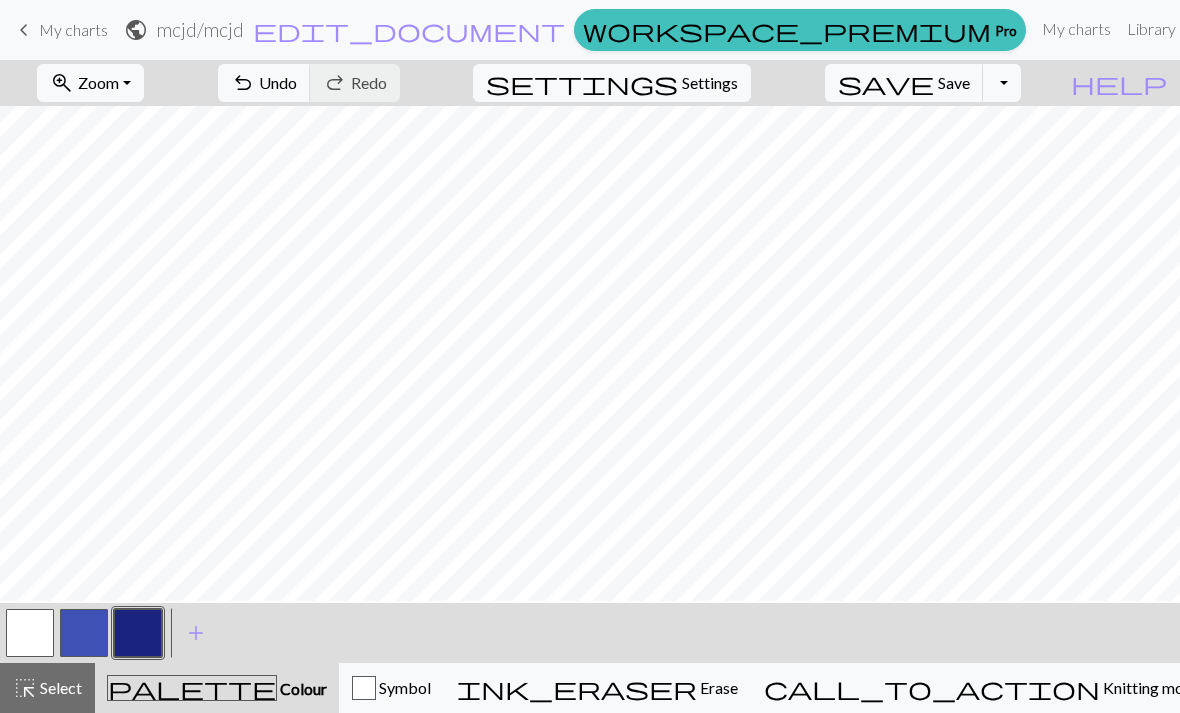 scroll, scrollTop: 645, scrollLeft: 0, axis: vertical 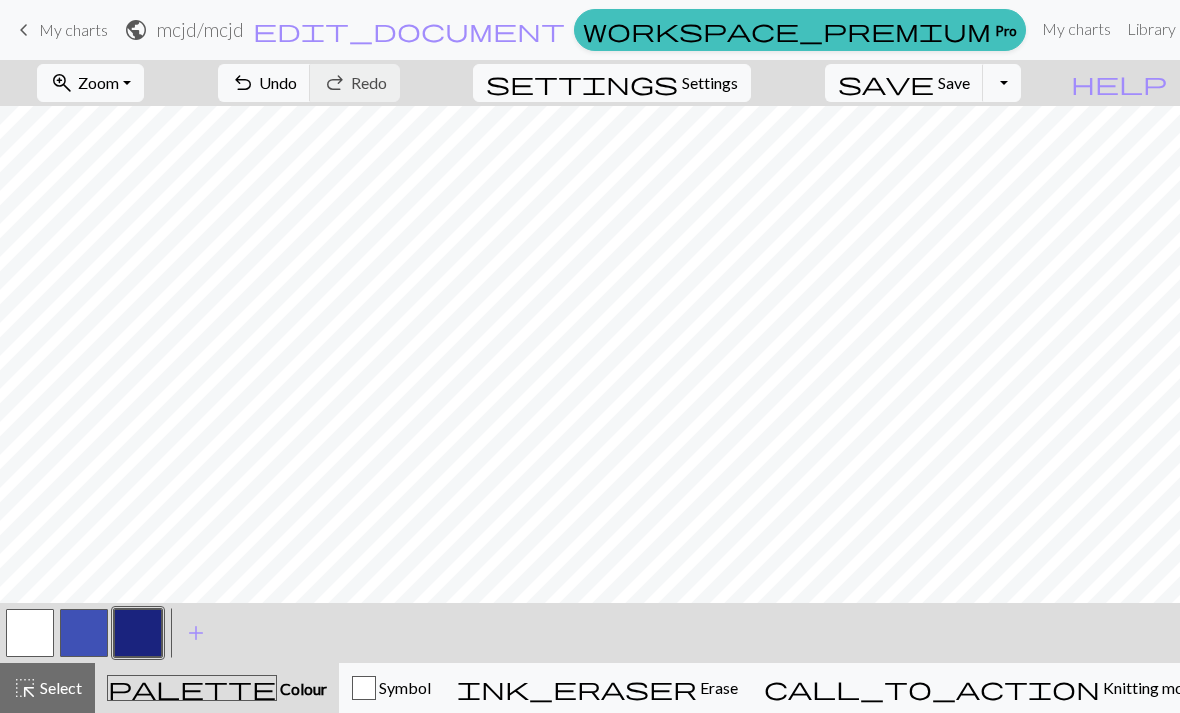 click on "Select" at bounding box center (59, 687) 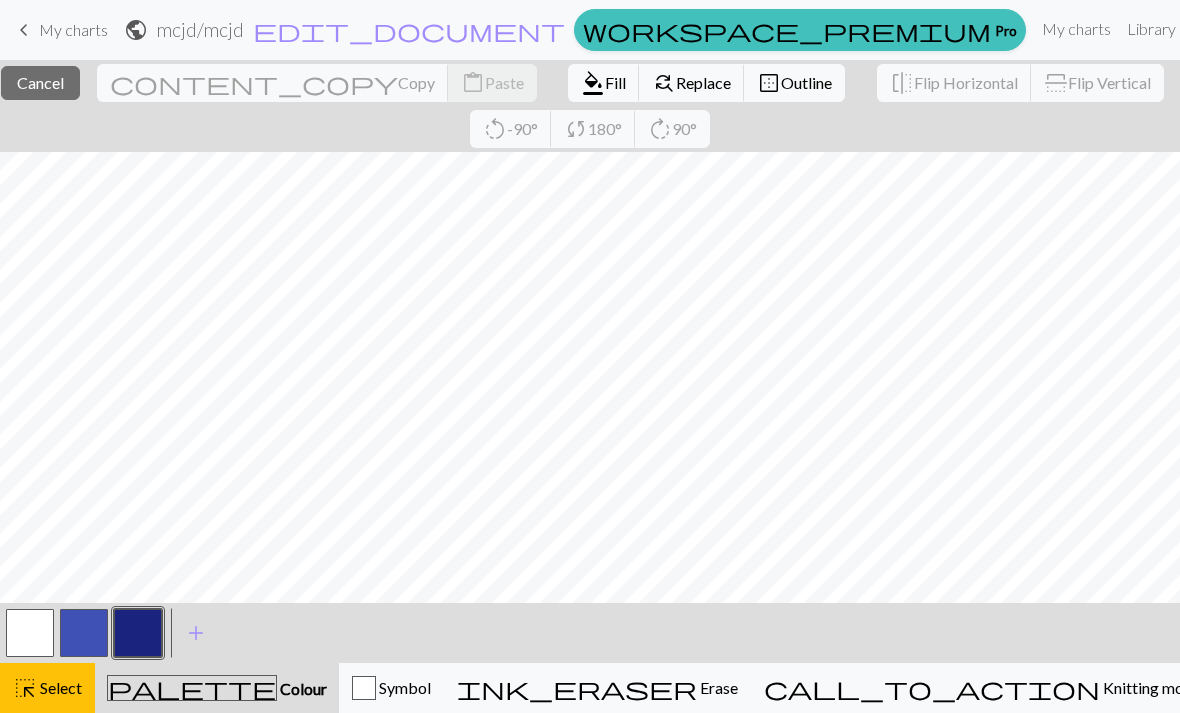 click on "Fill" at bounding box center [615, 82] 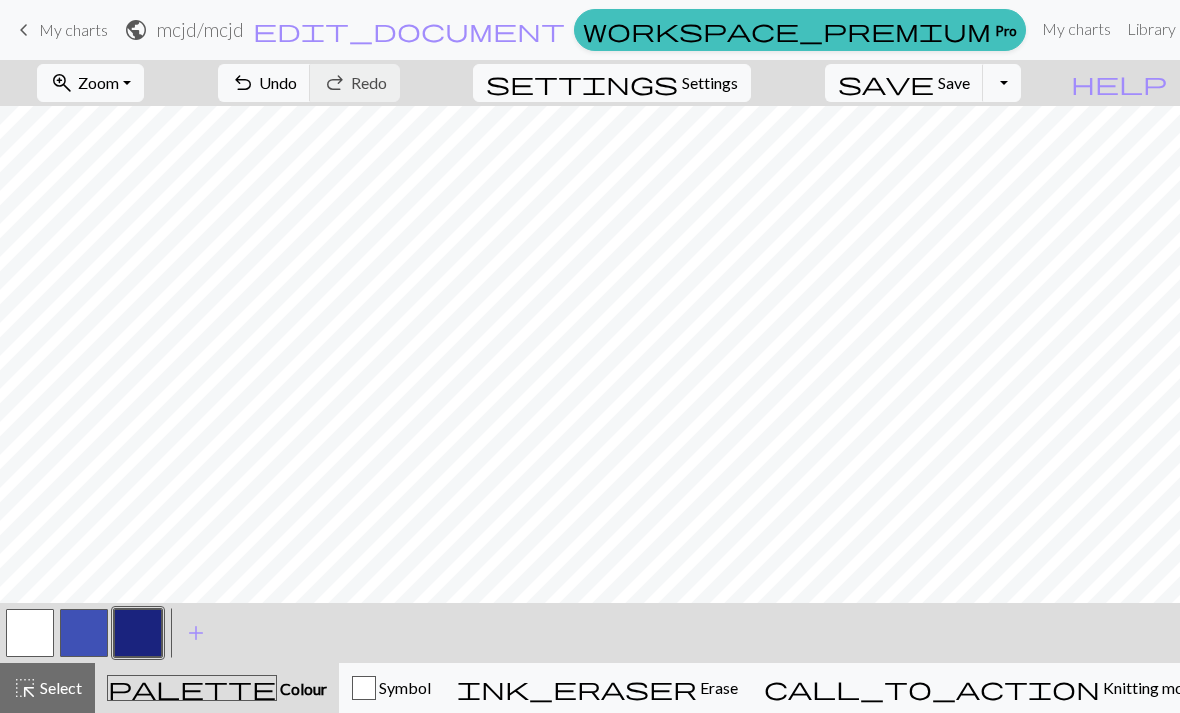 click on "highlight_alt   Select   Select" at bounding box center [47, 688] 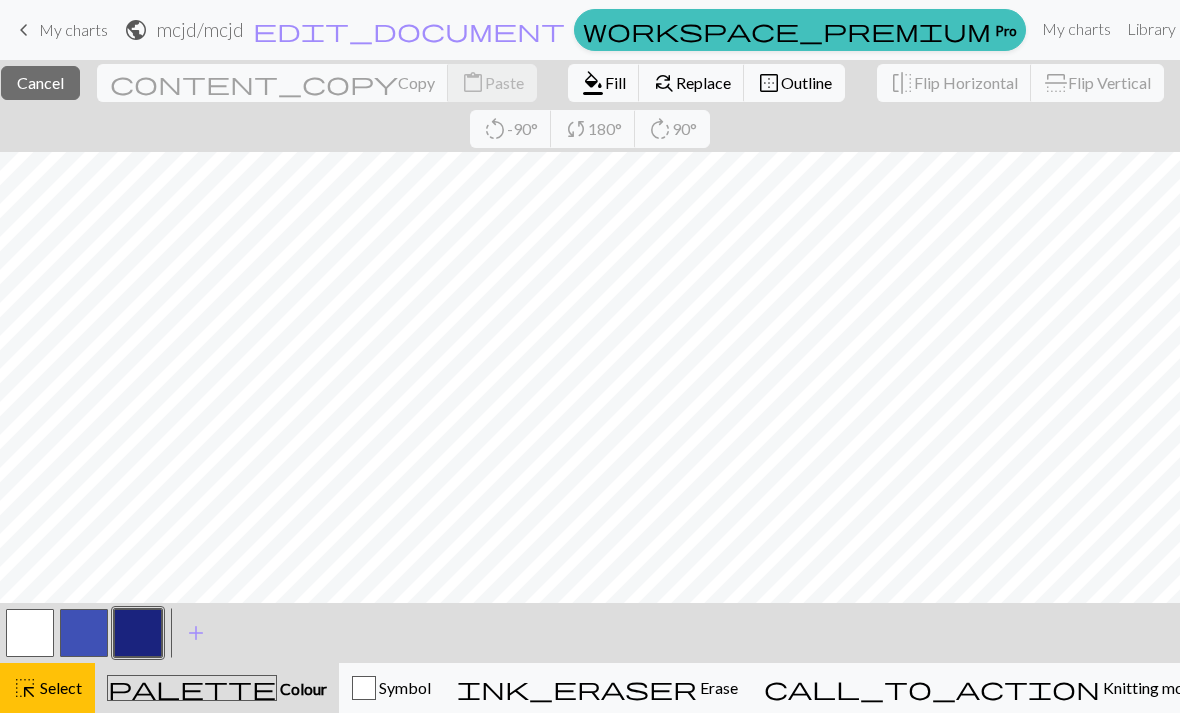 click on "format_color_fill  Fill" at bounding box center [604, 83] 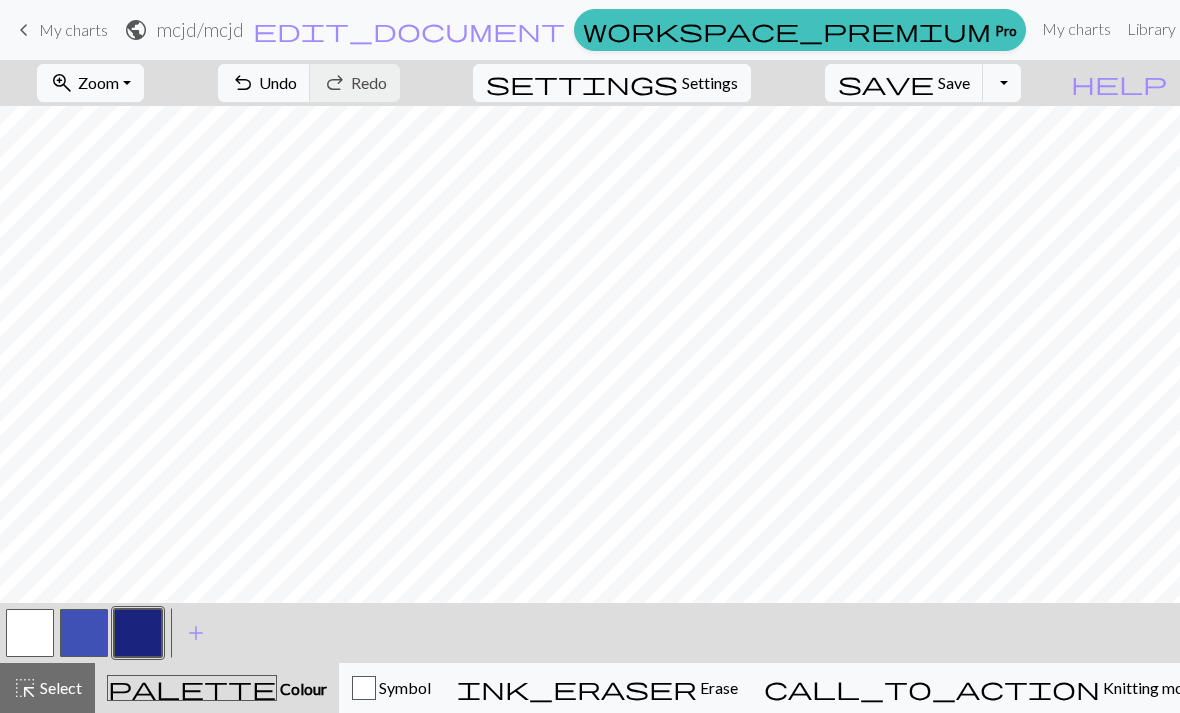 click on "Select" at bounding box center [59, 687] 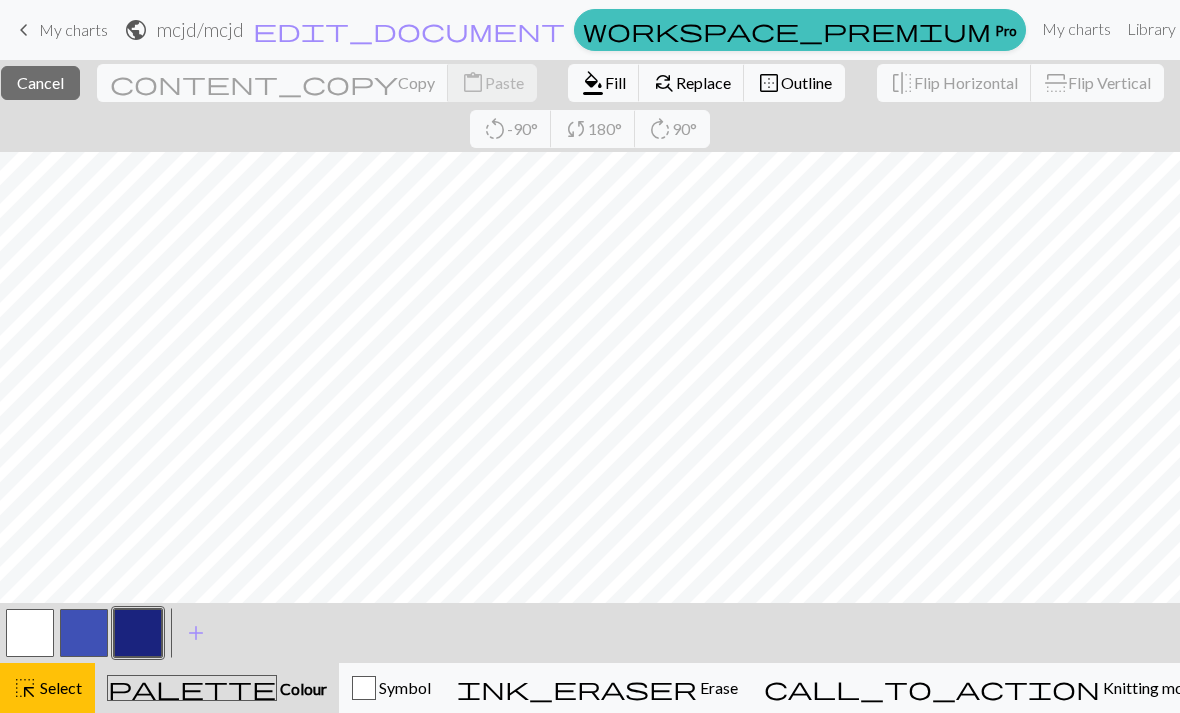 click on "Fill" at bounding box center (615, 82) 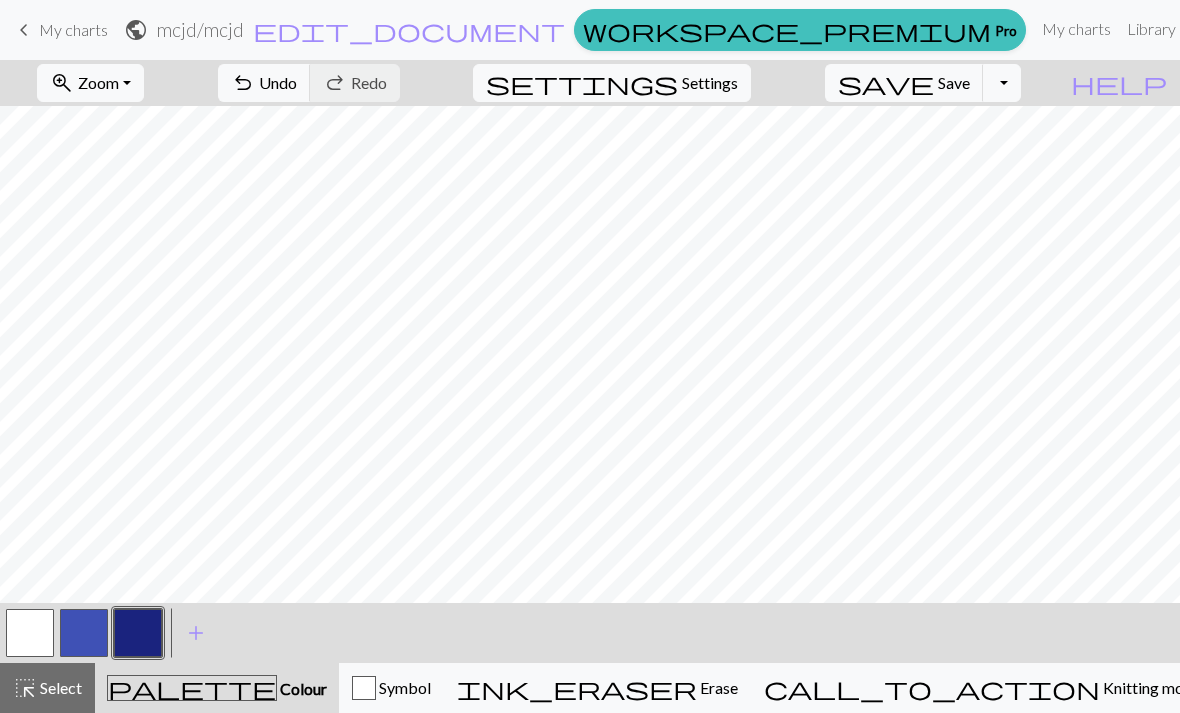 click on "Toggle Dropdown" at bounding box center [1002, 83] 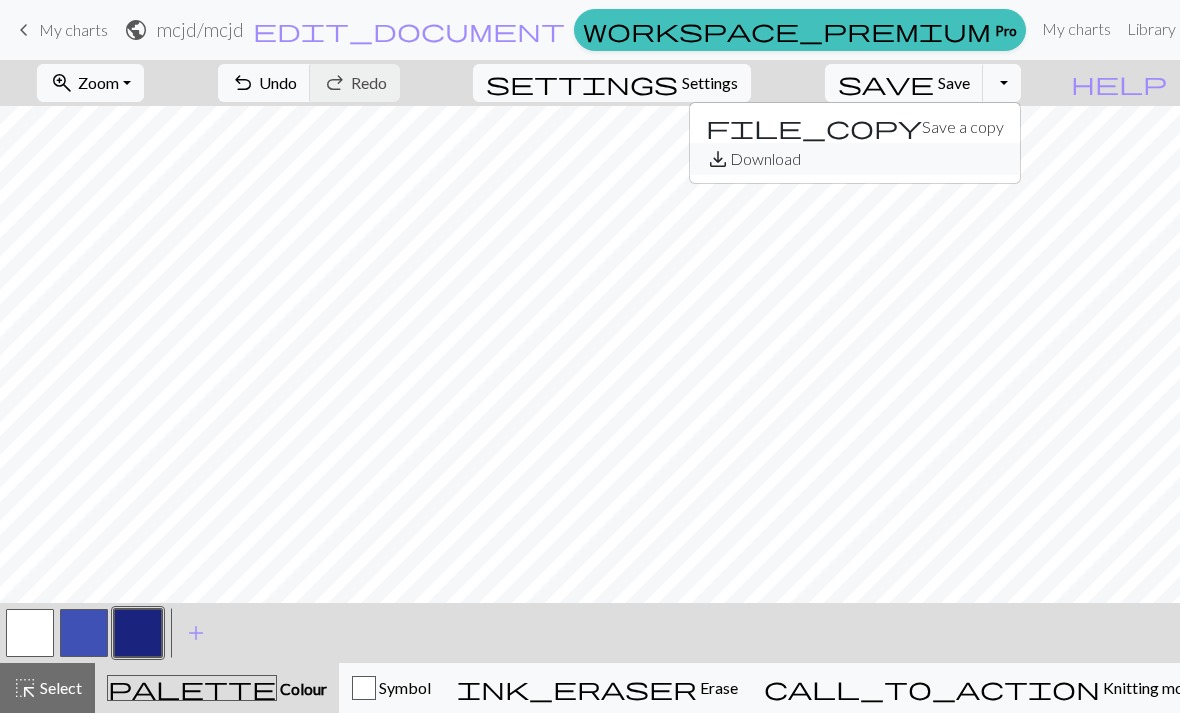 click on "save_alt  Download" at bounding box center (855, 159) 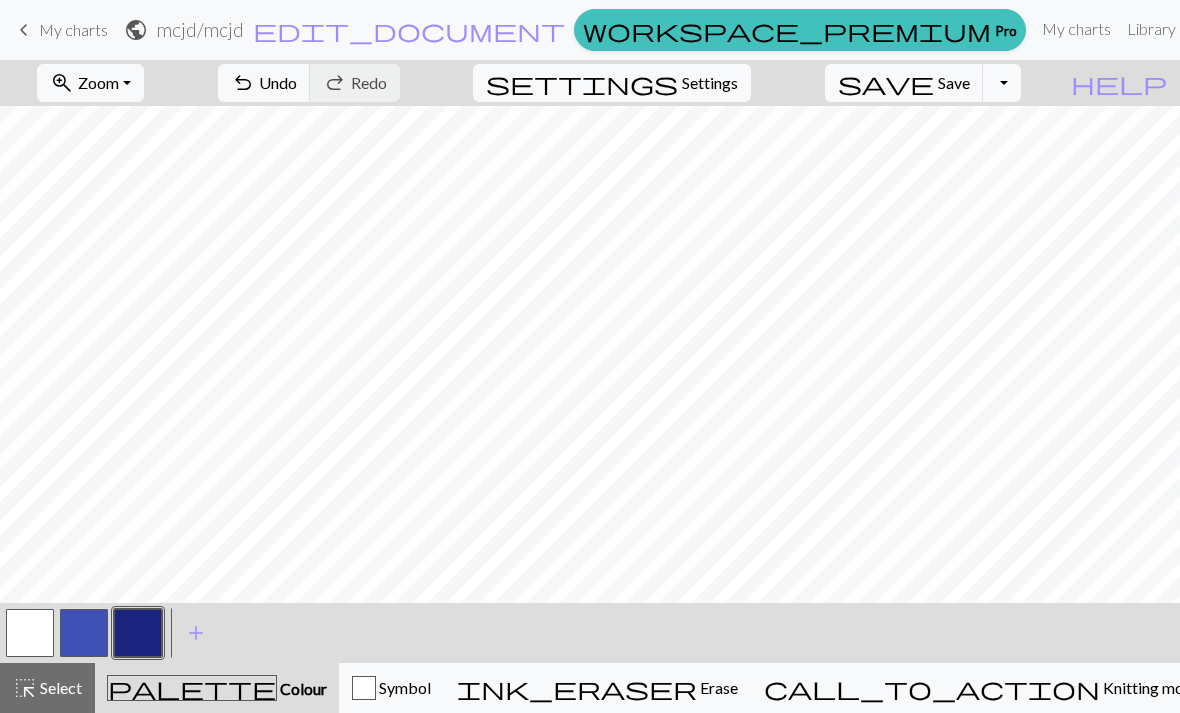 click on "Save" at bounding box center (954, 82) 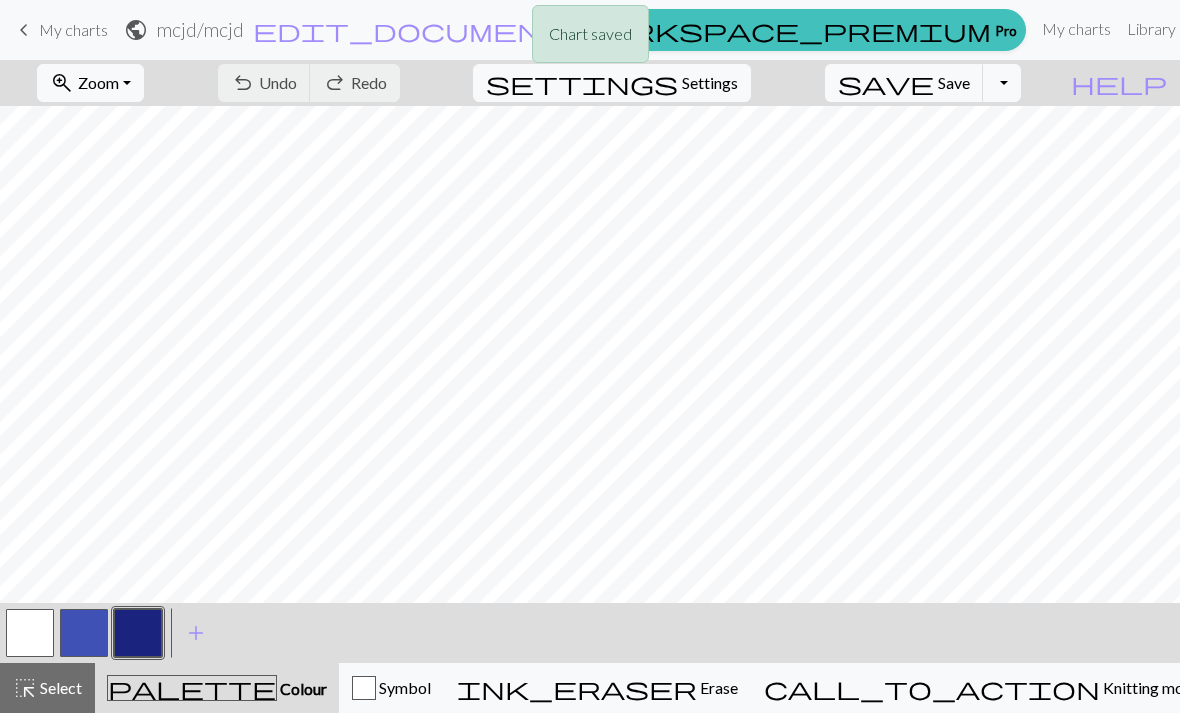click on "Toggle Dropdown" at bounding box center [1002, 83] 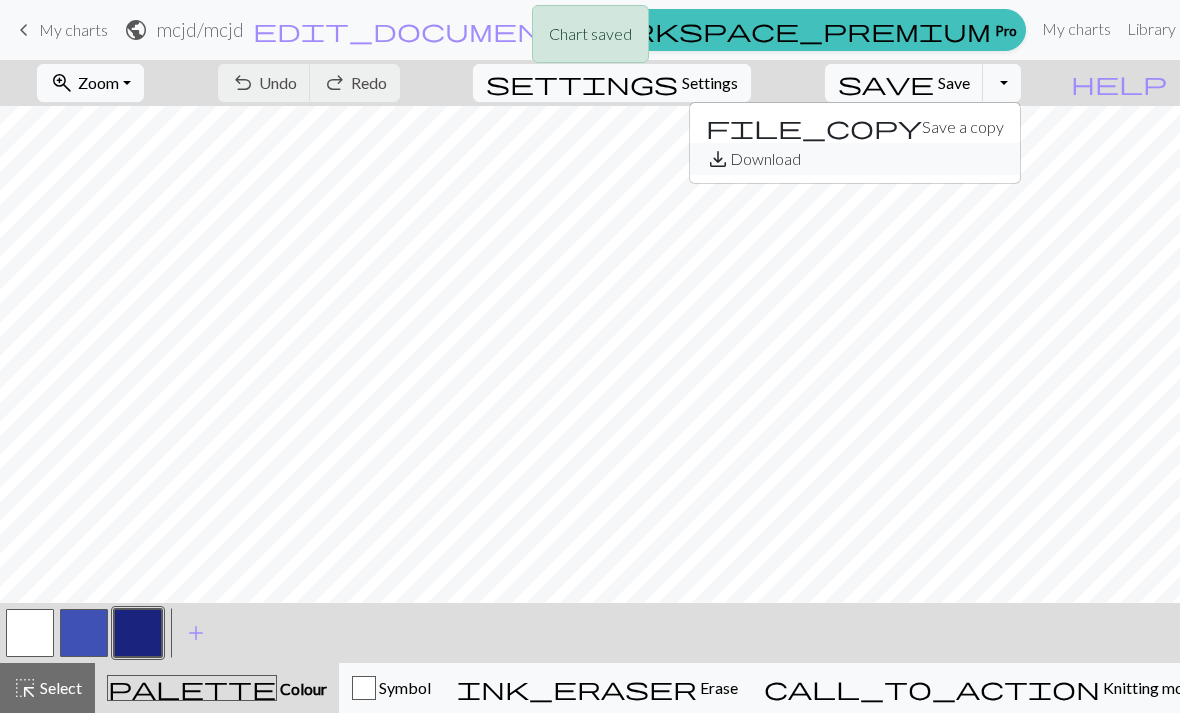 click on "save_alt  Download" at bounding box center [855, 159] 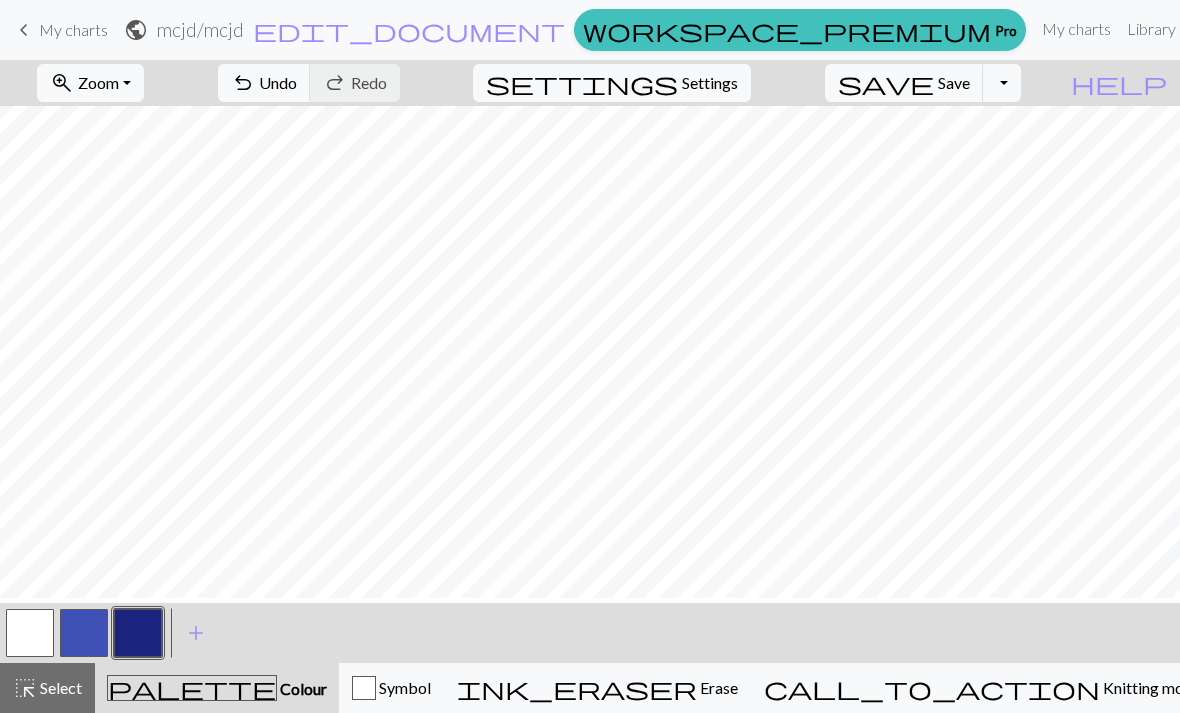 scroll, scrollTop: 0, scrollLeft: 0, axis: both 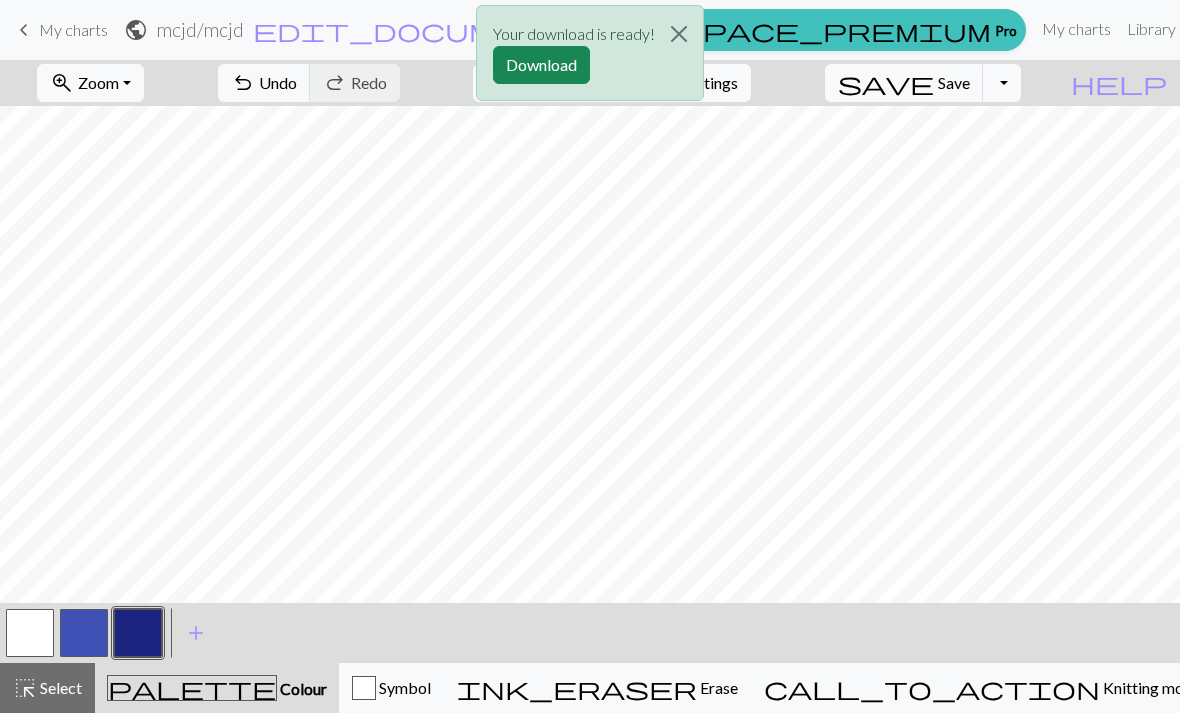 click at bounding box center (679, 34) 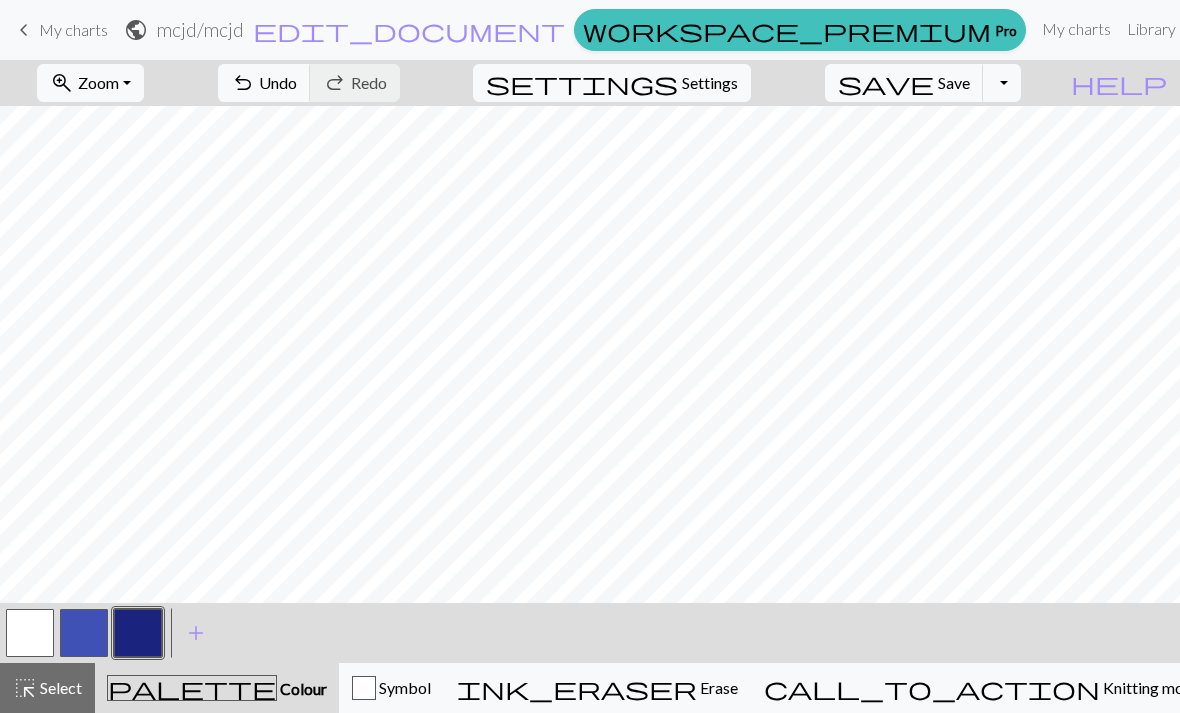 click at bounding box center (30, 633) 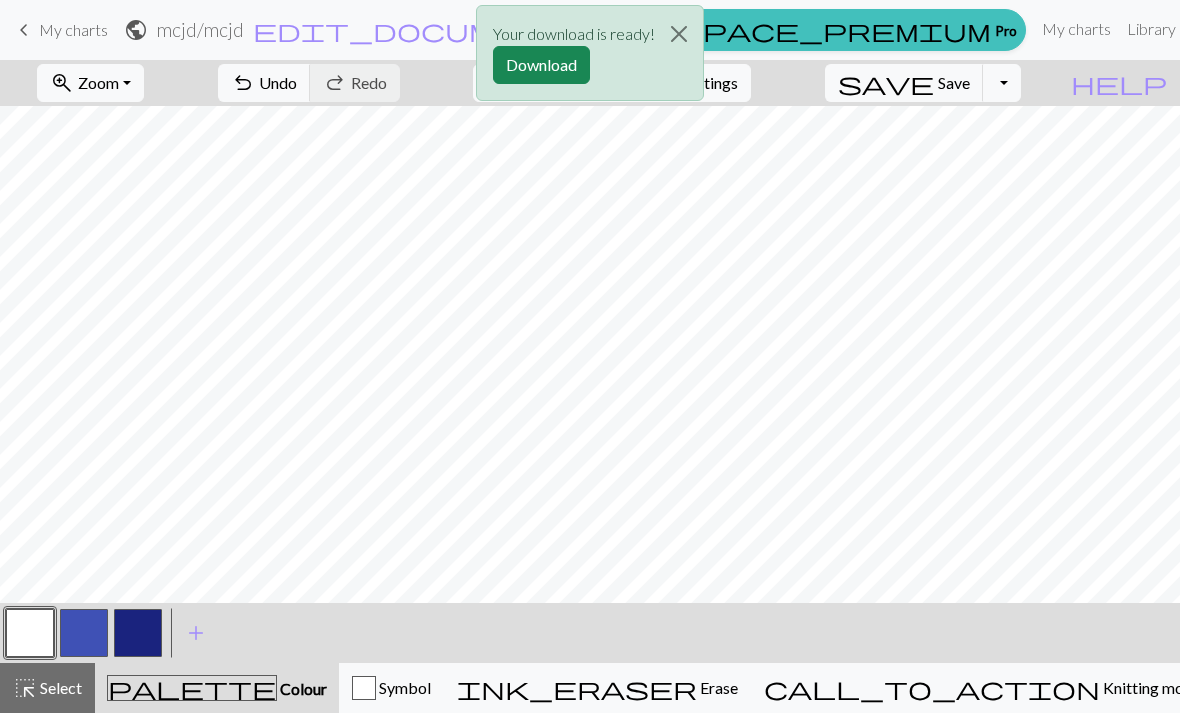 click at bounding box center (138, 633) 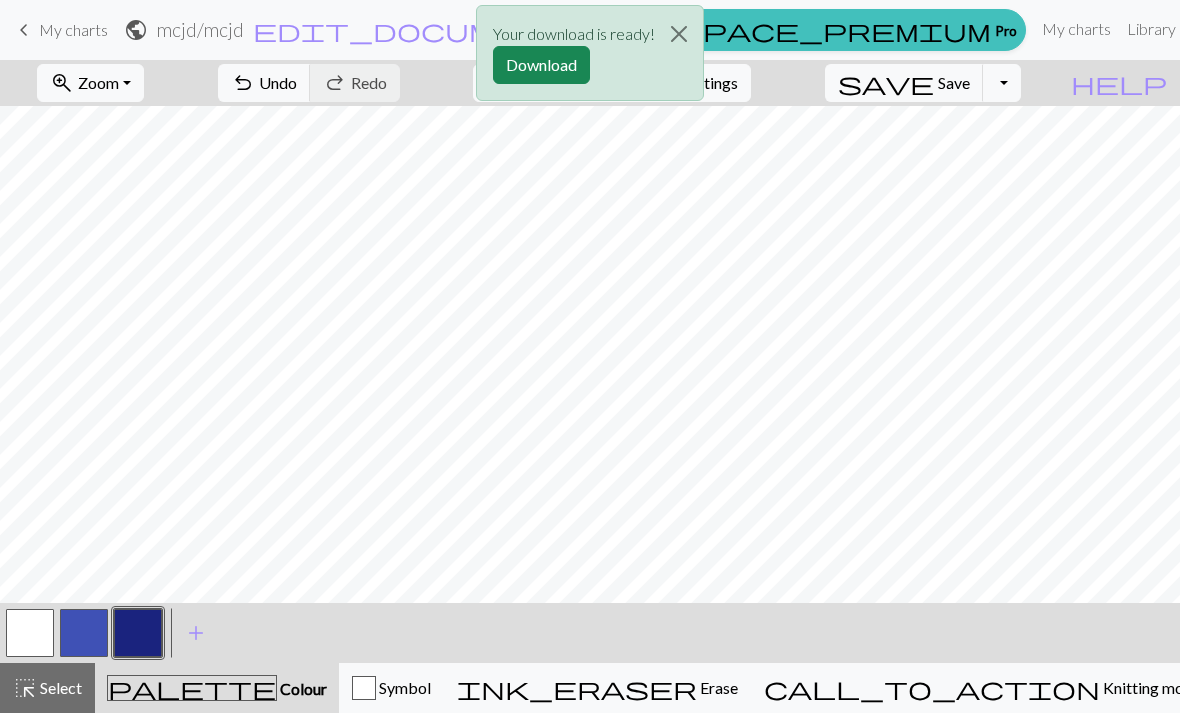 click at bounding box center (138, 633) 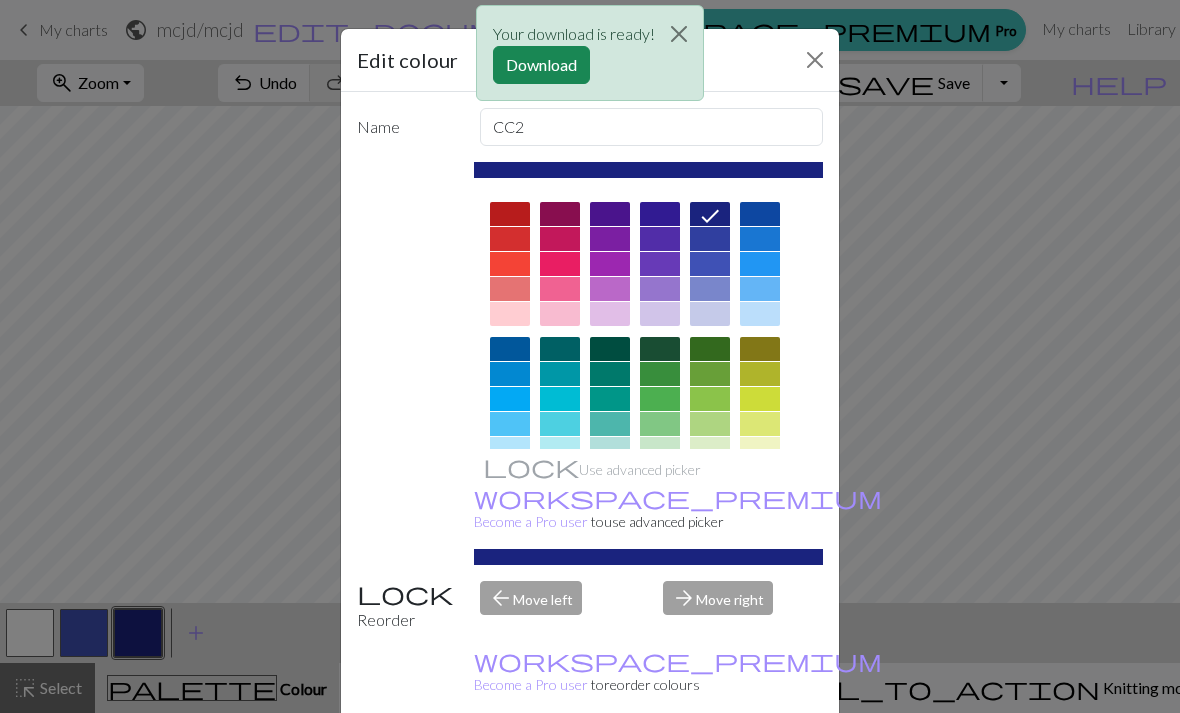 click on "Your download is ready! Download" at bounding box center (590, 58) 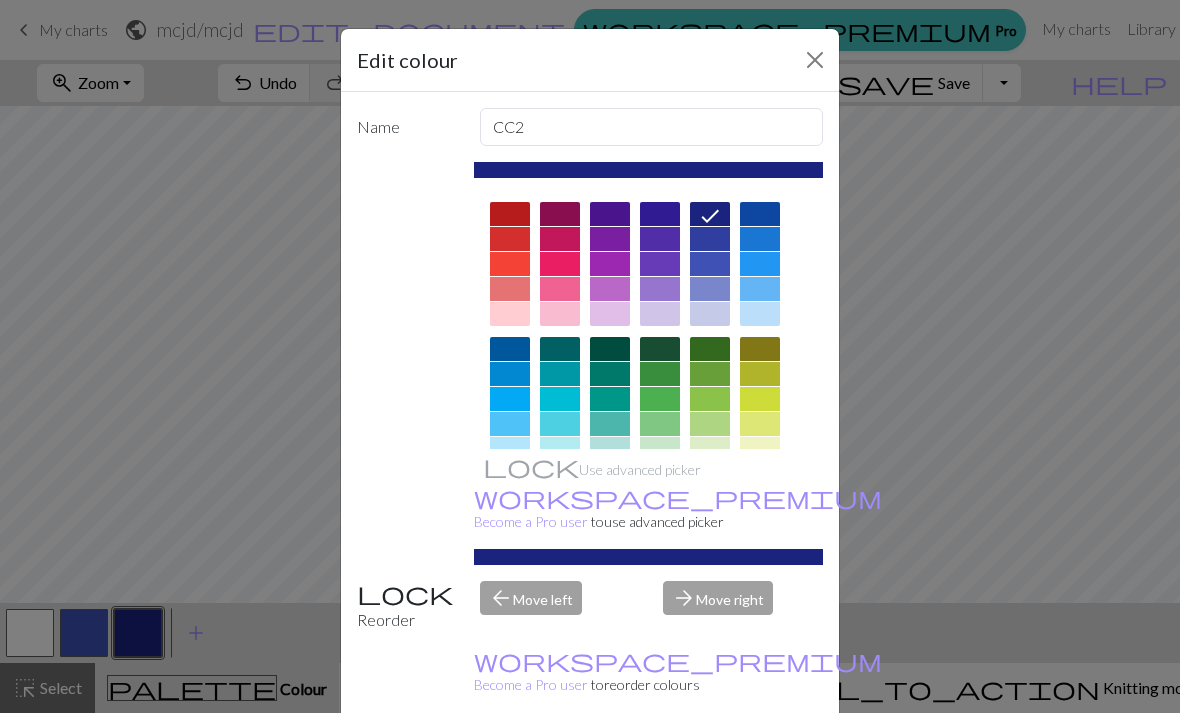 click at bounding box center (815, 60) 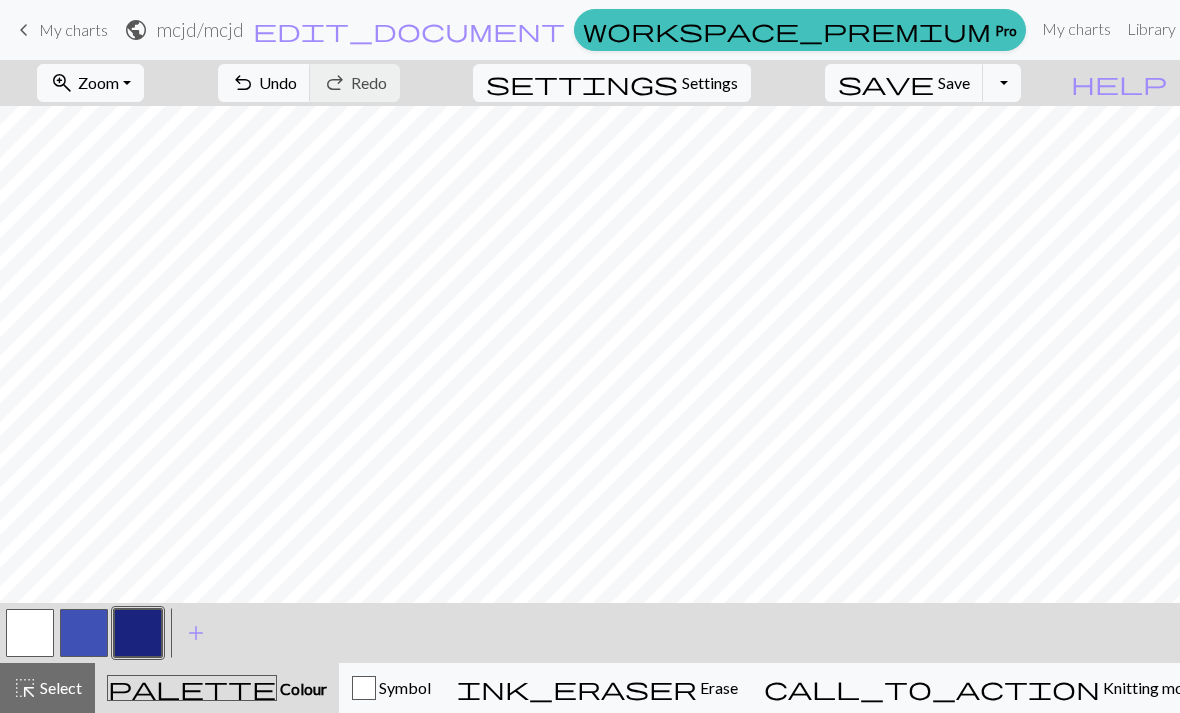 click at bounding box center (30, 633) 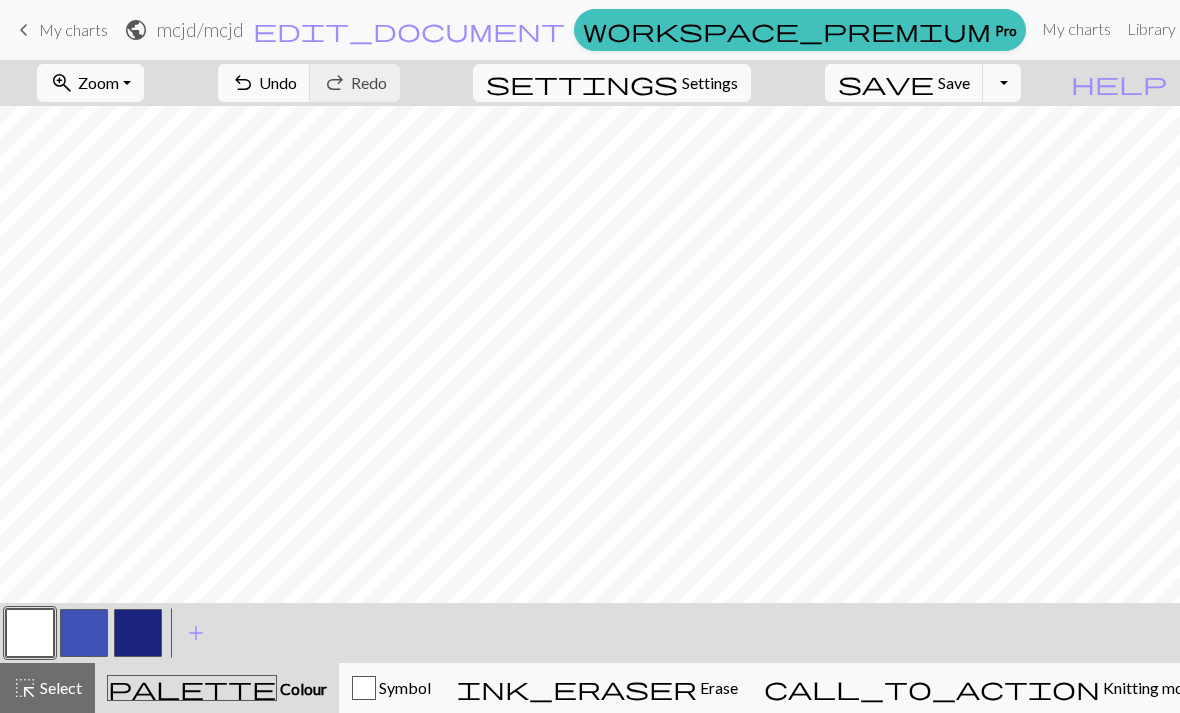 click at bounding box center [138, 633] 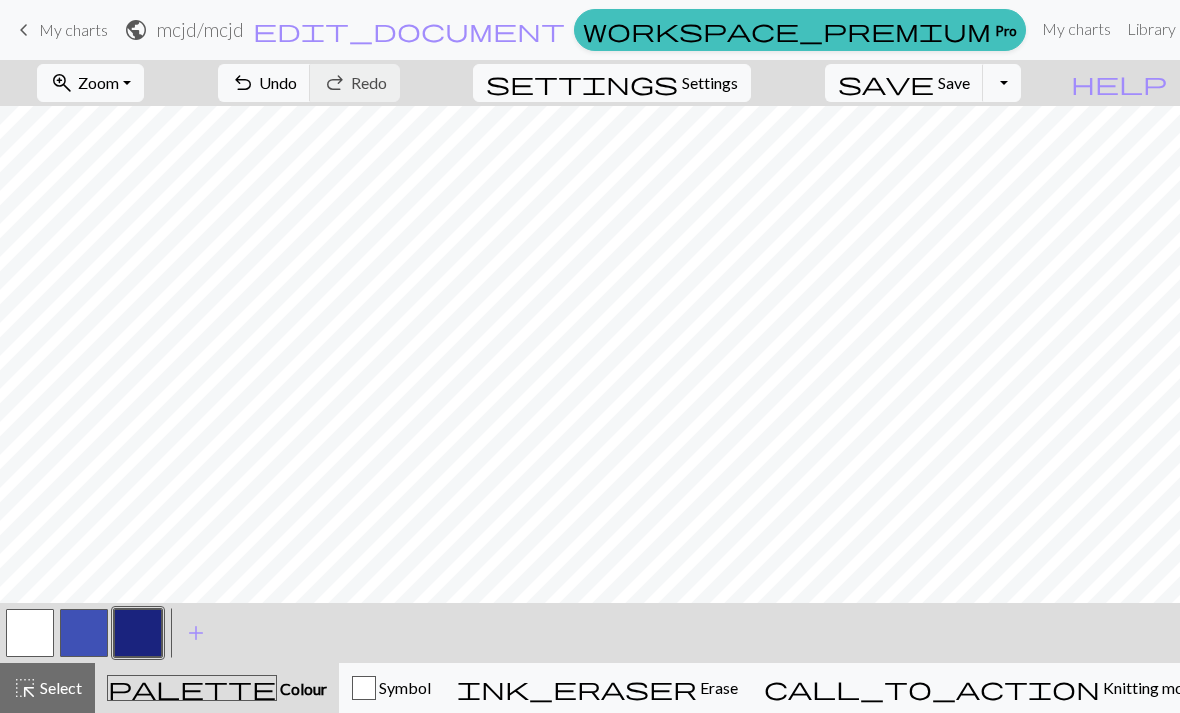 click on "Toggle Dropdown" at bounding box center [1002, 83] 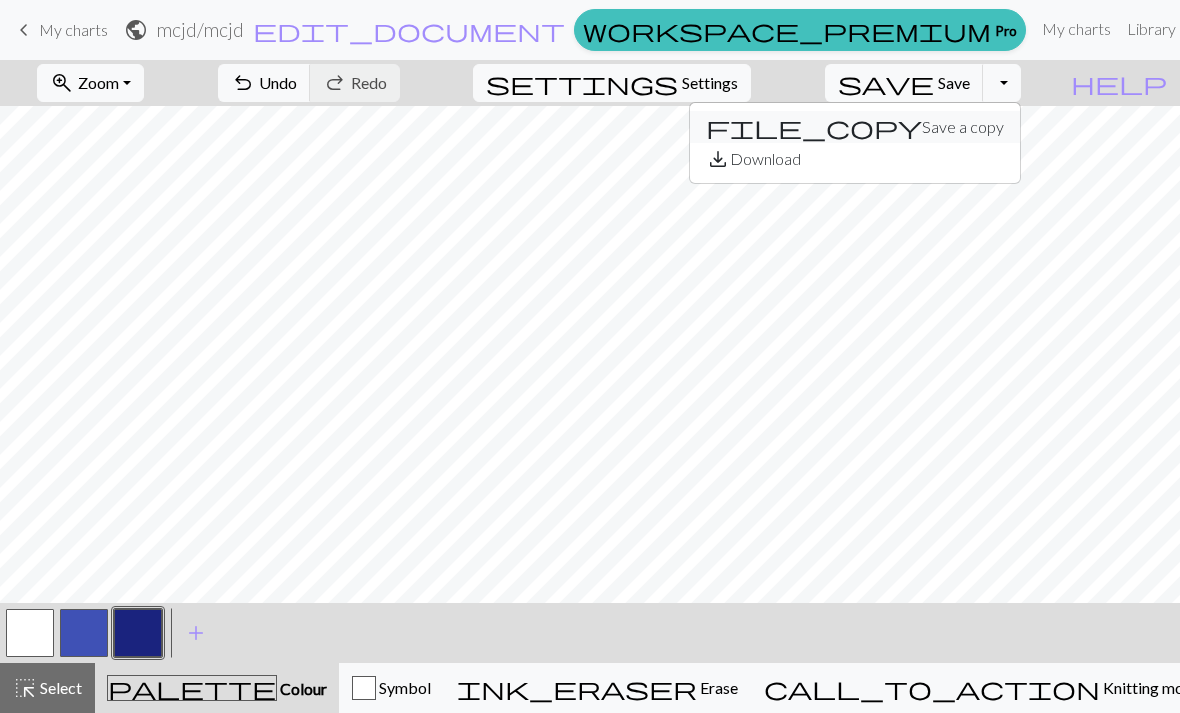 click on "file_copy  Save a copy" at bounding box center [855, 127] 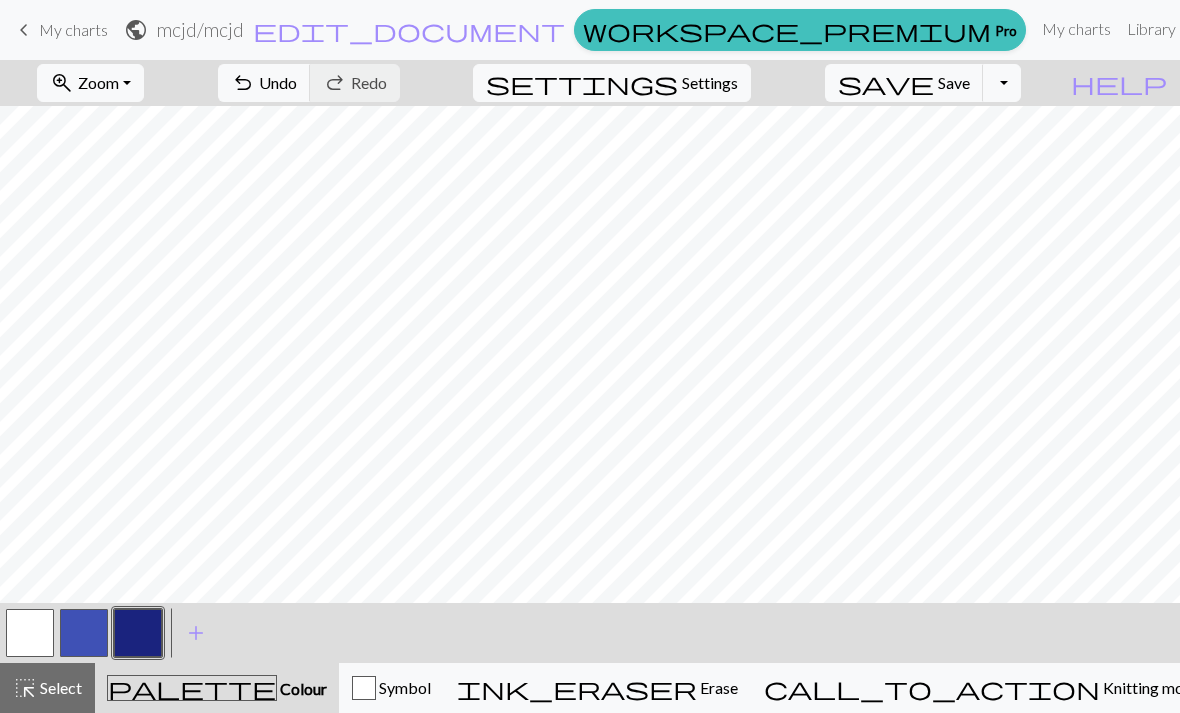 click on "Save" at bounding box center (954, 82) 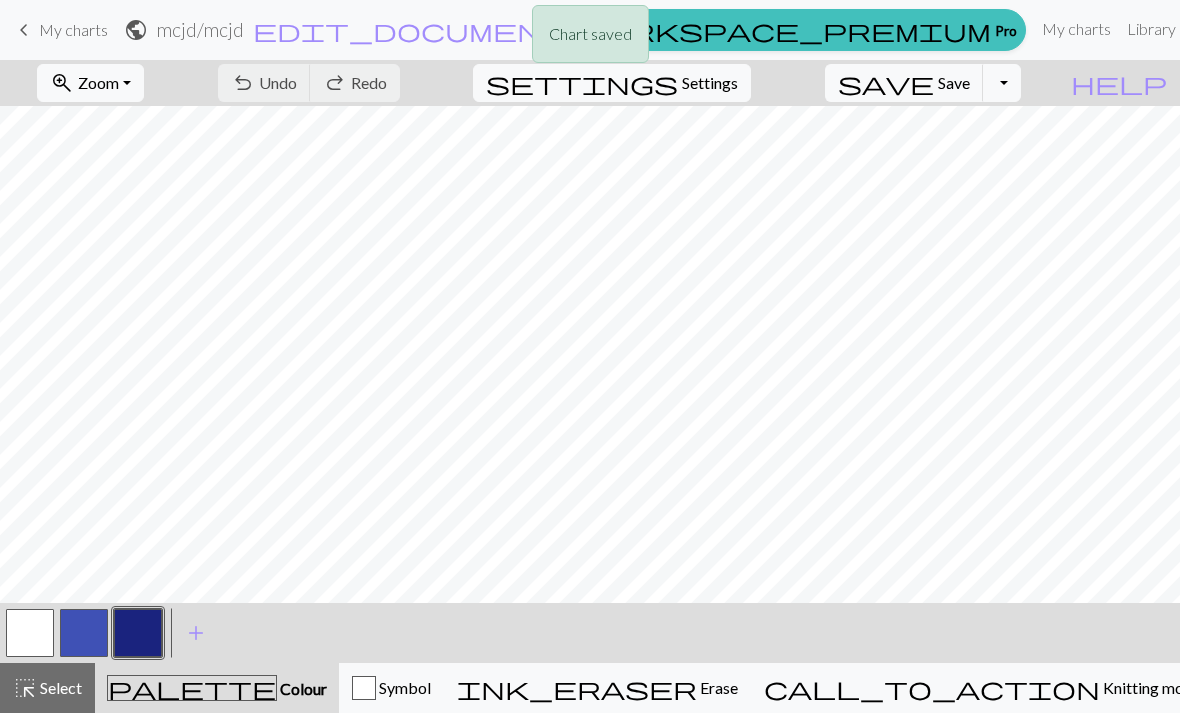 click on "Toggle Dropdown" at bounding box center [1002, 83] 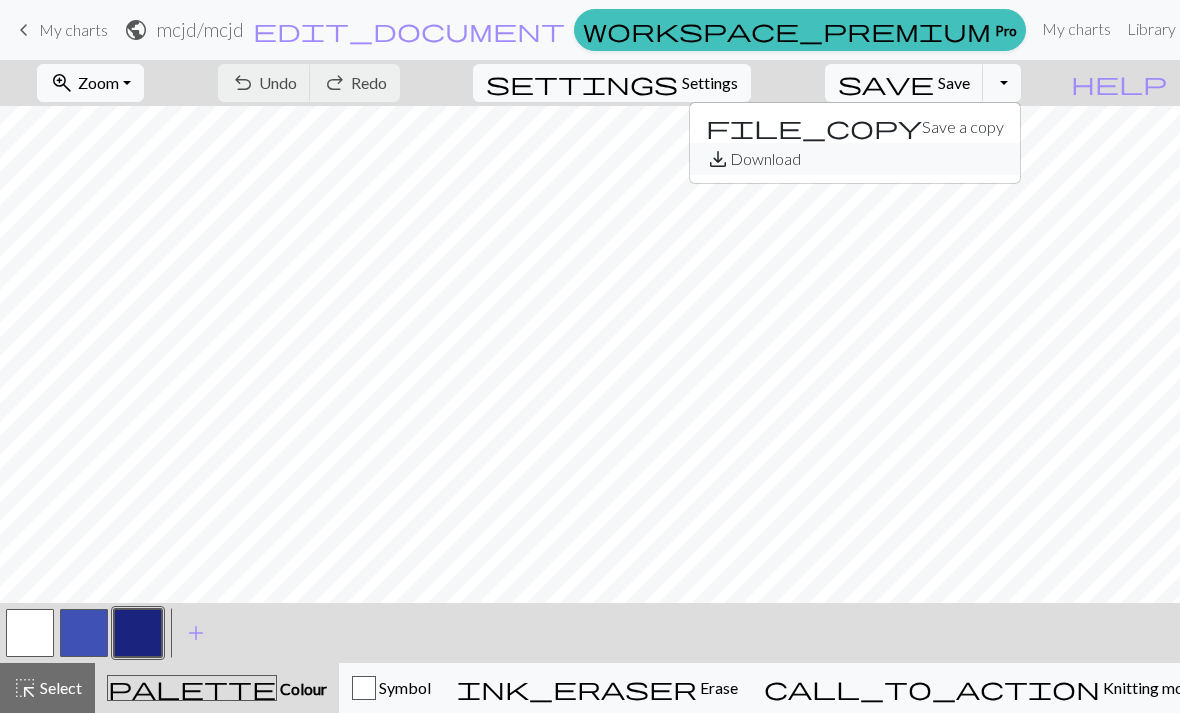 click on "save_alt  Download" at bounding box center (855, 159) 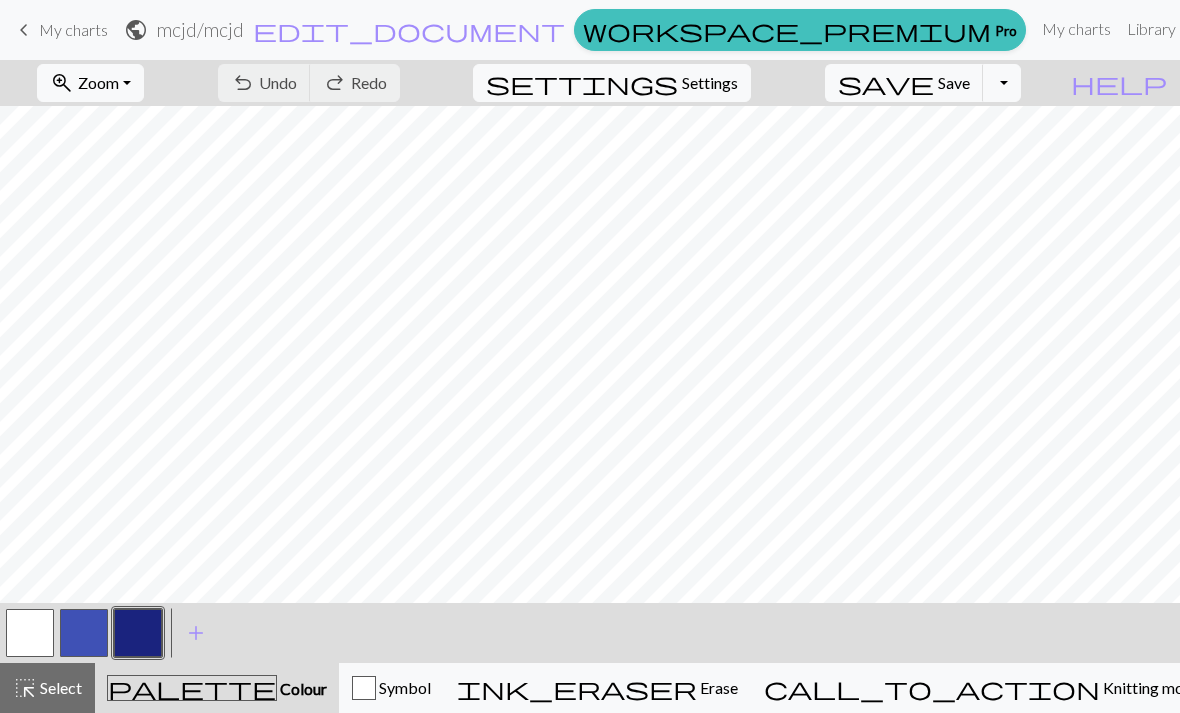 click on "Toggle Dropdown" at bounding box center (1002, 83) 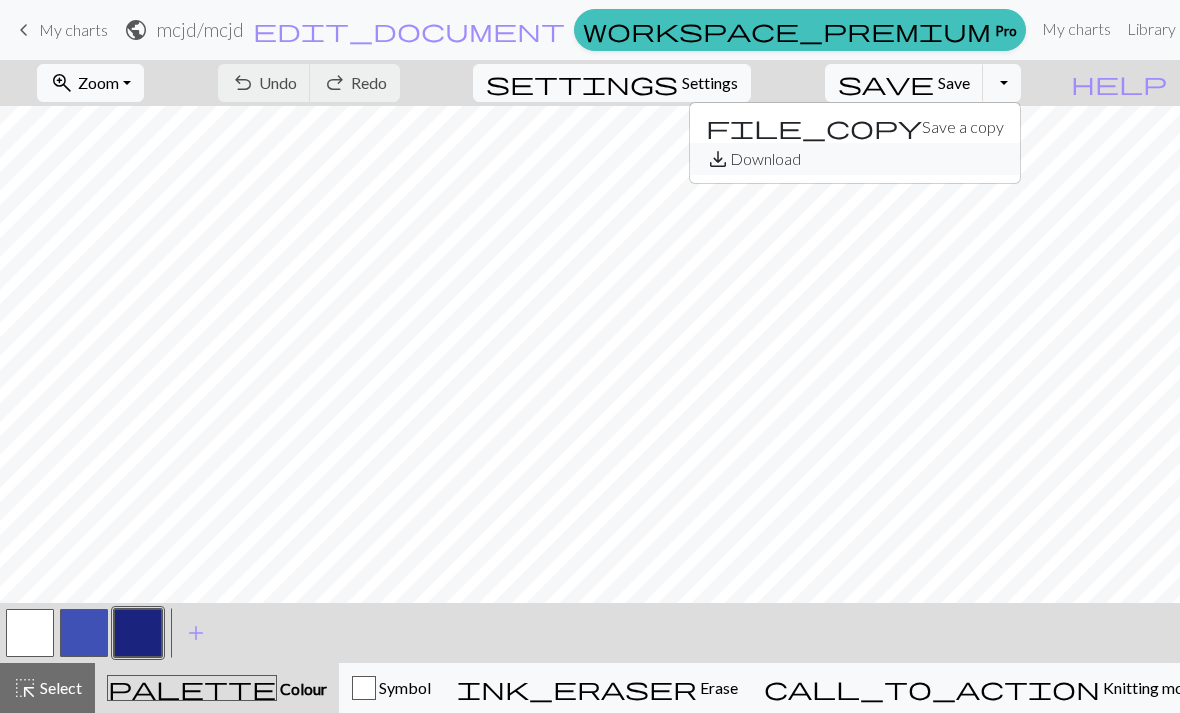 click on "save_alt  Download" at bounding box center [855, 159] 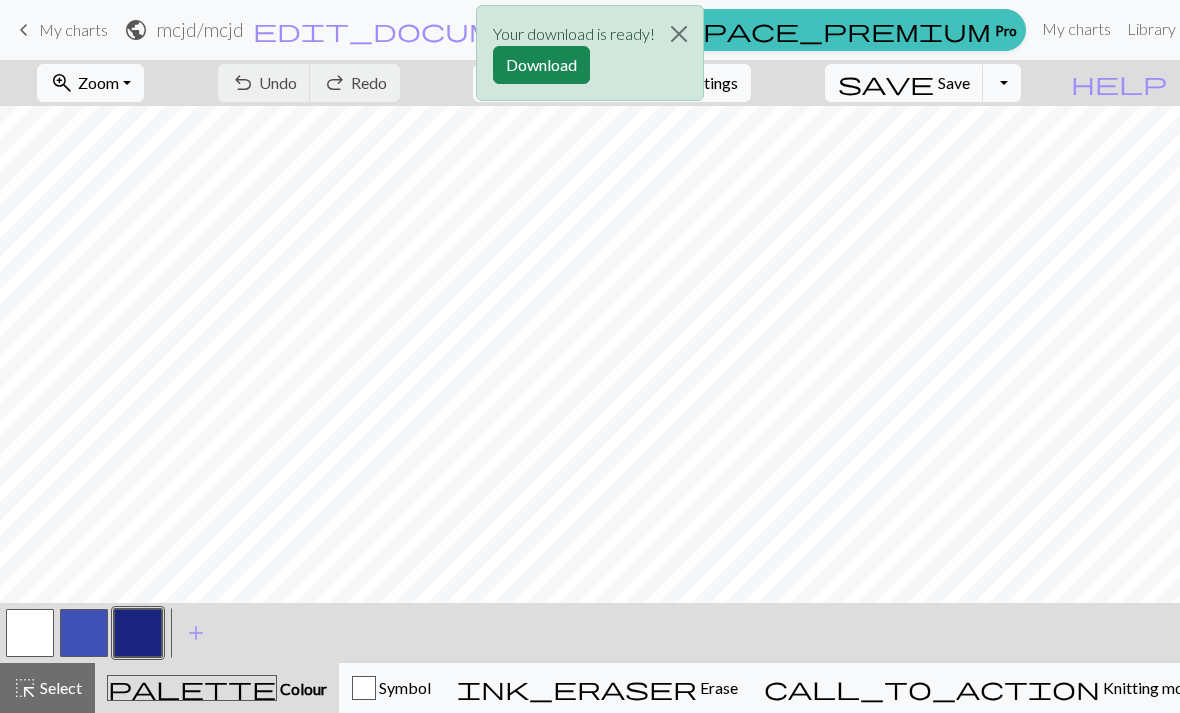 click on "Download" at bounding box center [541, 65] 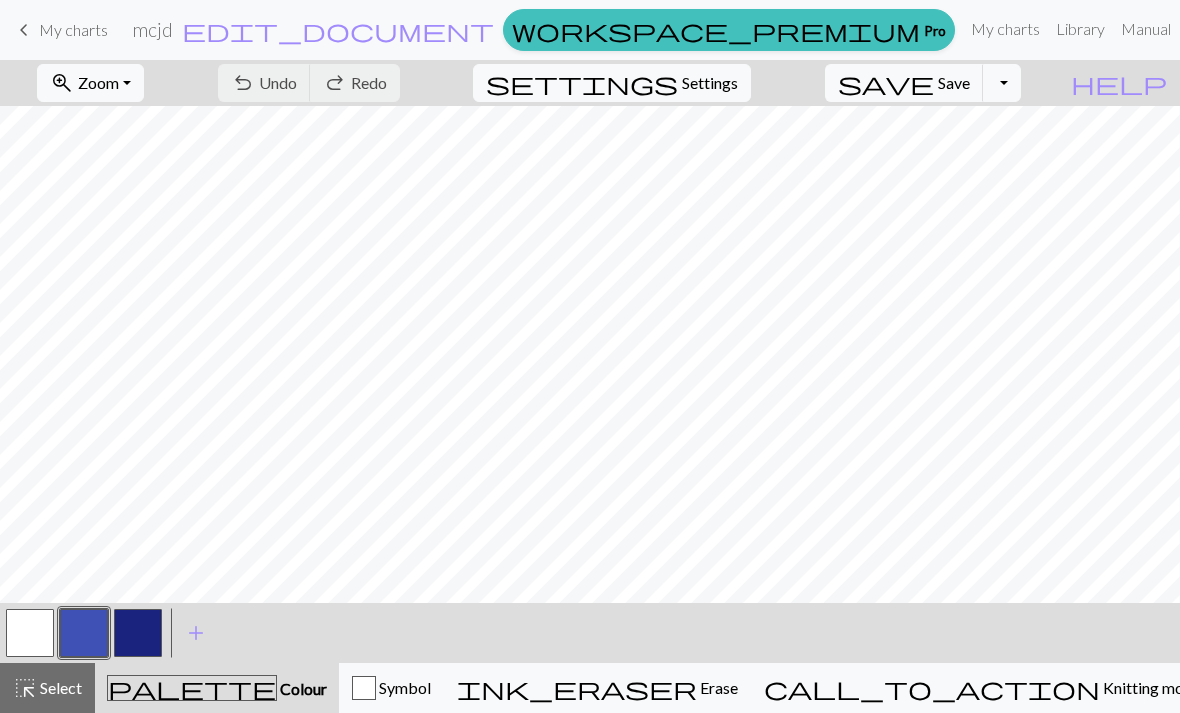 scroll, scrollTop: 0, scrollLeft: 0, axis: both 